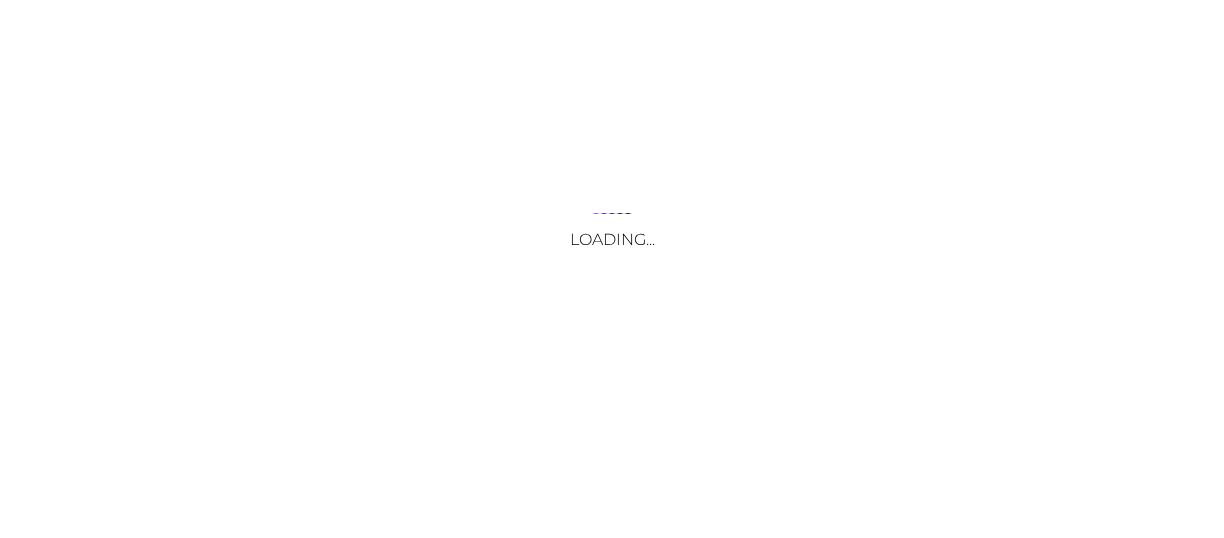 scroll, scrollTop: 0, scrollLeft: 0, axis: both 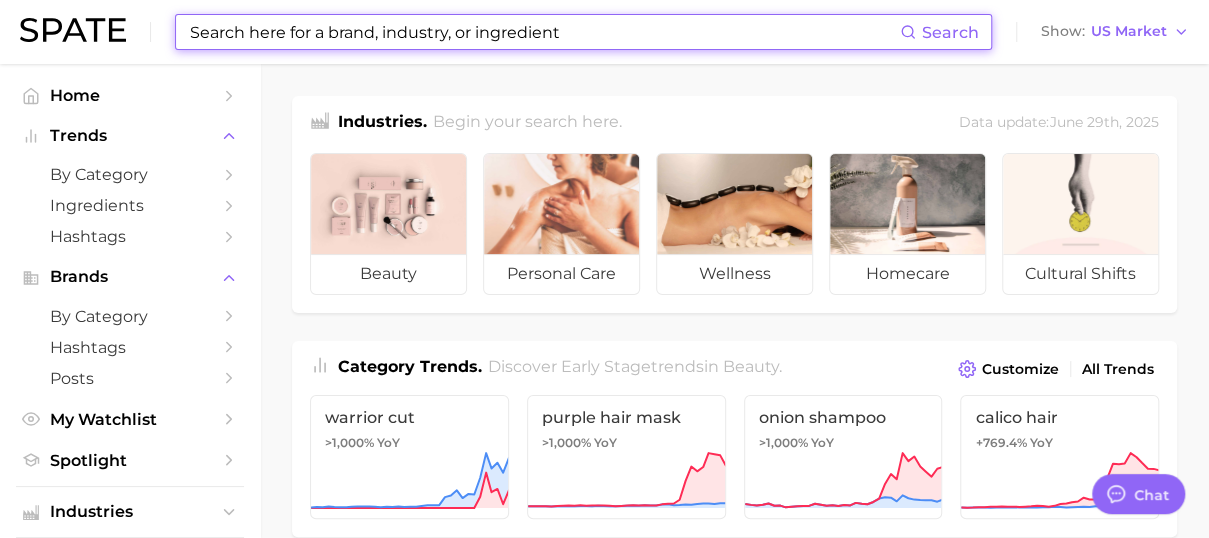 click at bounding box center [544, 32] 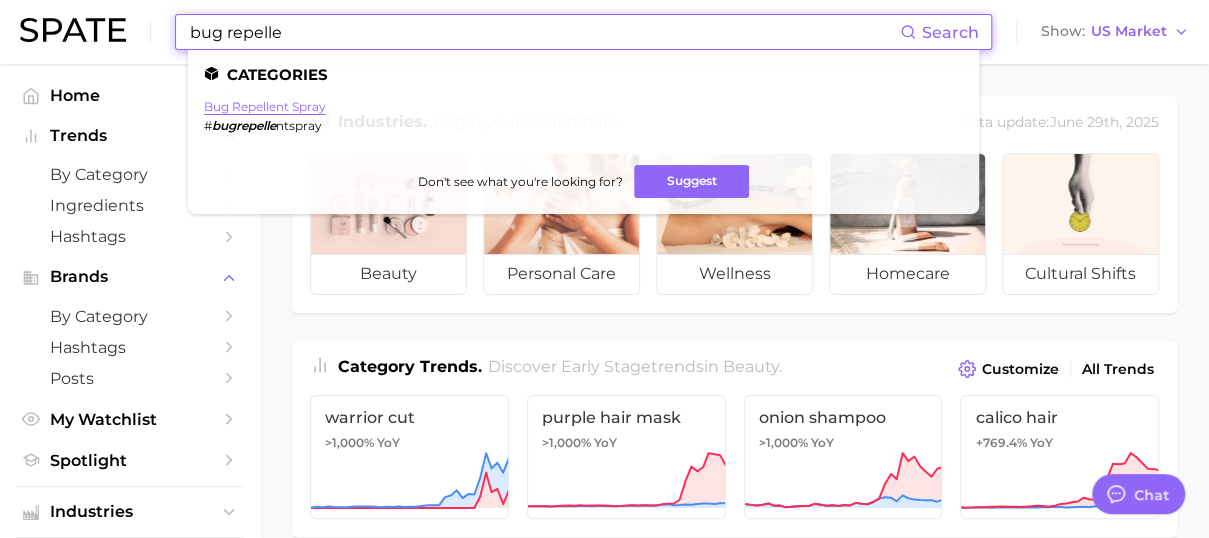 type on "bug repelle" 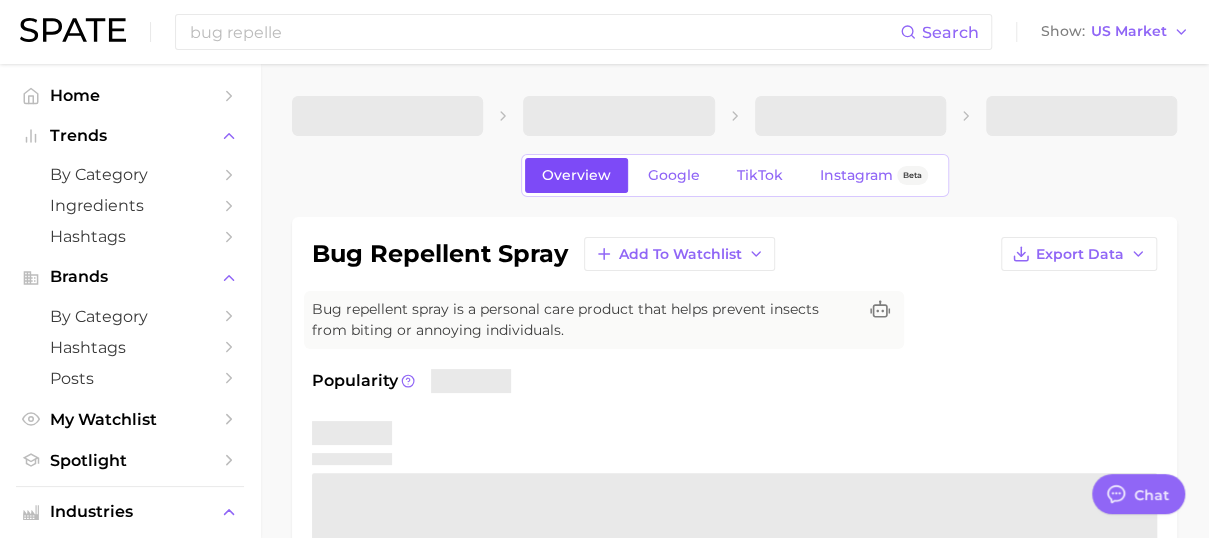 type on "x" 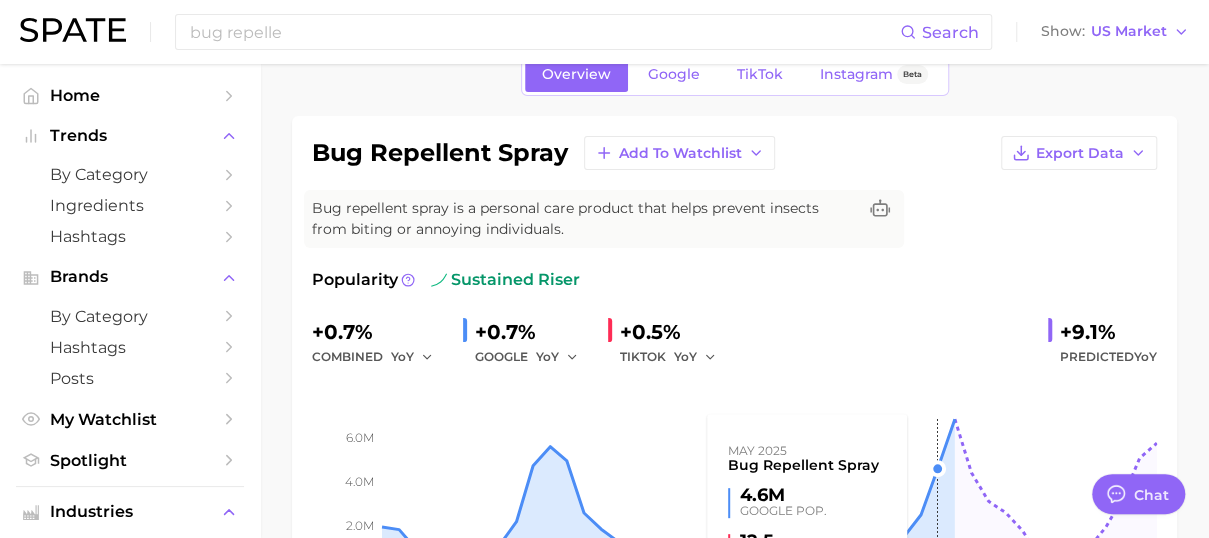 scroll, scrollTop: 100, scrollLeft: 0, axis: vertical 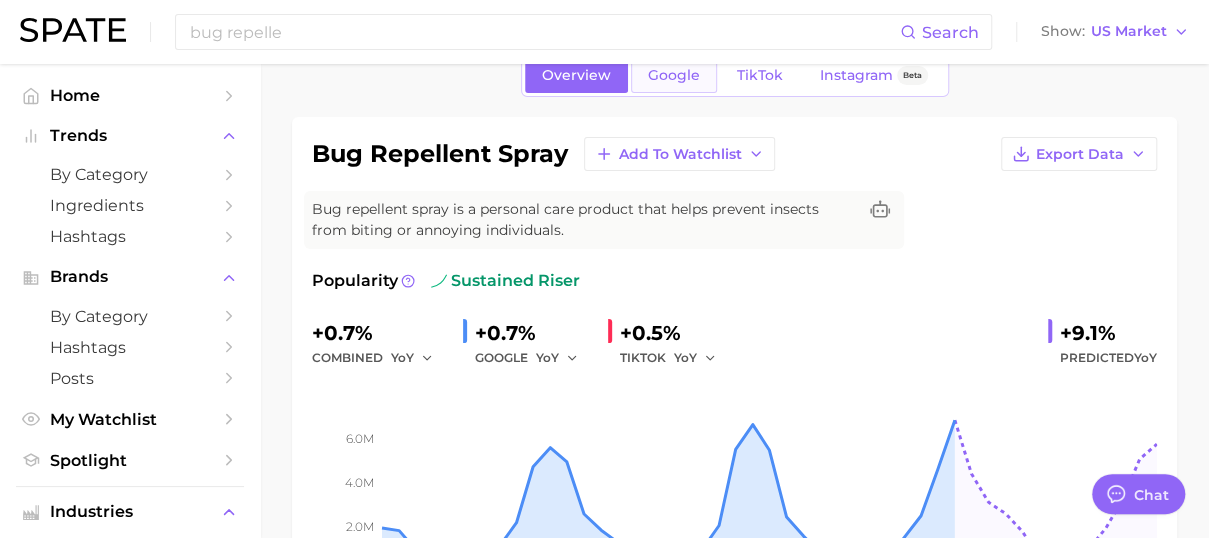 click on "Google" at bounding box center [674, 75] 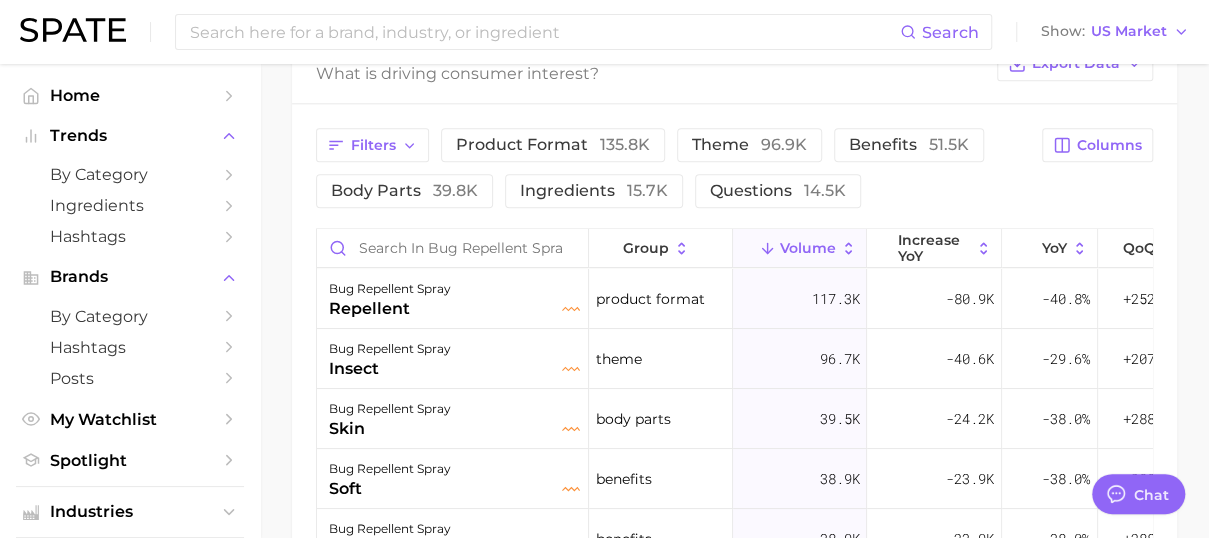 scroll, scrollTop: 1100, scrollLeft: 0, axis: vertical 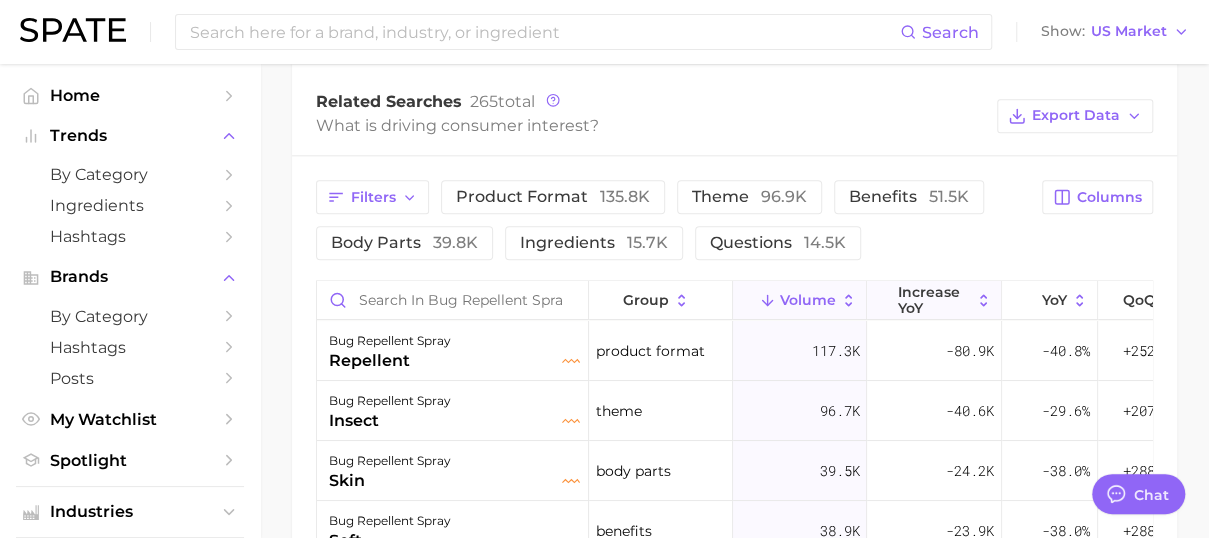 click on "increase YoY" at bounding box center [934, 300] 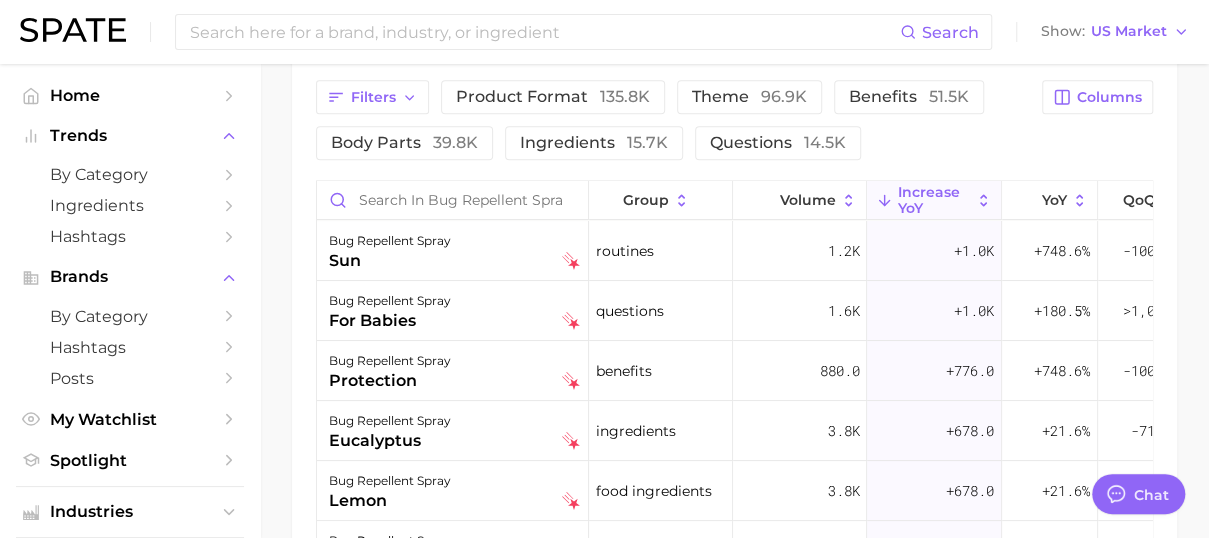 scroll, scrollTop: 1226, scrollLeft: 0, axis: vertical 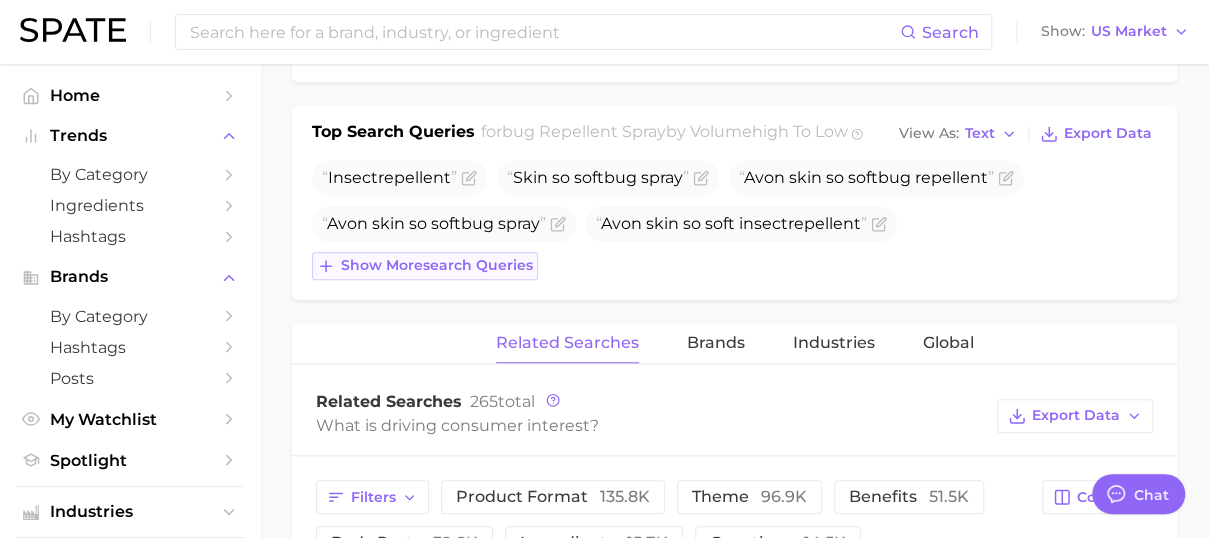 click on "Show more  search queries" at bounding box center (425, 266) 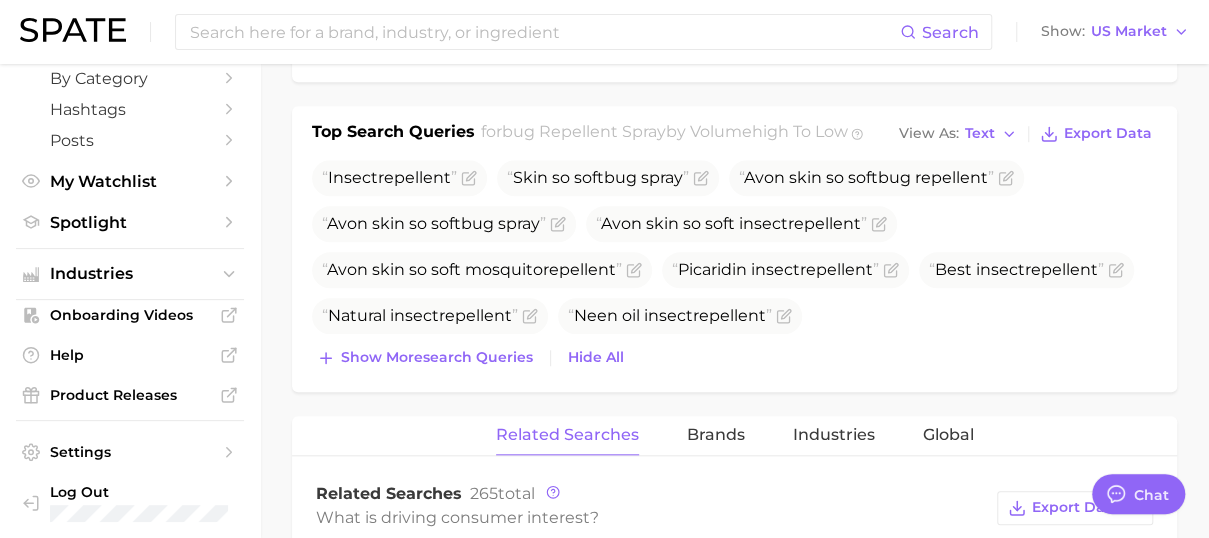 scroll, scrollTop: 244, scrollLeft: 0, axis: vertical 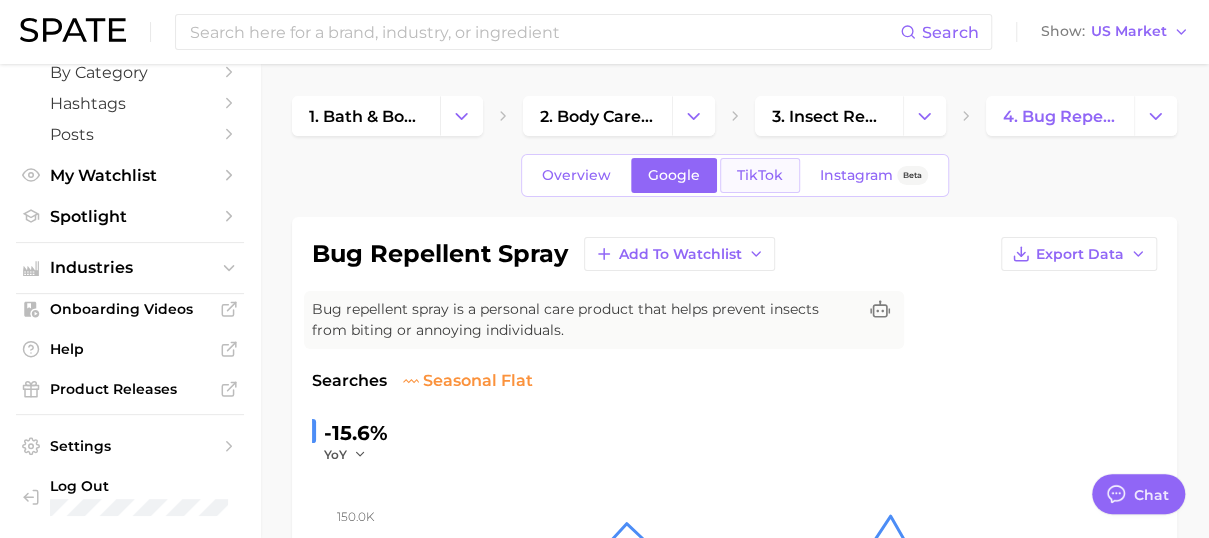 click on "TikTok" at bounding box center (760, 175) 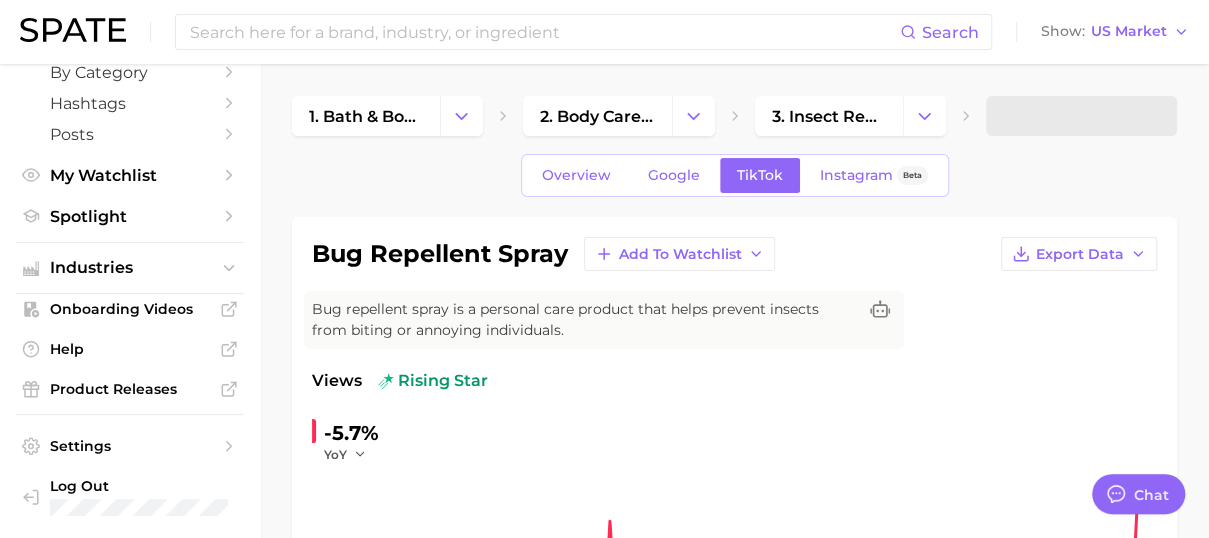 scroll, scrollTop: 0, scrollLeft: 0, axis: both 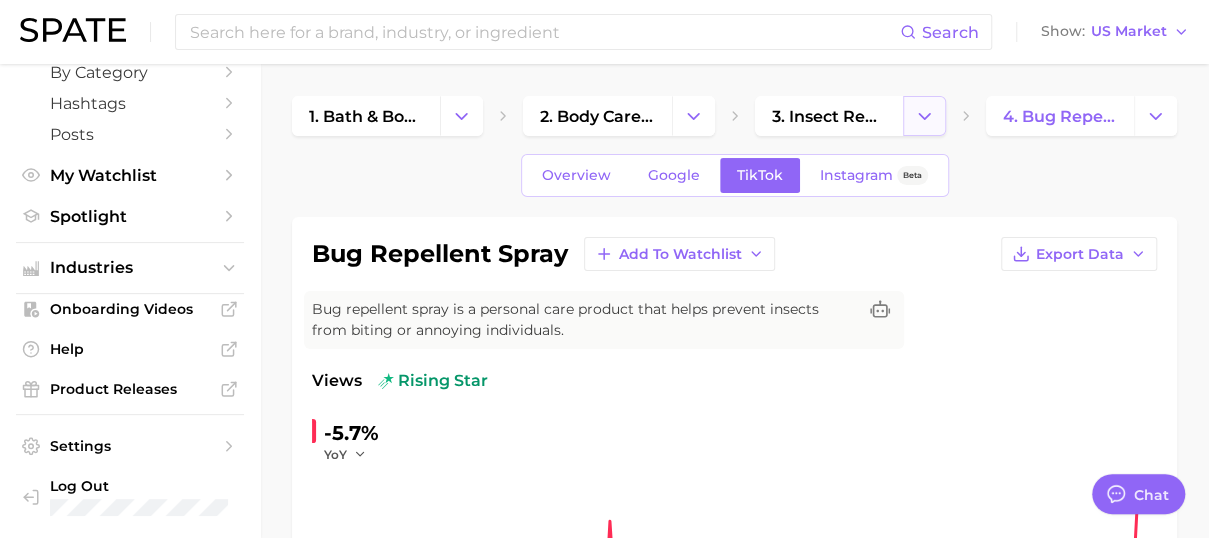 click 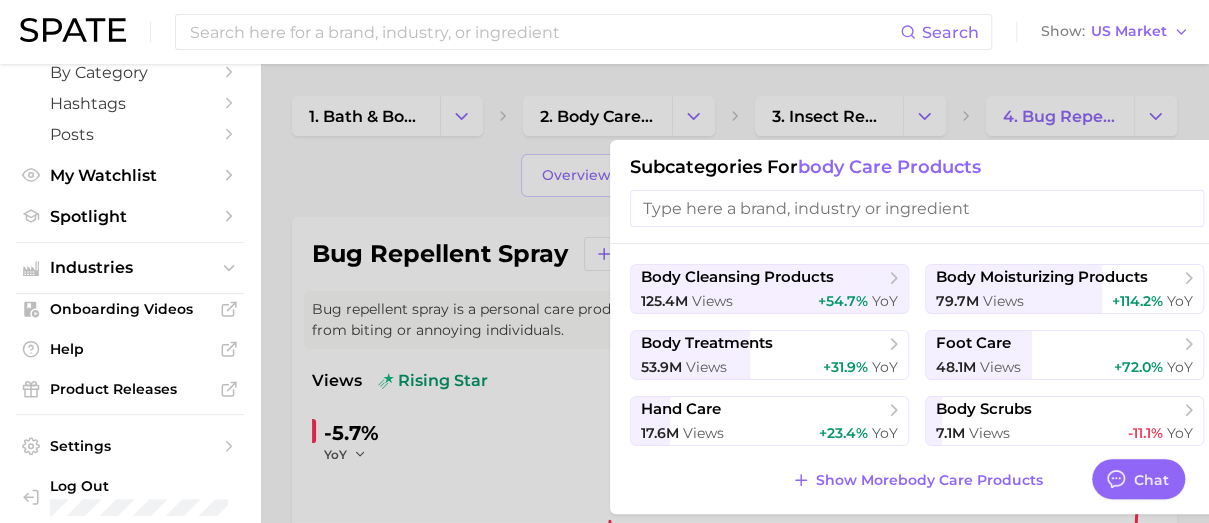 click at bounding box center [604, 261] 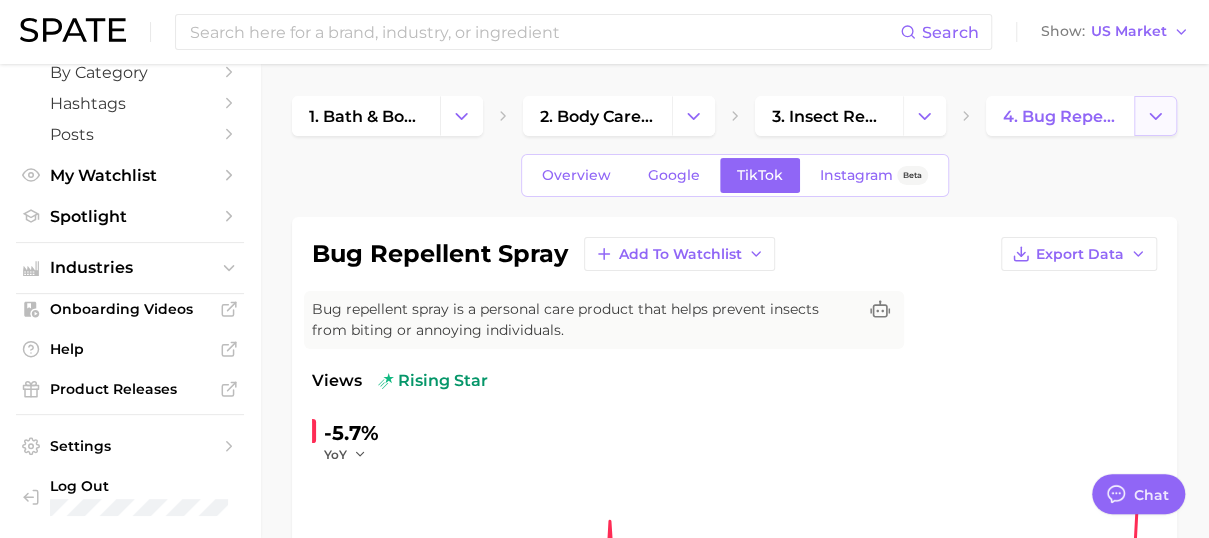 click 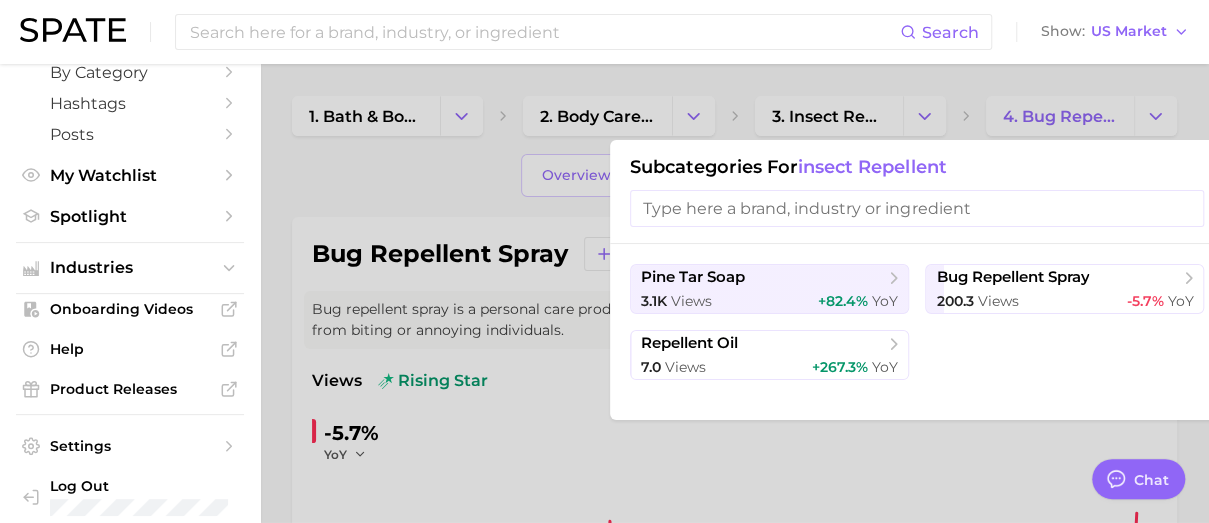 click at bounding box center (604, 261) 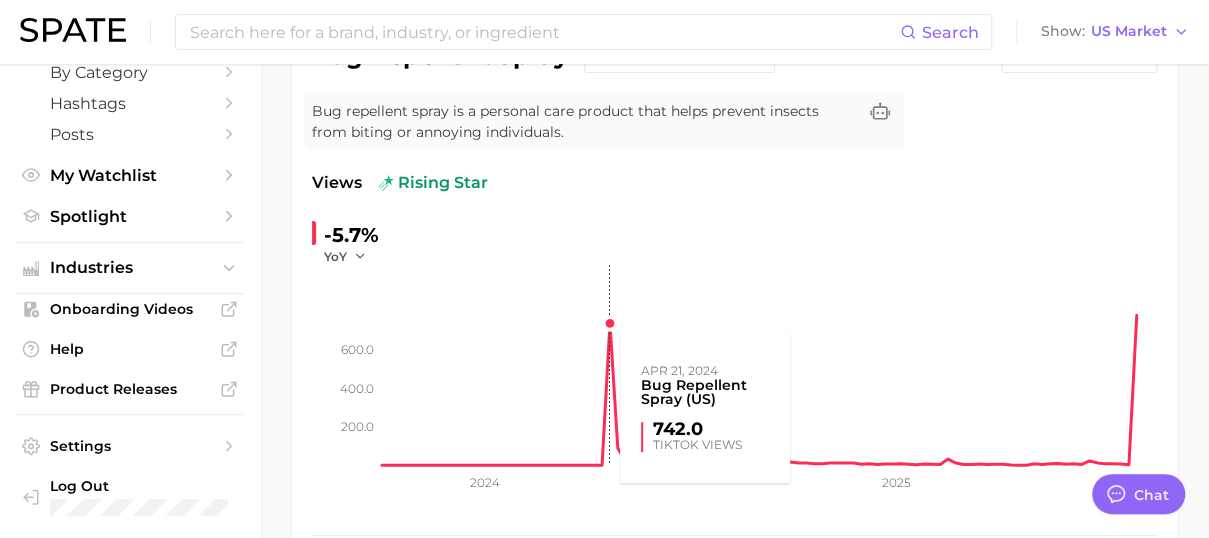 scroll, scrollTop: 200, scrollLeft: 0, axis: vertical 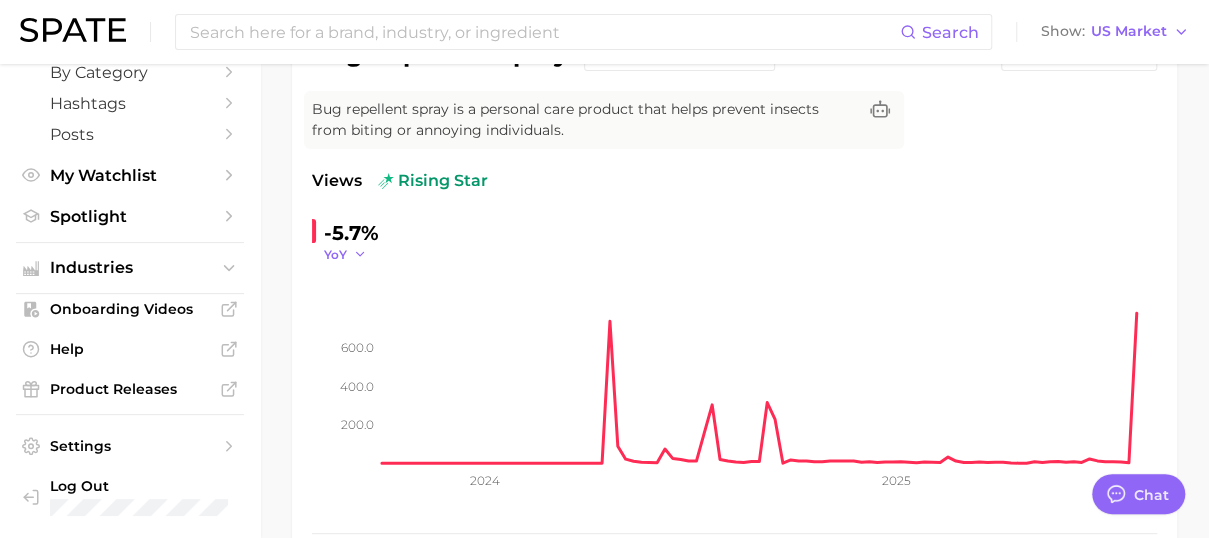 click 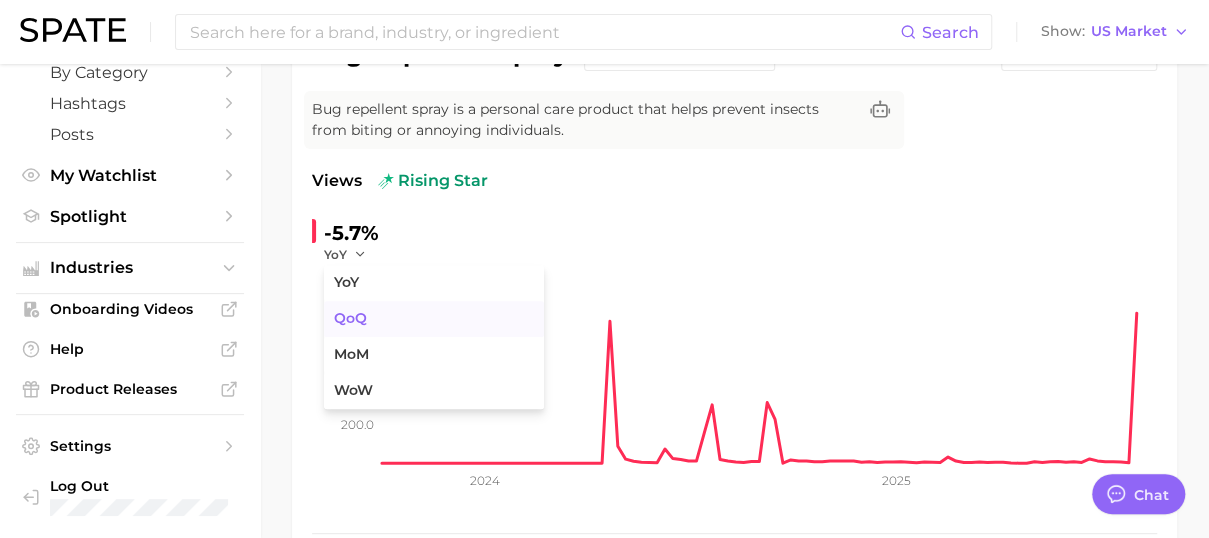 click on "QoQ" at bounding box center [434, 319] 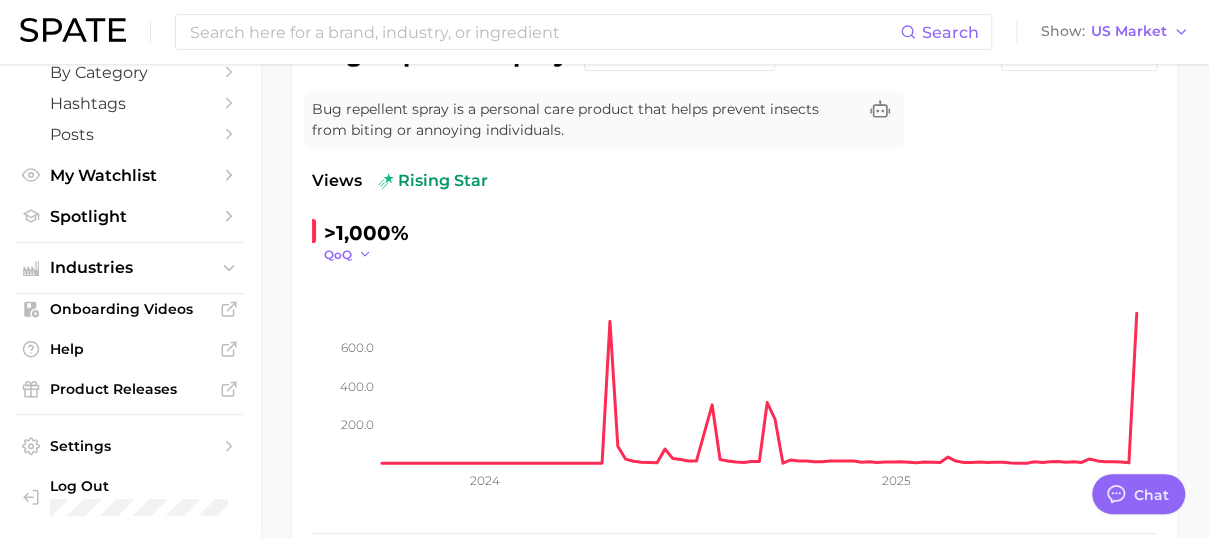 click on "QoQ" at bounding box center (338, 254) 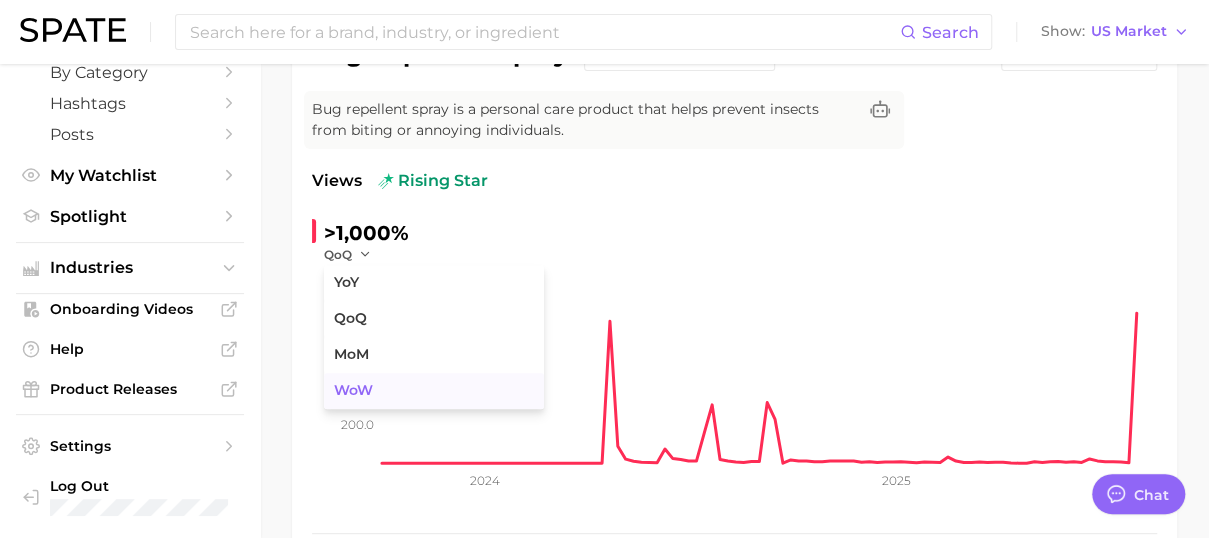 click on "WoW" at bounding box center (434, 391) 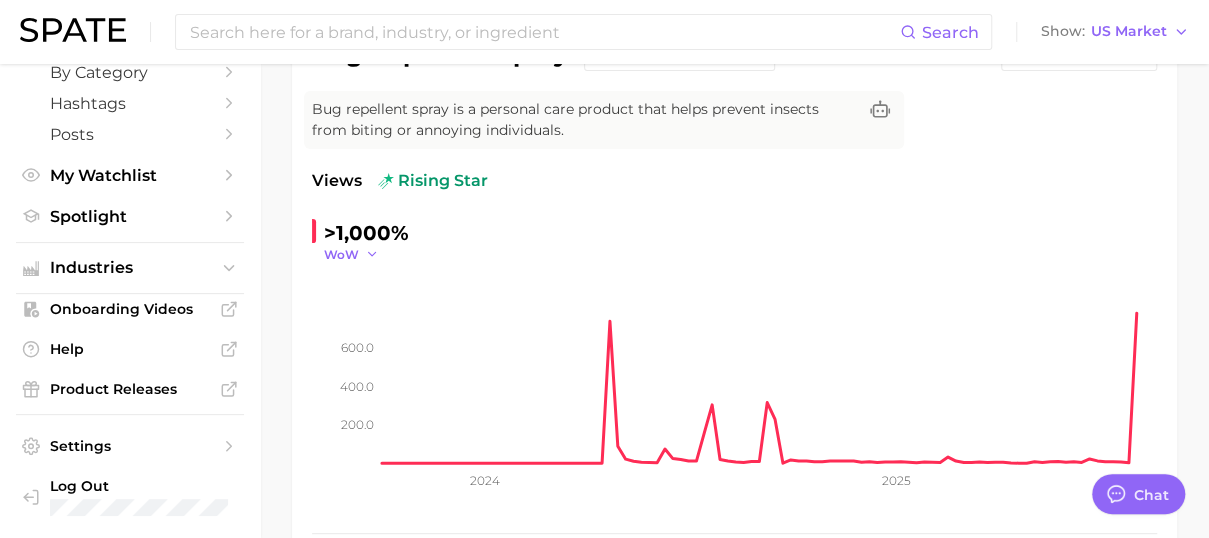 click 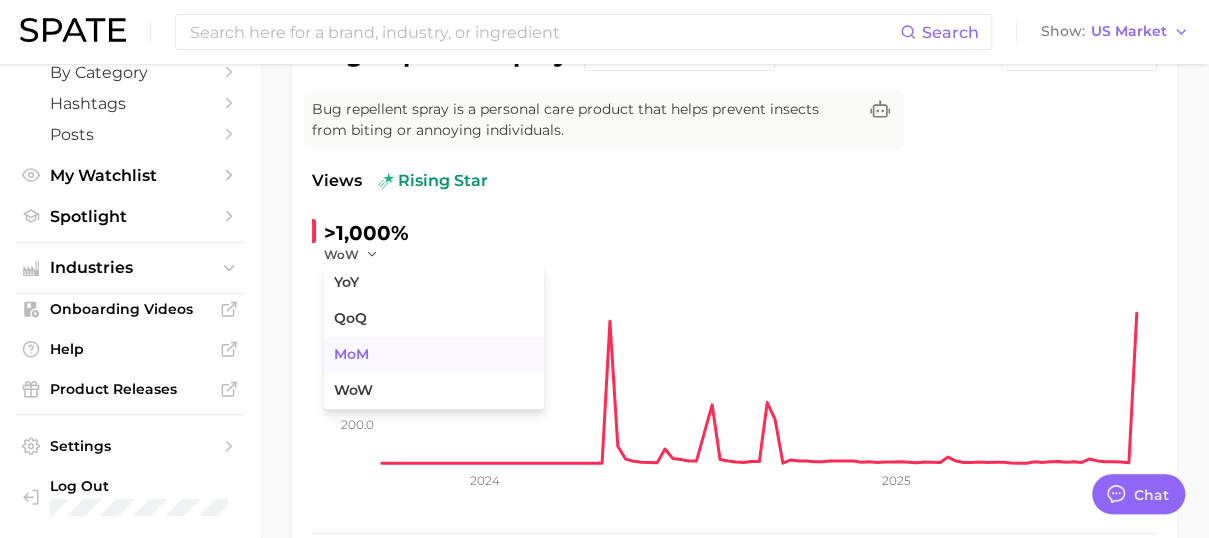 click on "MoM" at bounding box center (434, 355) 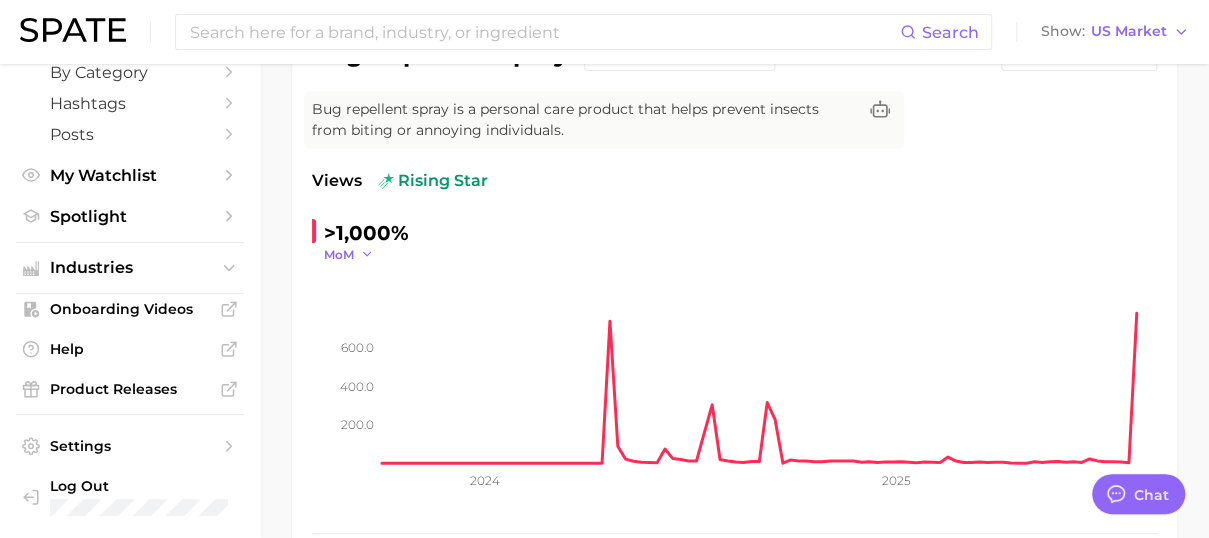 click on "MoM" at bounding box center [339, 254] 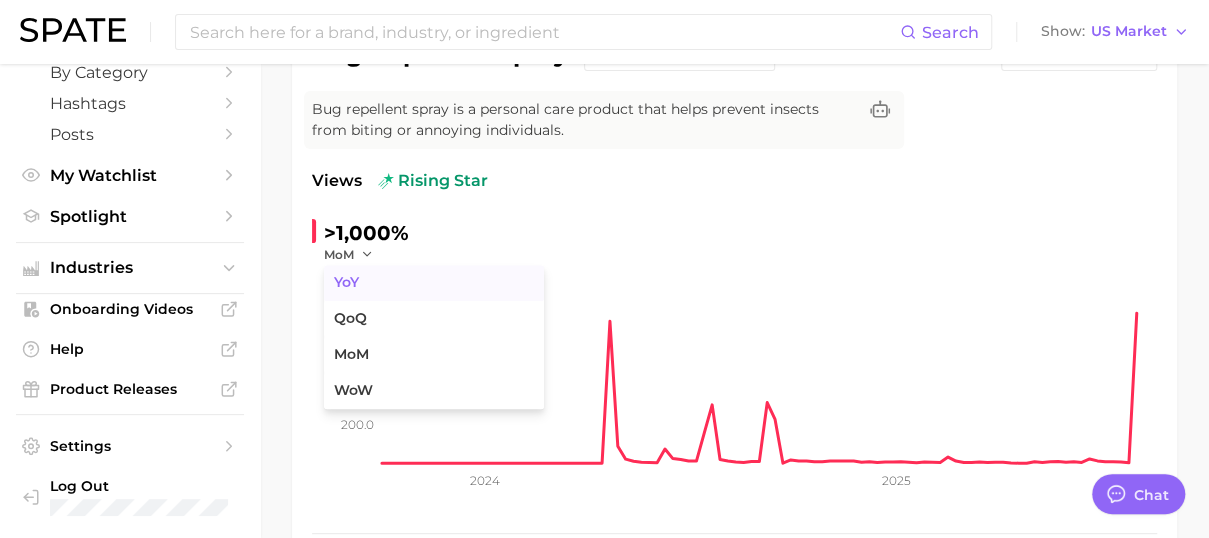 click on "YoY" at bounding box center (434, 283) 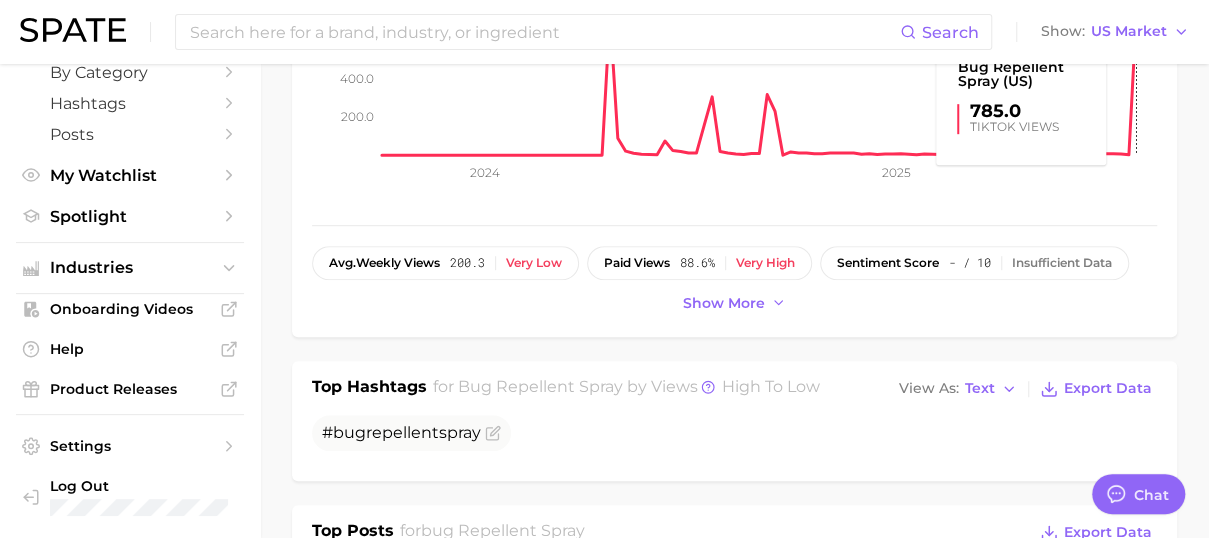 scroll, scrollTop: 500, scrollLeft: 0, axis: vertical 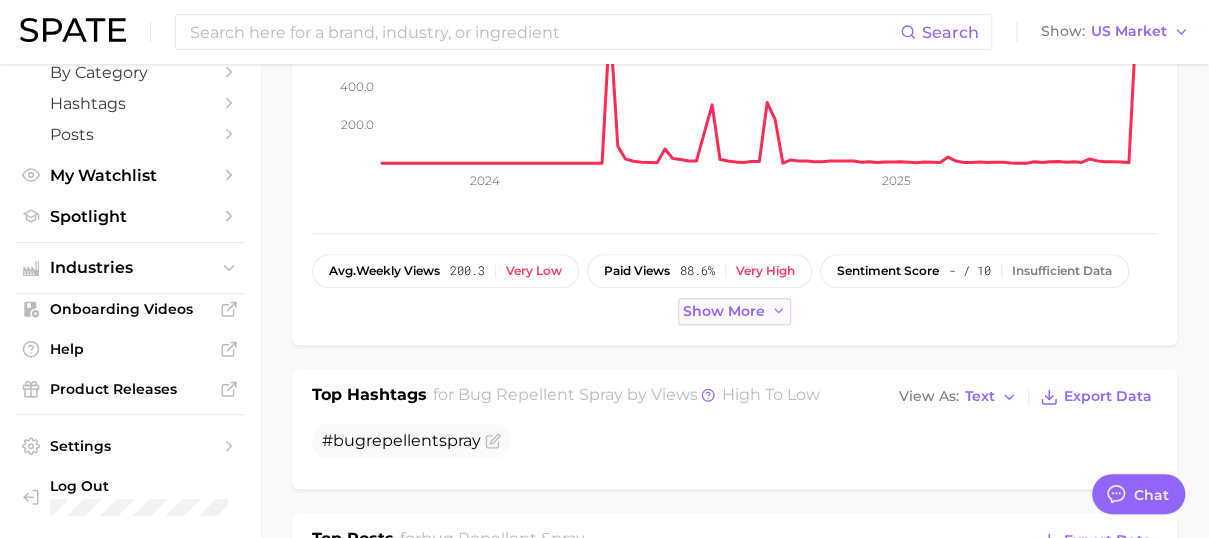 click on "Show more" at bounding box center (724, 311) 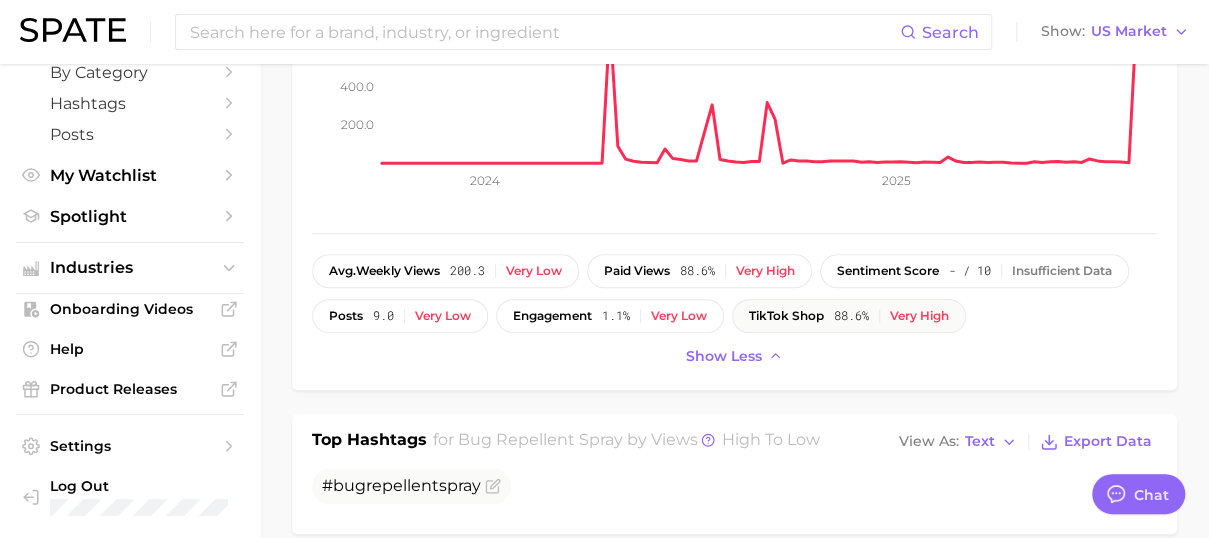 click on "88.6%" at bounding box center [851, 316] 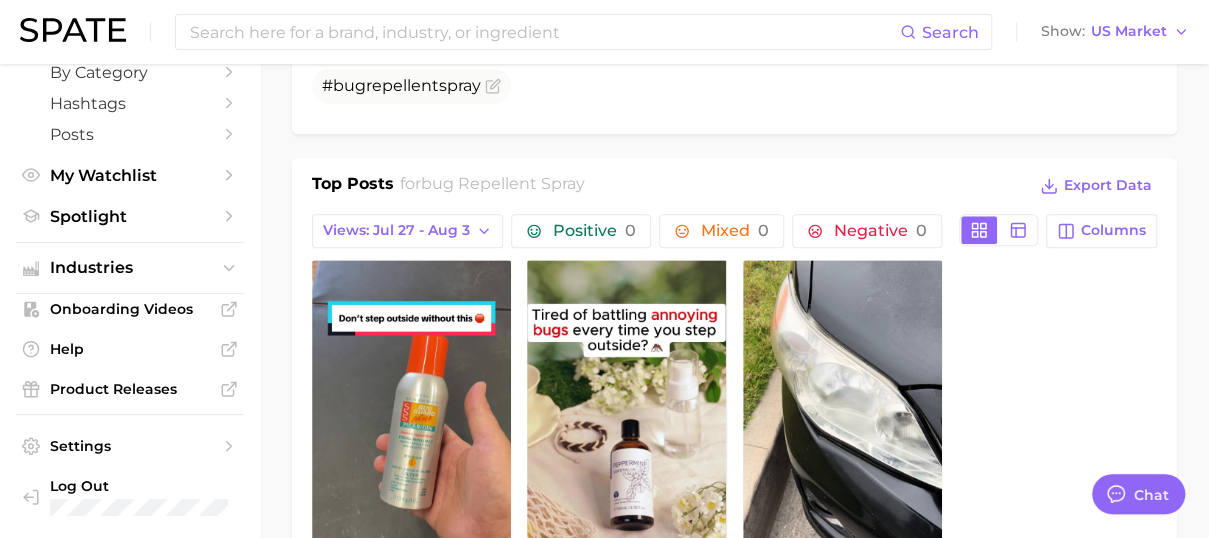 scroll, scrollTop: 1000, scrollLeft: 0, axis: vertical 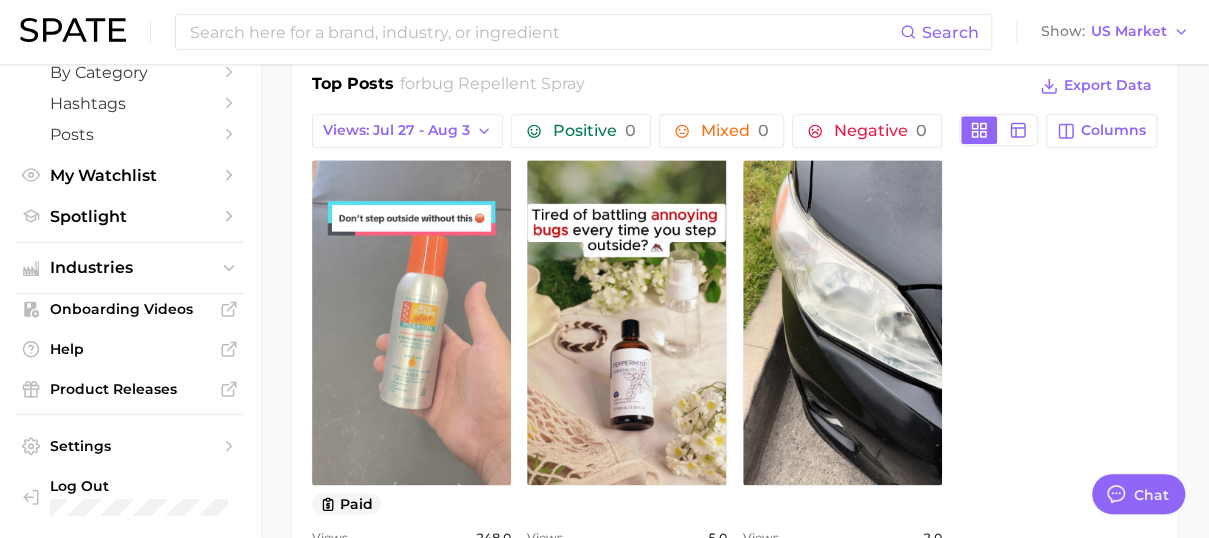 click on "view post on TikTok" at bounding box center (411, 322) 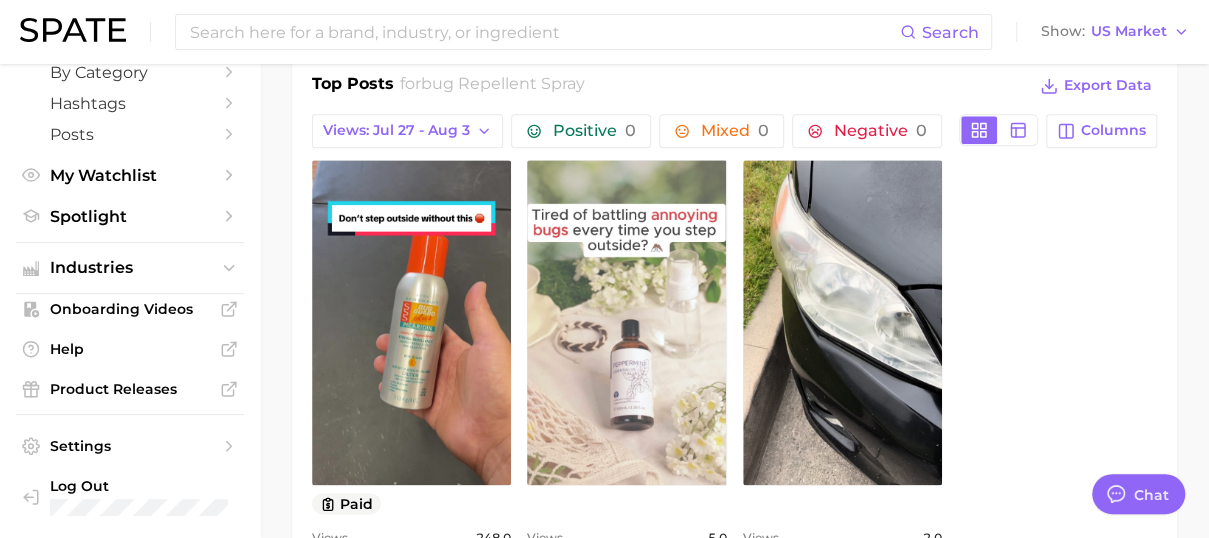 click on "view post on TikTok" at bounding box center [626, 322] 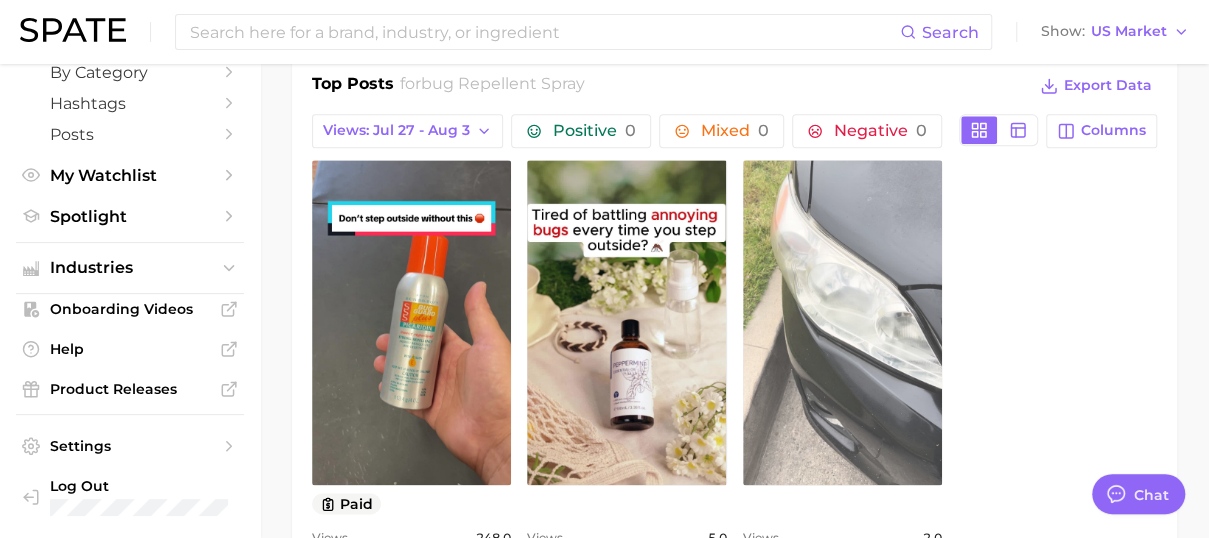 click on "view post on TikTok" at bounding box center (842, 322) 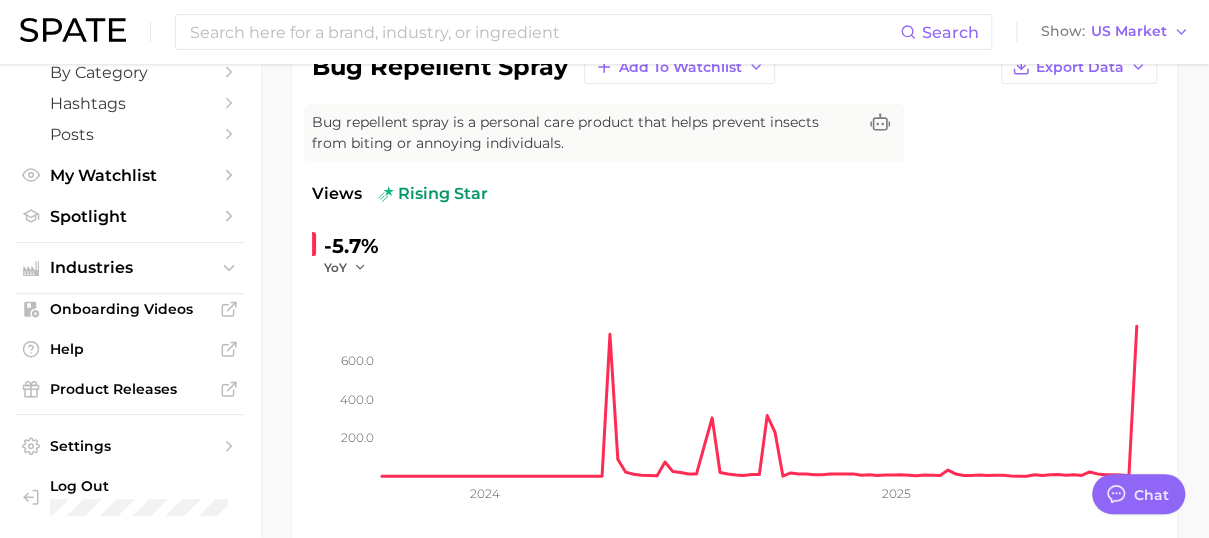 scroll, scrollTop: 100, scrollLeft: 0, axis: vertical 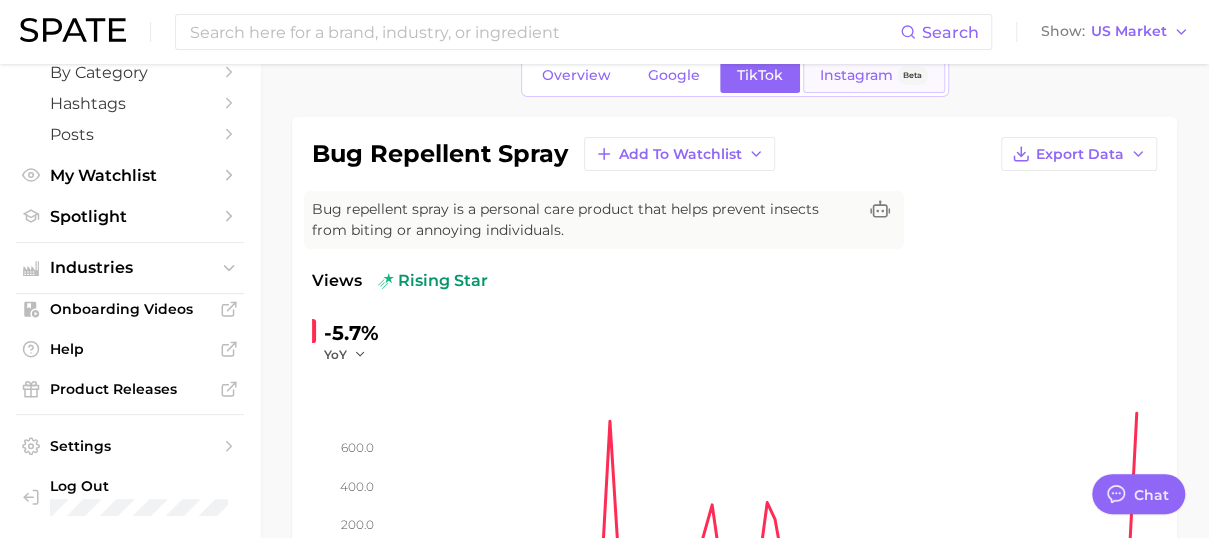 click on "Instagram" at bounding box center [856, 75] 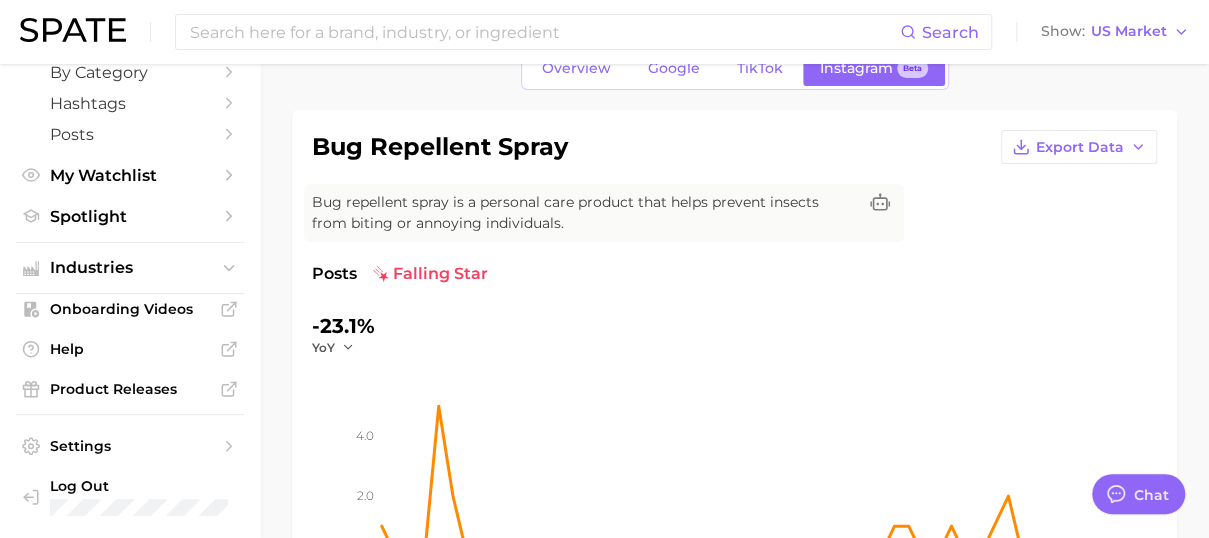 scroll, scrollTop: 0, scrollLeft: 0, axis: both 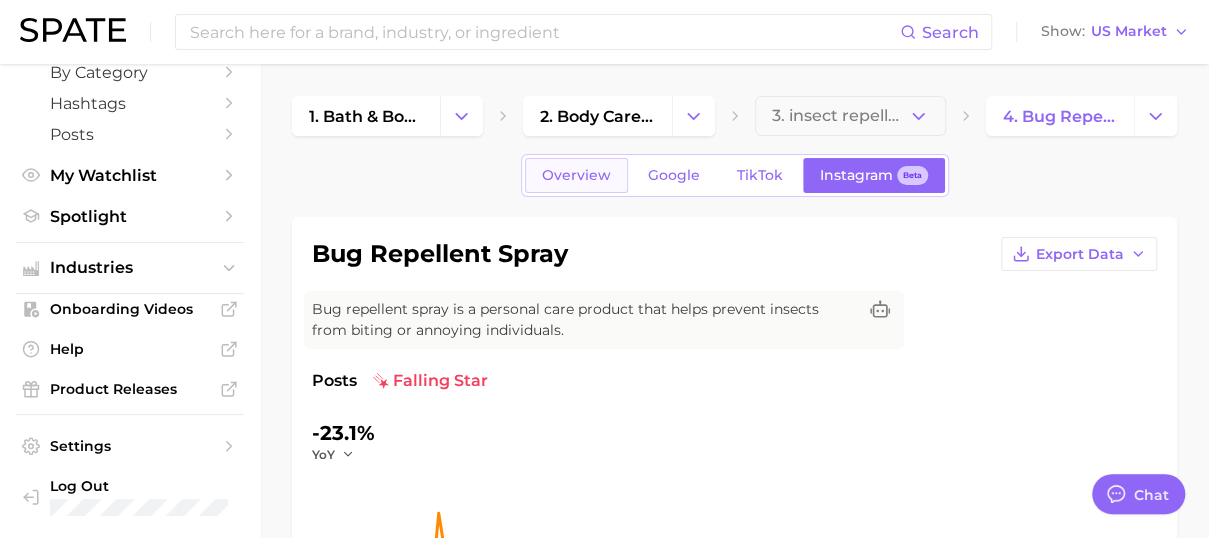 click on "Overview" at bounding box center [576, 175] 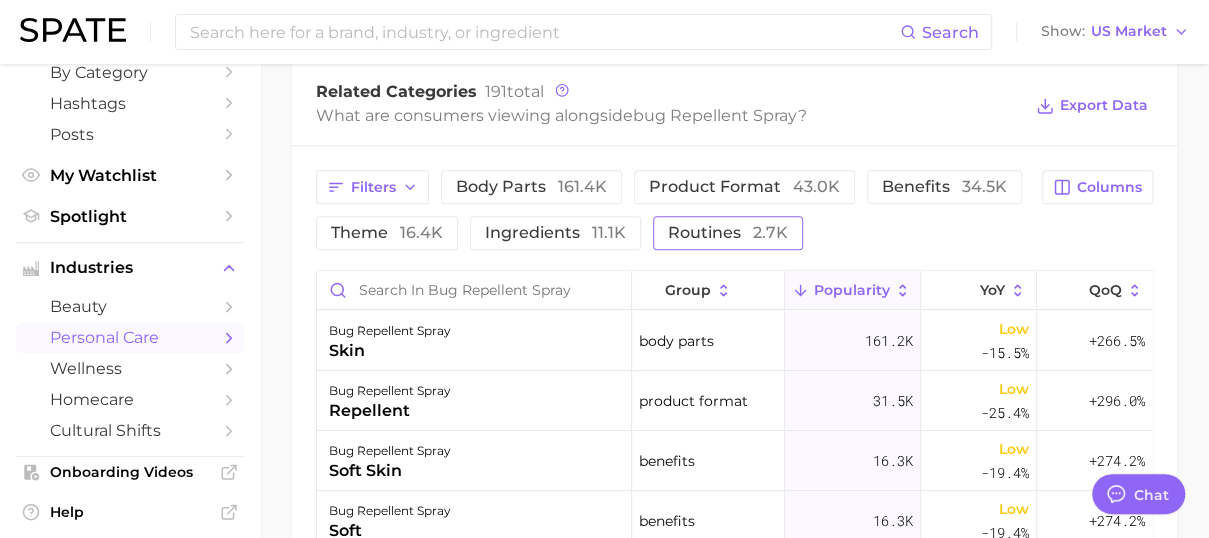 scroll, scrollTop: 1100, scrollLeft: 0, axis: vertical 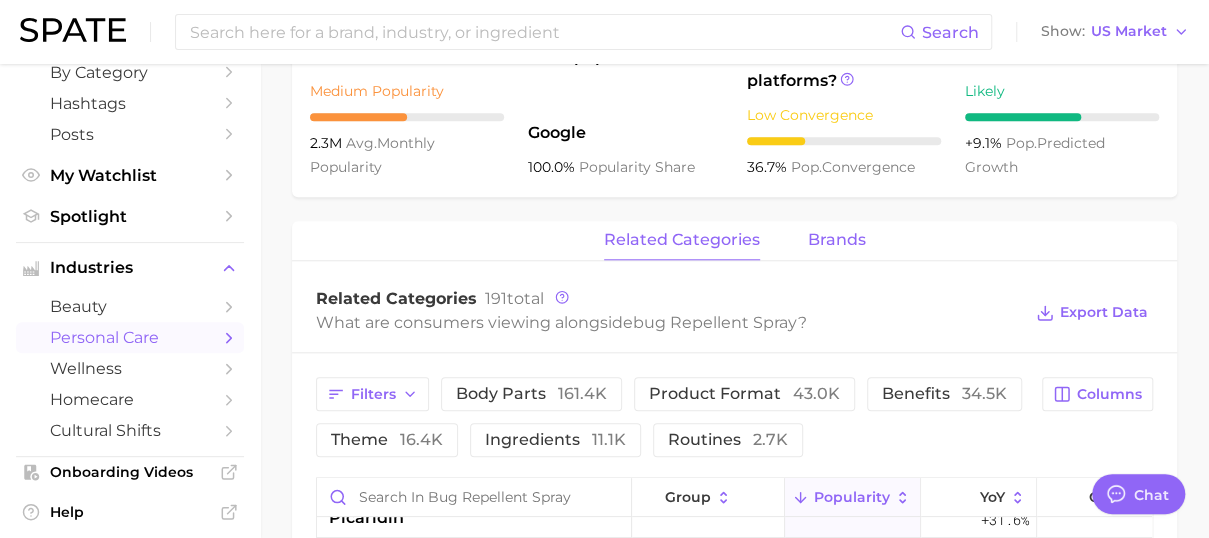 click on "brands" at bounding box center [837, 240] 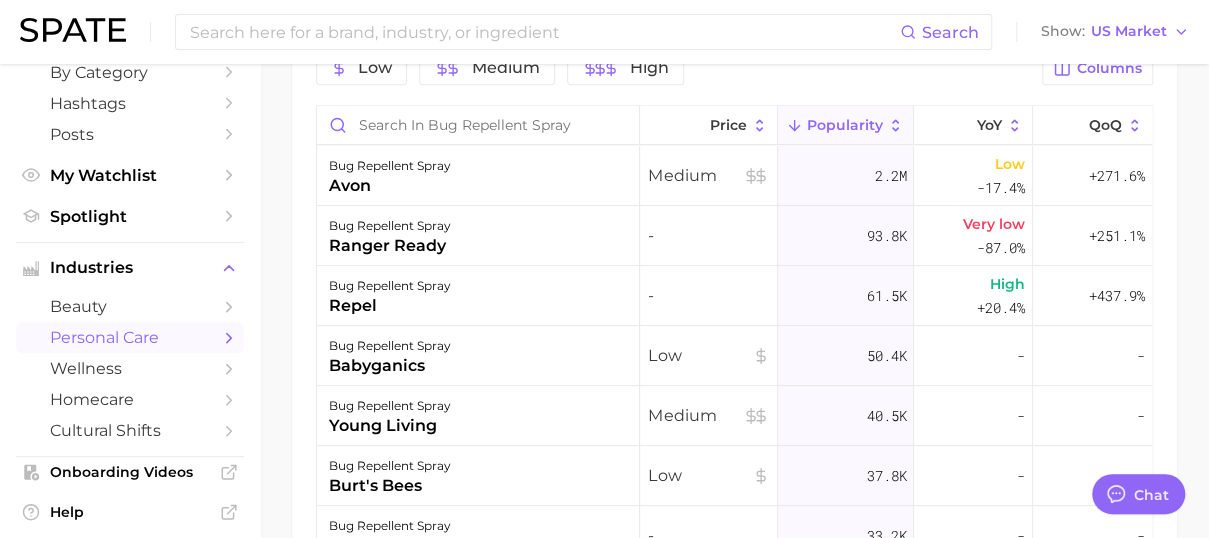 scroll, scrollTop: 1096, scrollLeft: 0, axis: vertical 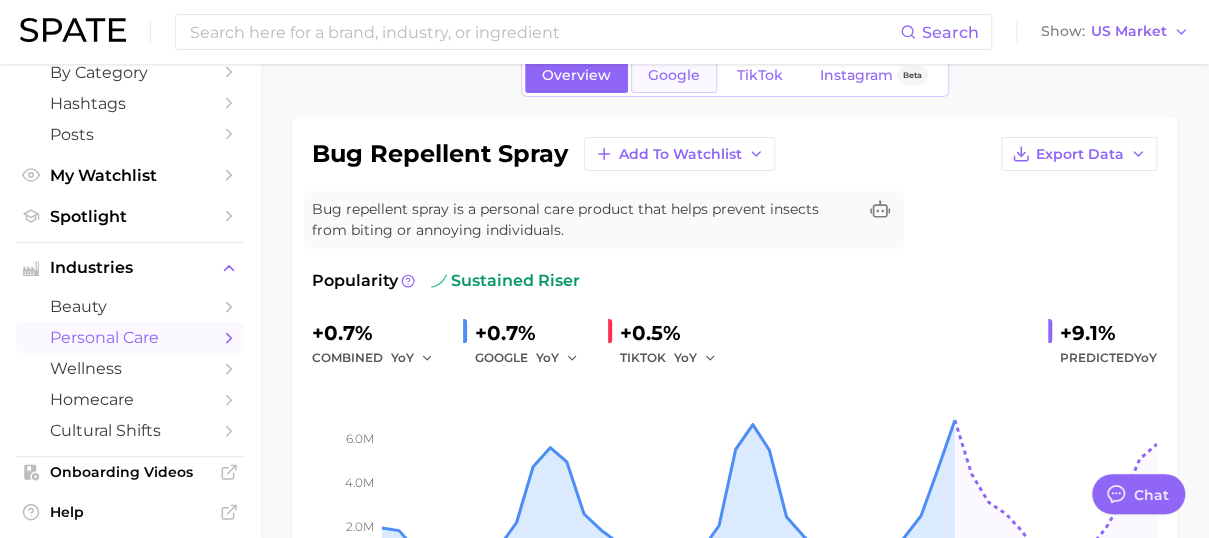click on "Google" at bounding box center [674, 75] 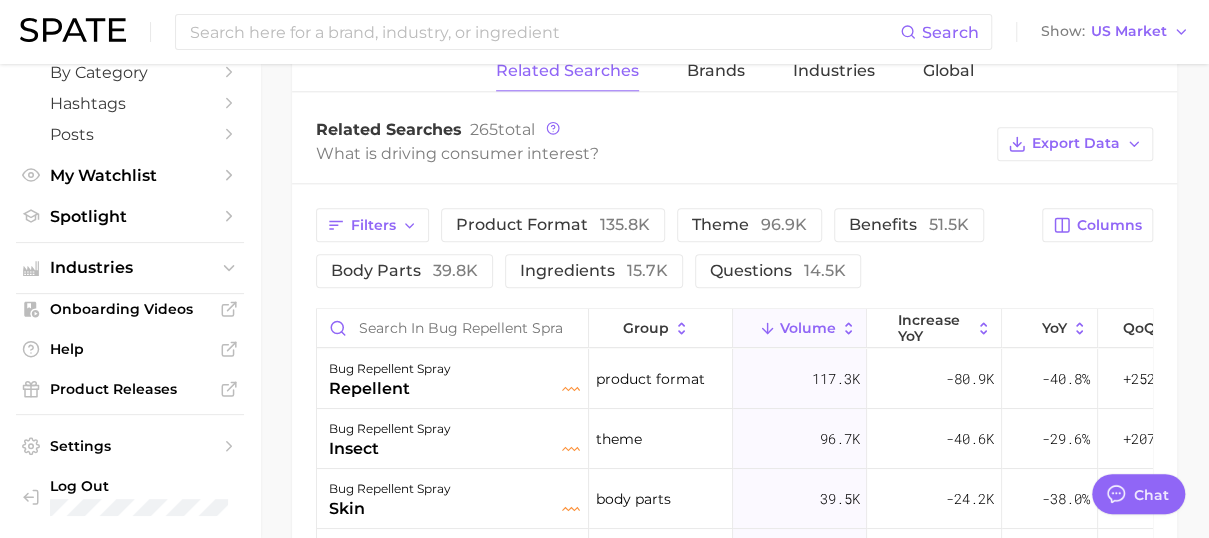 scroll, scrollTop: 900, scrollLeft: 0, axis: vertical 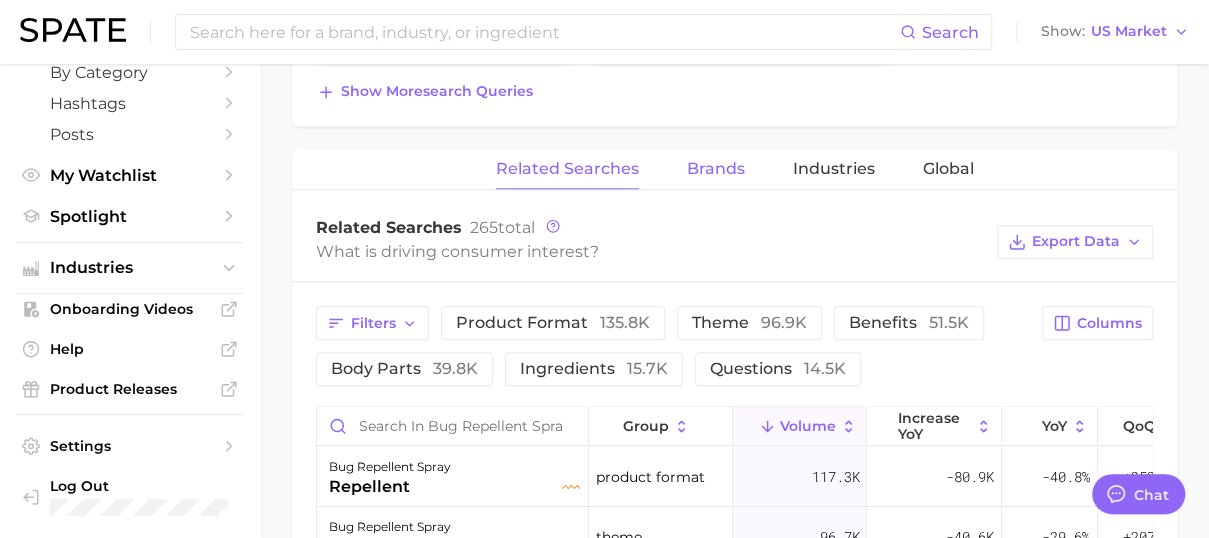 click on "Brands" at bounding box center (716, 169) 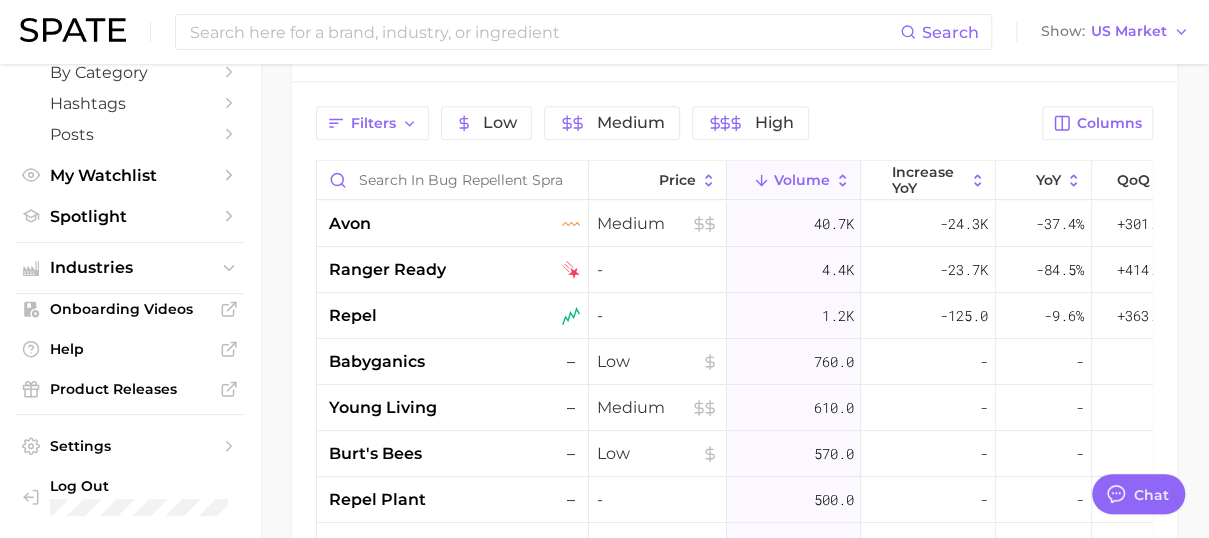 scroll, scrollTop: 1200, scrollLeft: 0, axis: vertical 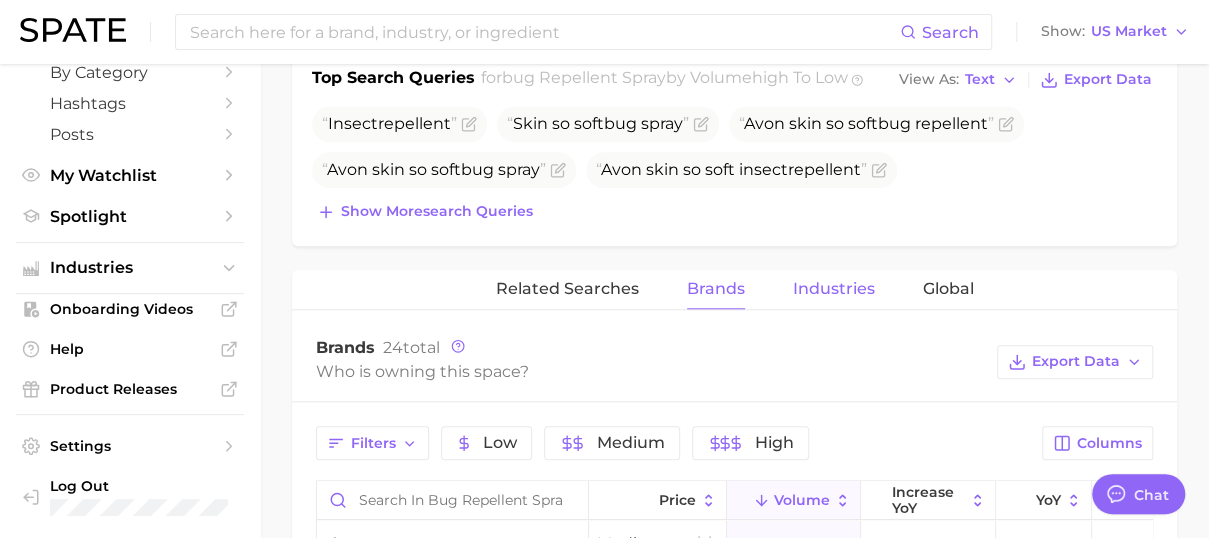 click on "Industries" at bounding box center [834, 289] 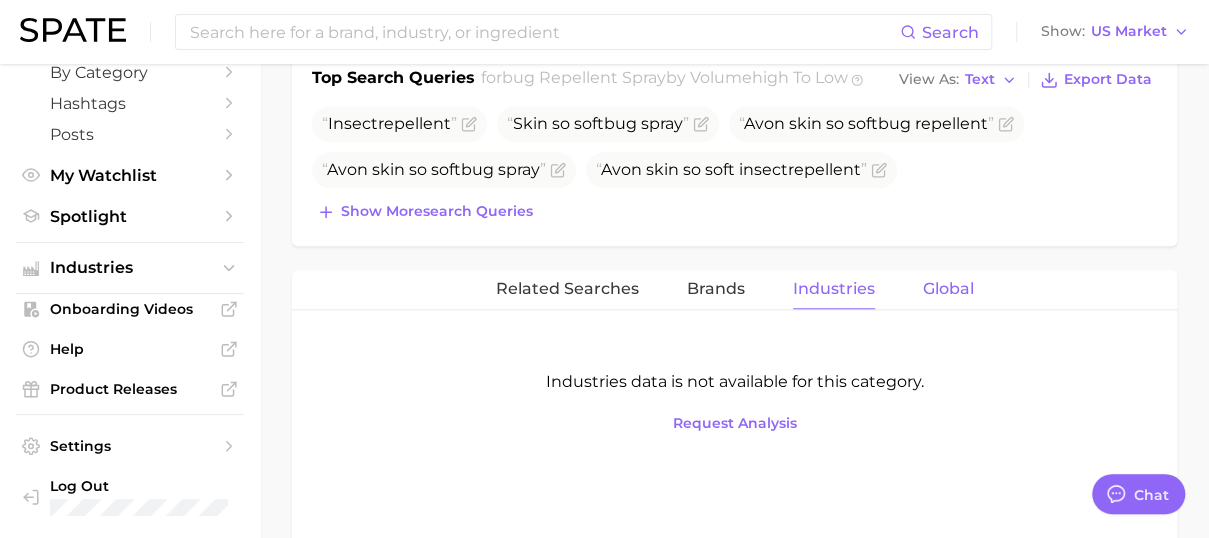 click on "Global" at bounding box center (948, 289) 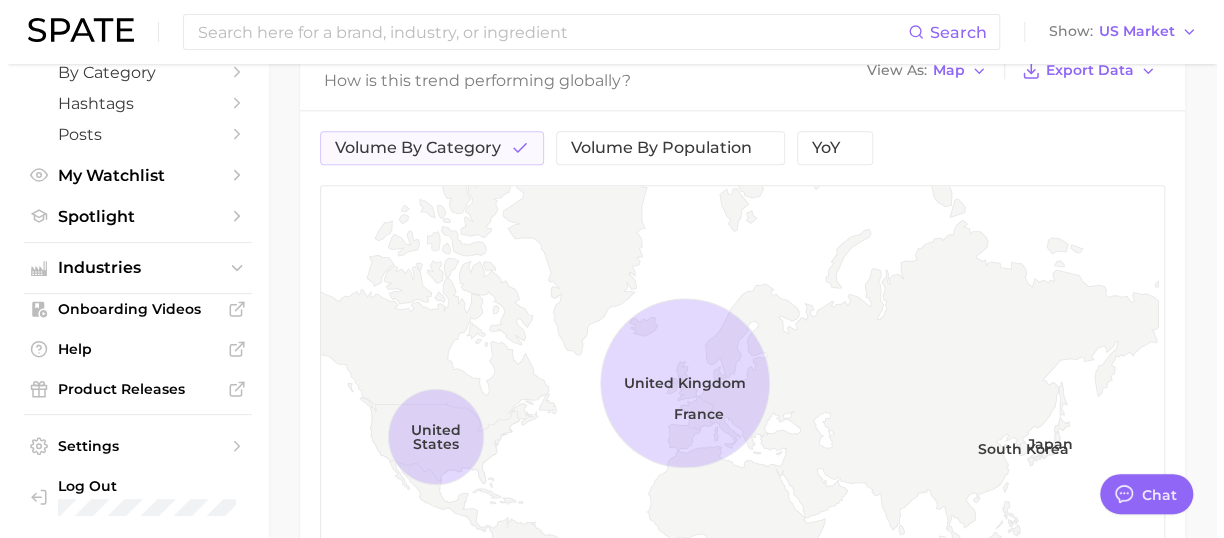 scroll, scrollTop: 1080, scrollLeft: 0, axis: vertical 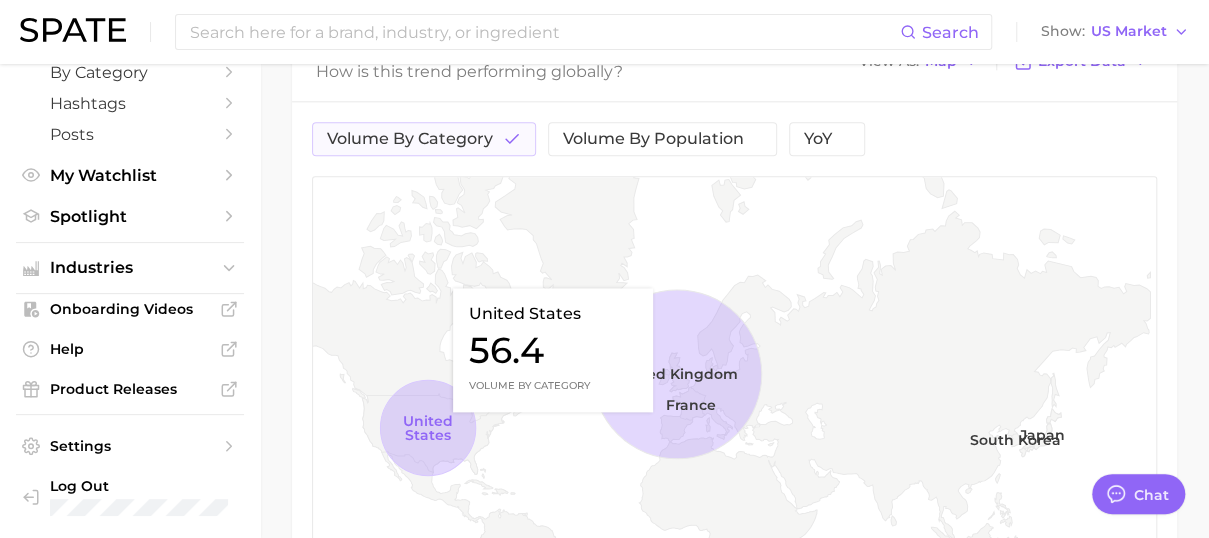 click 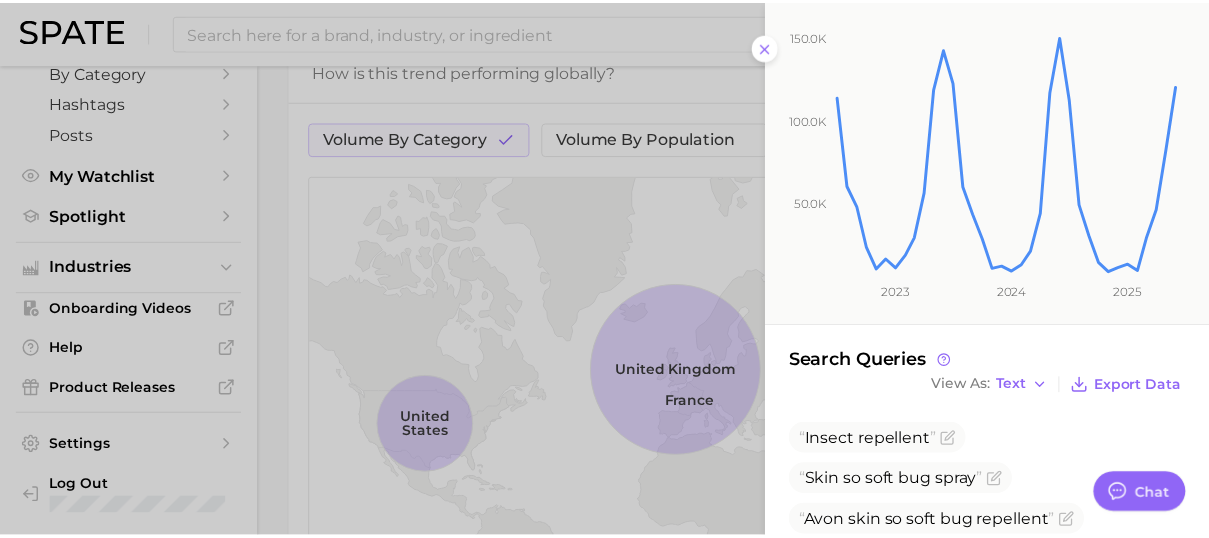 scroll, scrollTop: 0, scrollLeft: 0, axis: both 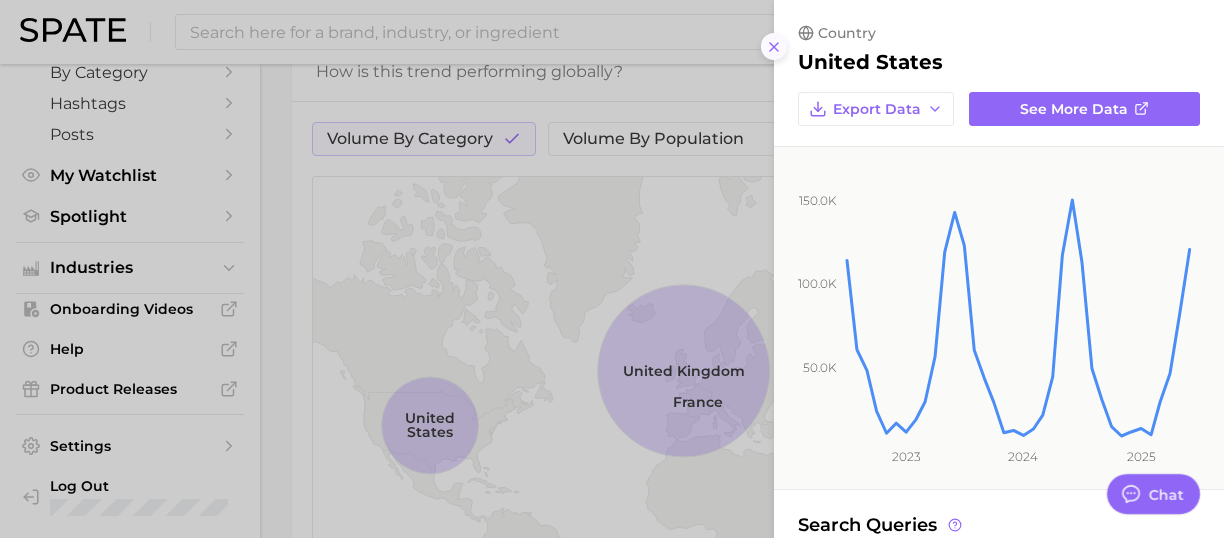 click 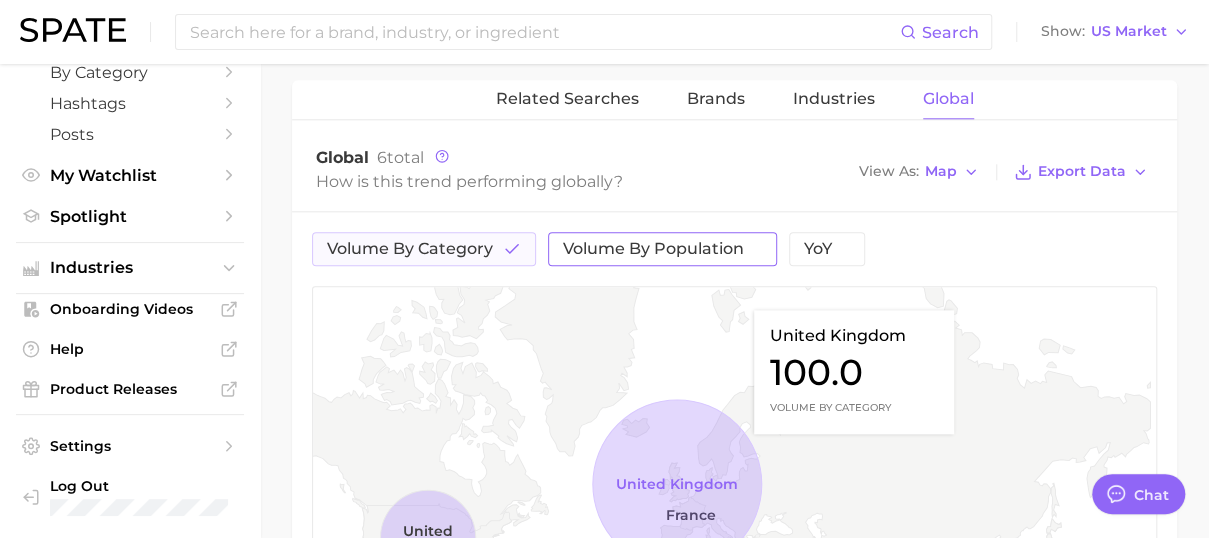 scroll, scrollTop: 880, scrollLeft: 0, axis: vertical 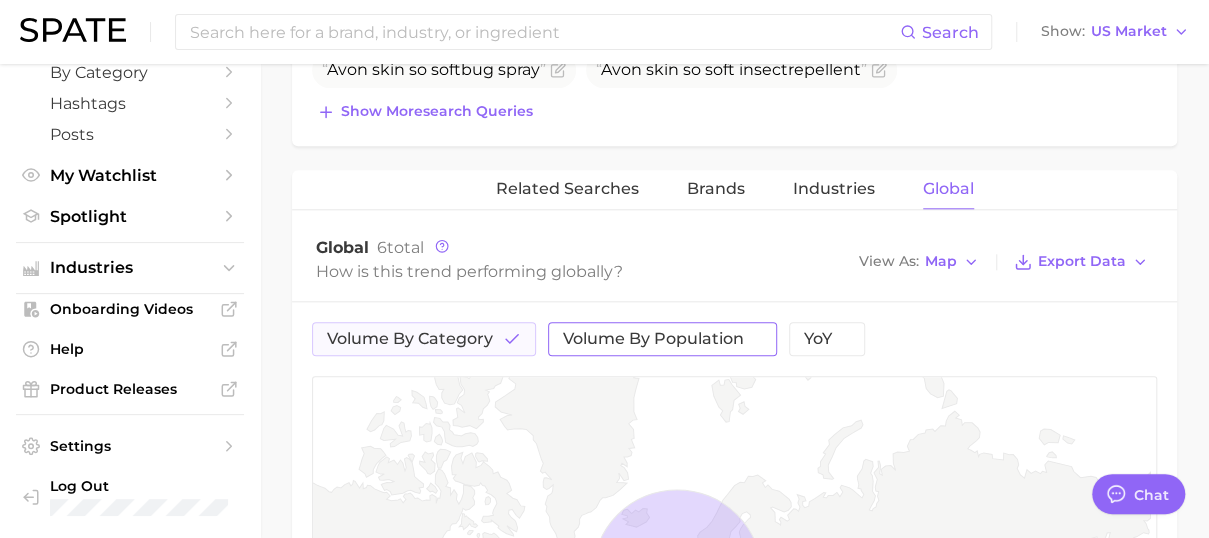 click on "volume by population" at bounding box center (653, 339) 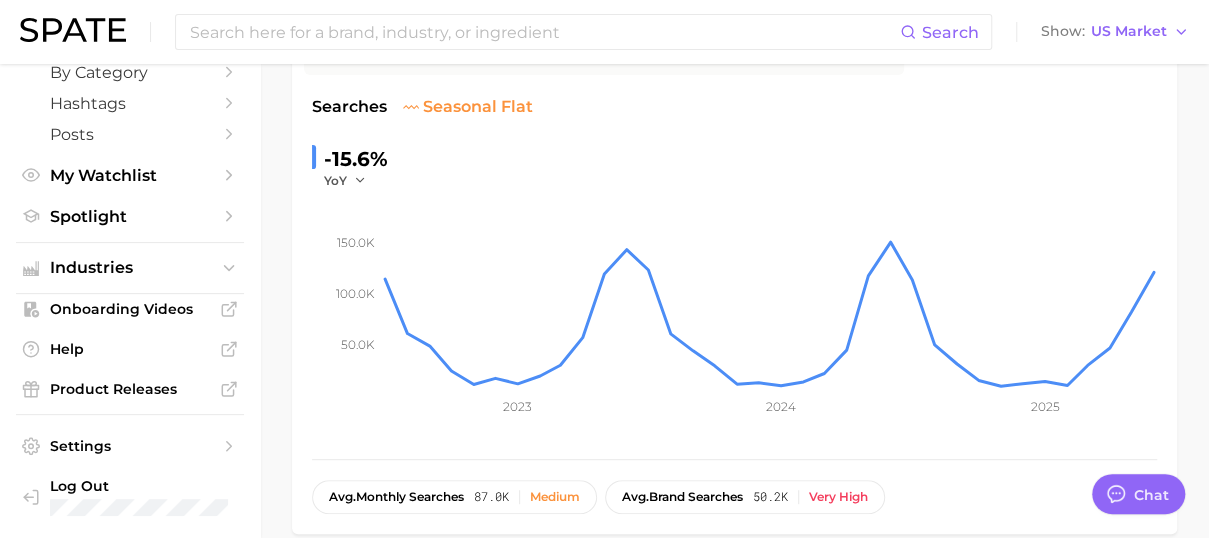 scroll, scrollTop: 0, scrollLeft: 0, axis: both 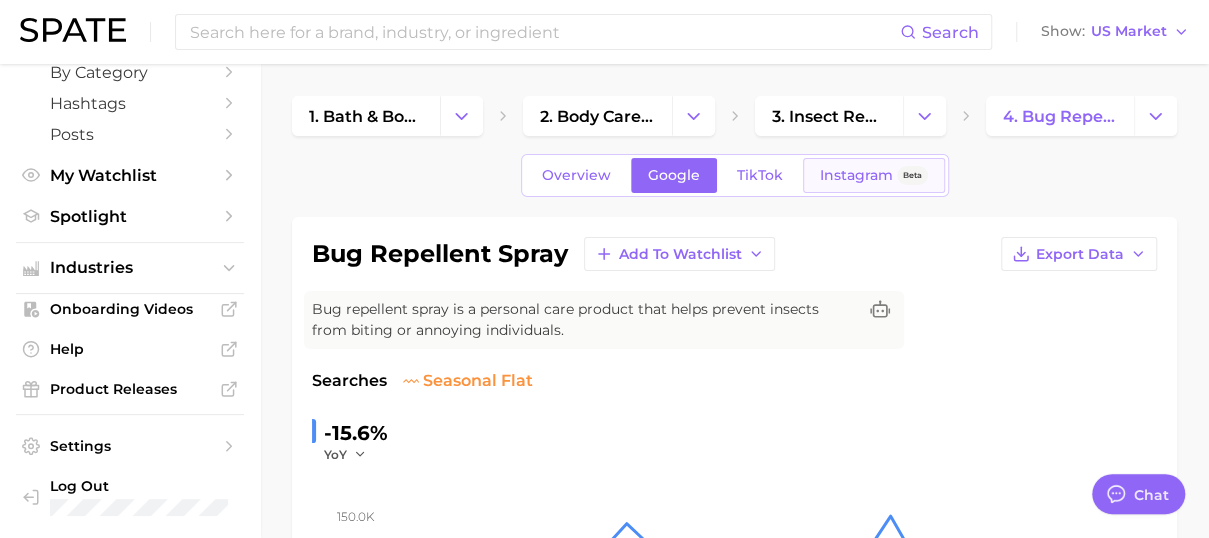 click on "Instagram" at bounding box center [856, 175] 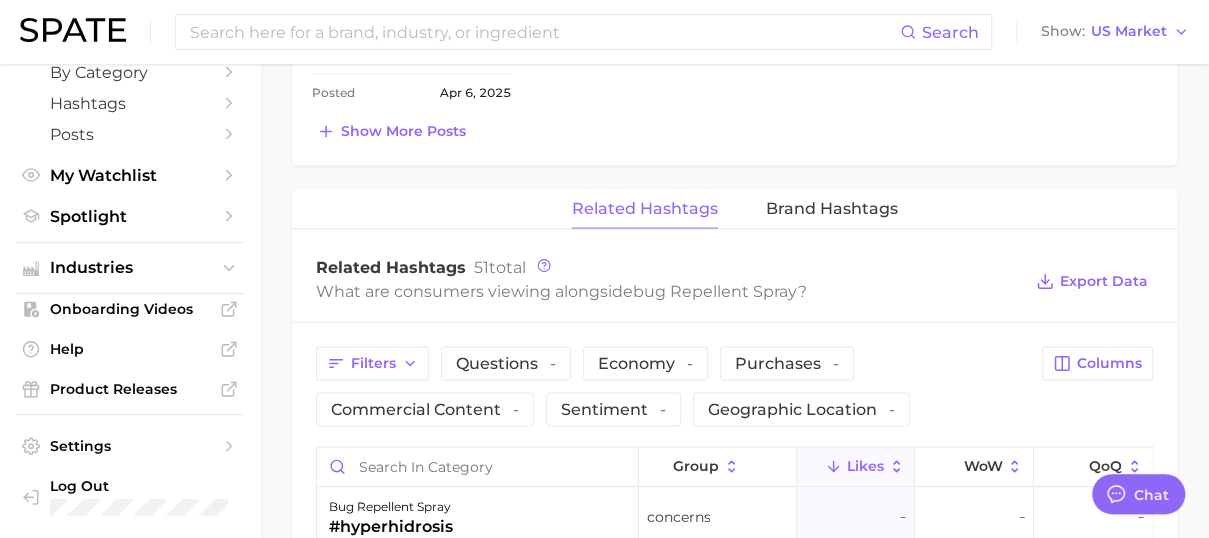 scroll, scrollTop: 1700, scrollLeft: 0, axis: vertical 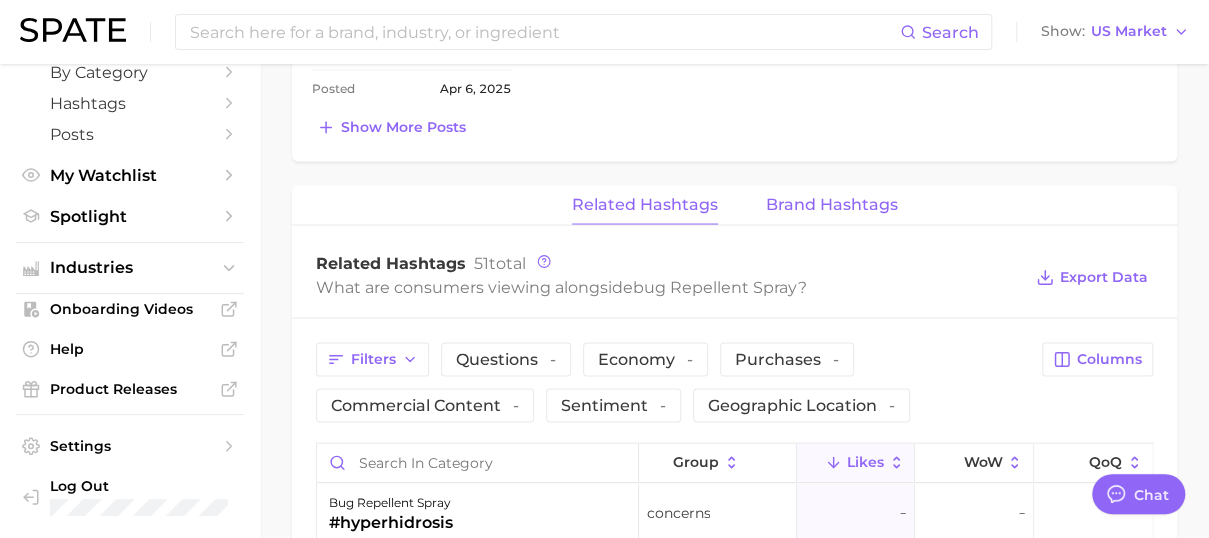 click on "Brand Hashtags" at bounding box center (832, 204) 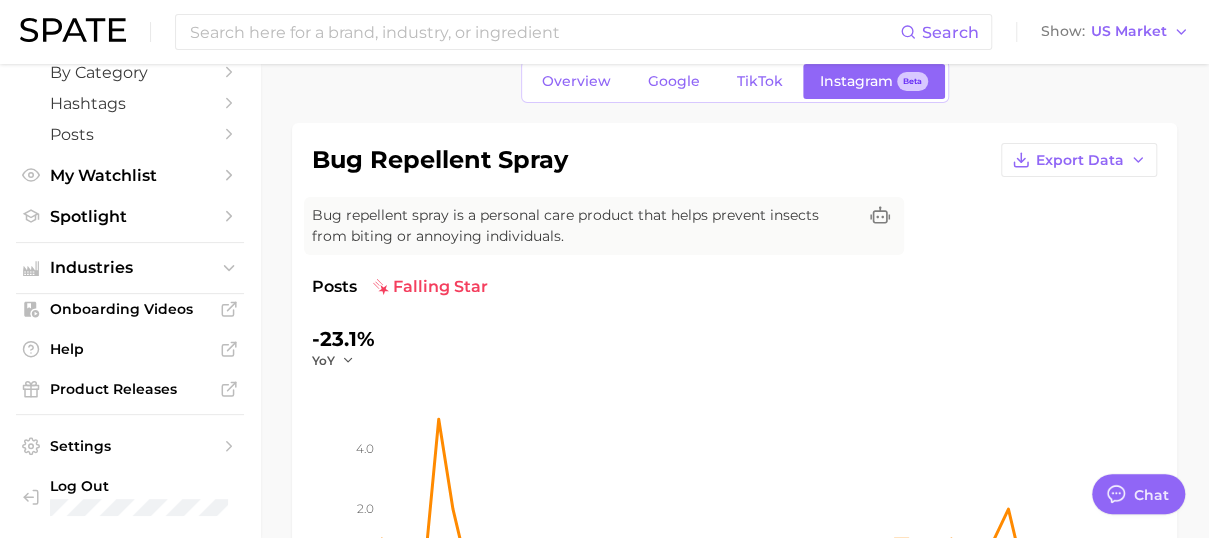 scroll, scrollTop: 0, scrollLeft: 0, axis: both 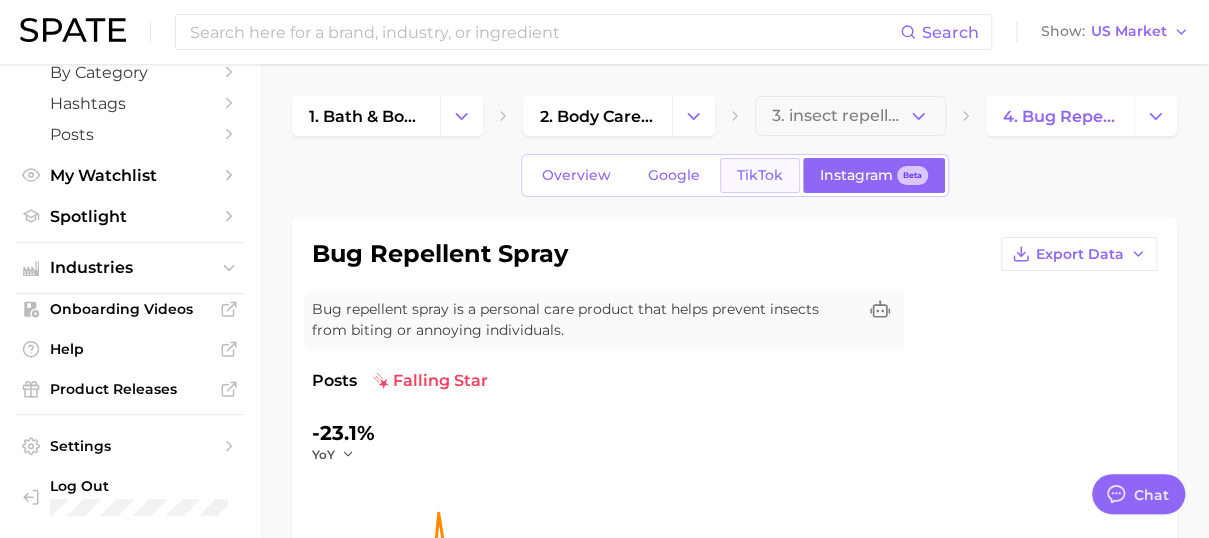 click on "TikTok" at bounding box center (760, 175) 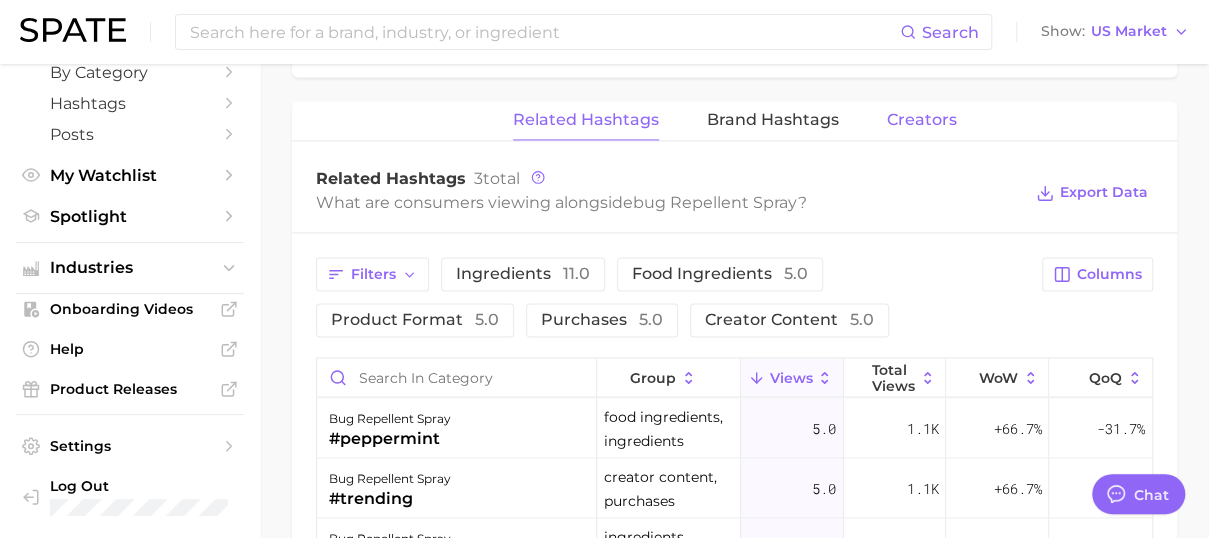 scroll, scrollTop: 1320, scrollLeft: 0, axis: vertical 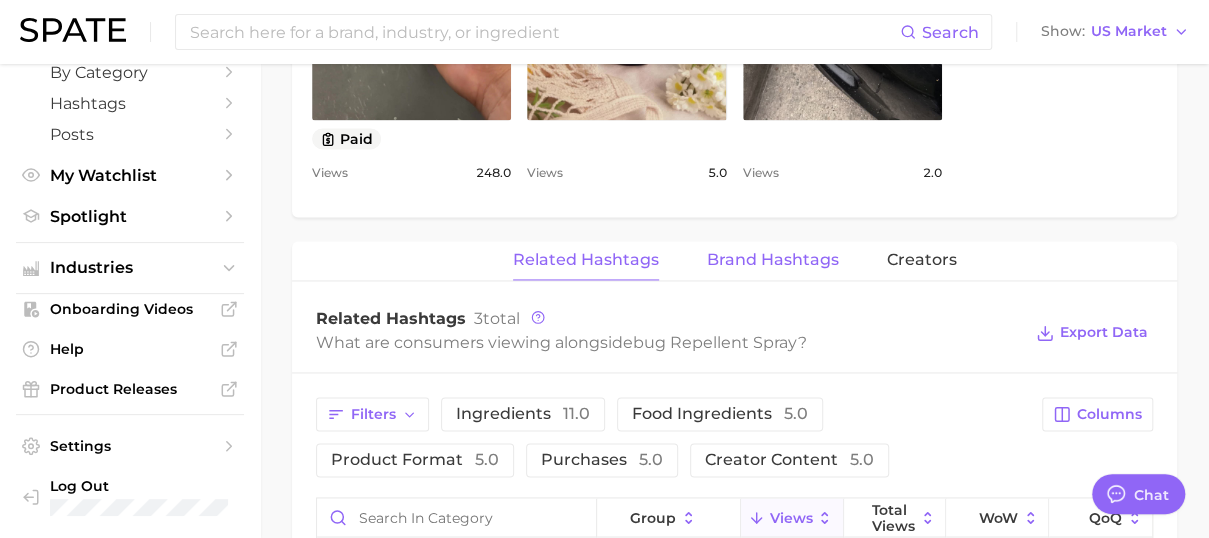 click on "Brand Hashtags" at bounding box center [773, 260] 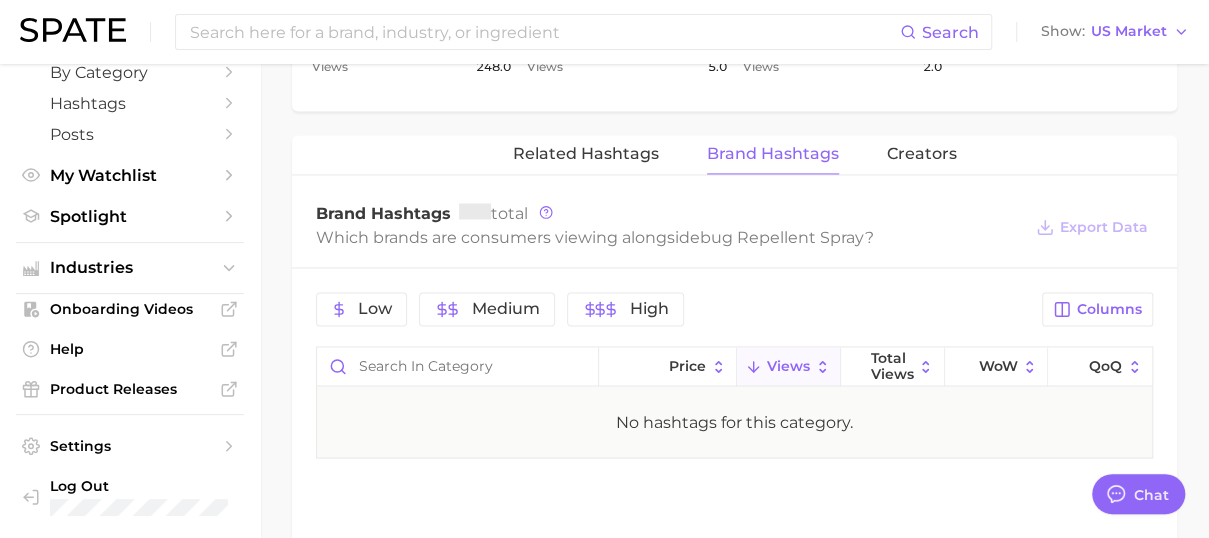 scroll, scrollTop: 1329, scrollLeft: 0, axis: vertical 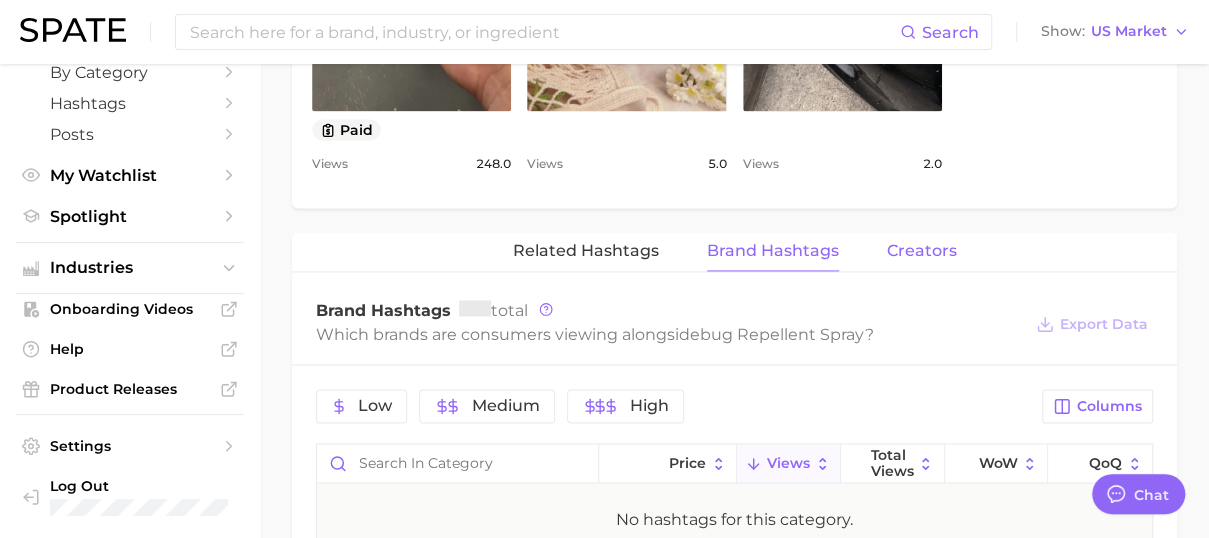 click on "Creators" at bounding box center [922, 251] 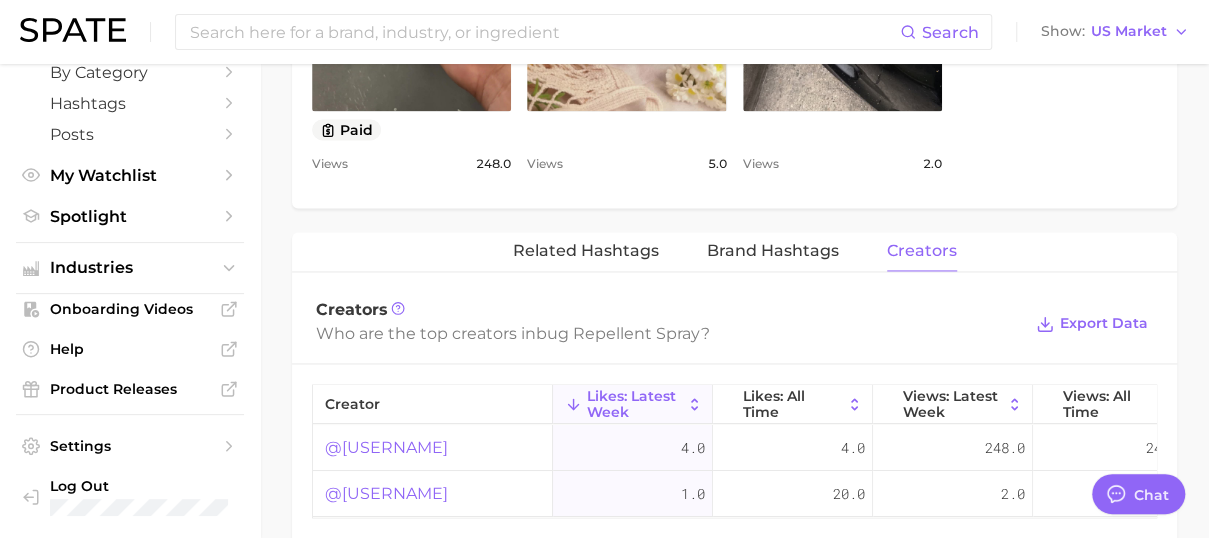 scroll, scrollTop: 1529, scrollLeft: 0, axis: vertical 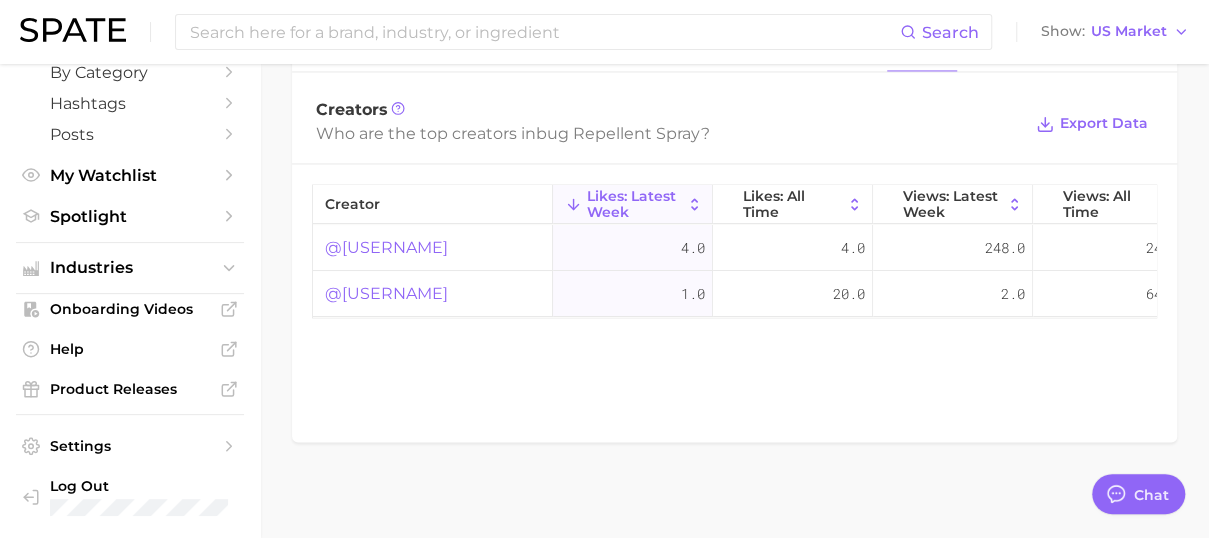 click on "@[USERNAME]" at bounding box center (386, 248) 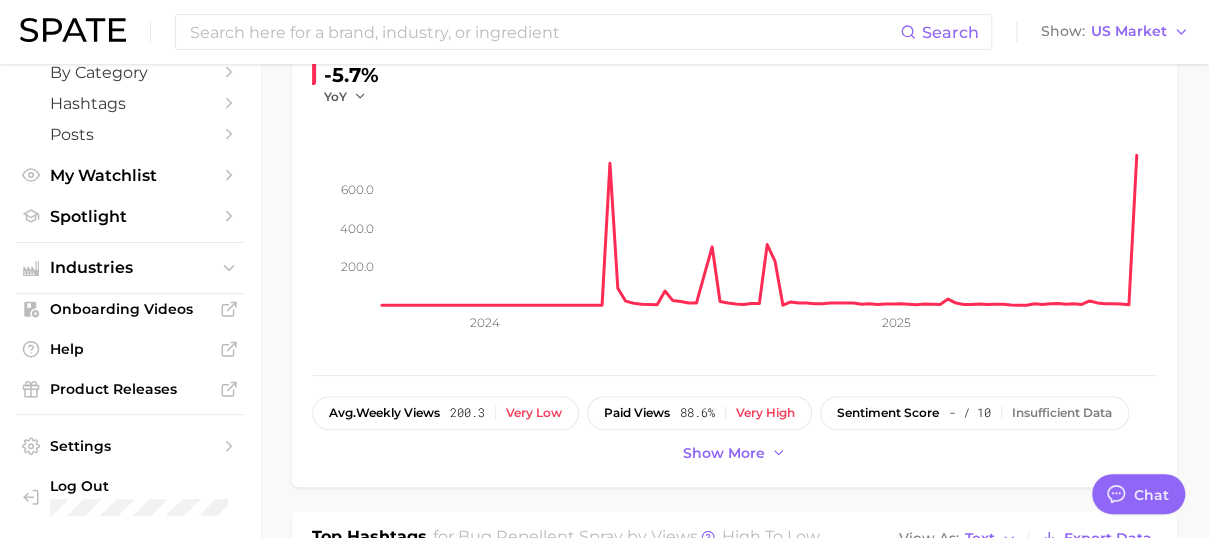 scroll, scrollTop: 0, scrollLeft: 0, axis: both 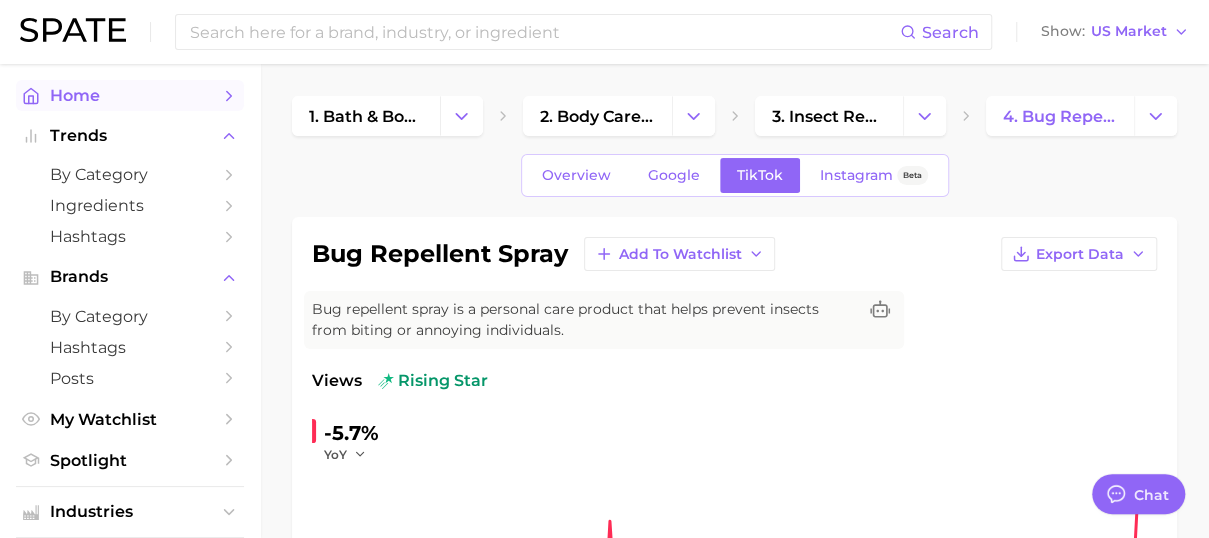 click on "Home" at bounding box center (130, 95) 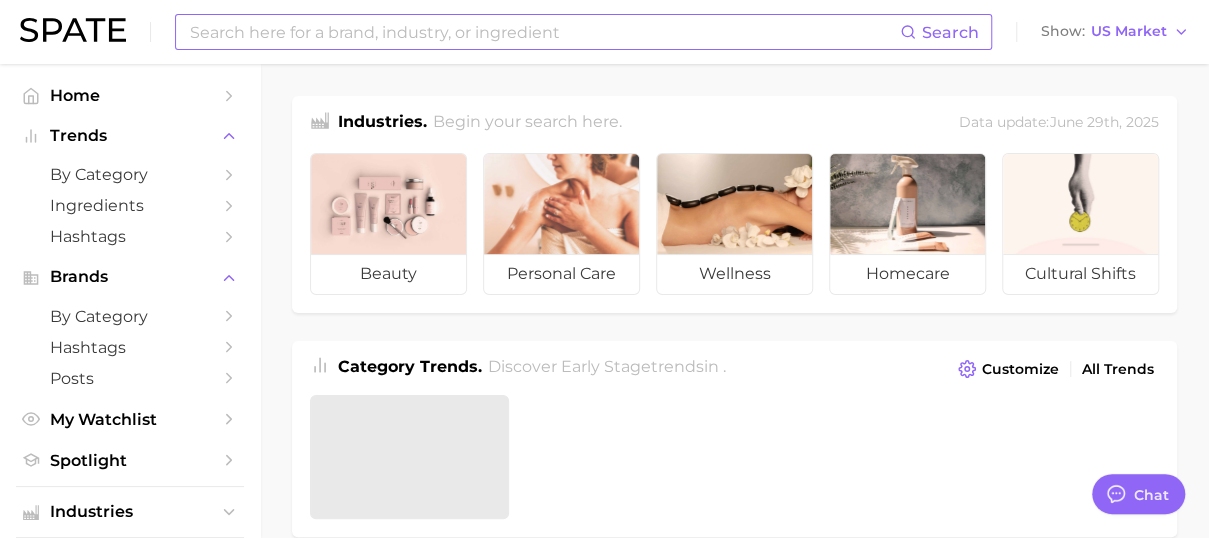 click at bounding box center (544, 32) 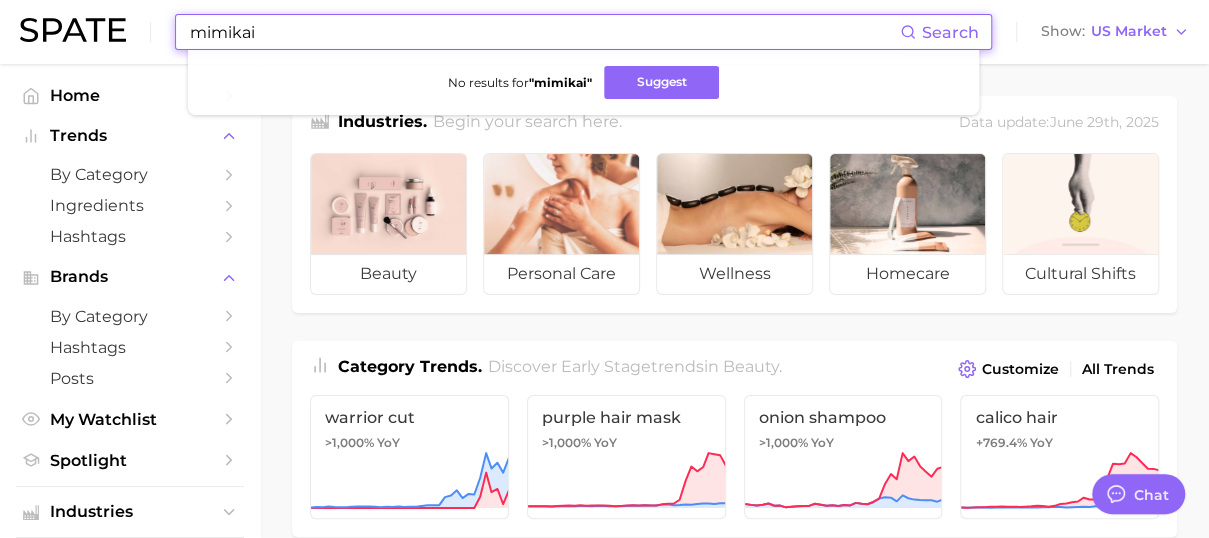 click on "mimikai" at bounding box center [544, 32] 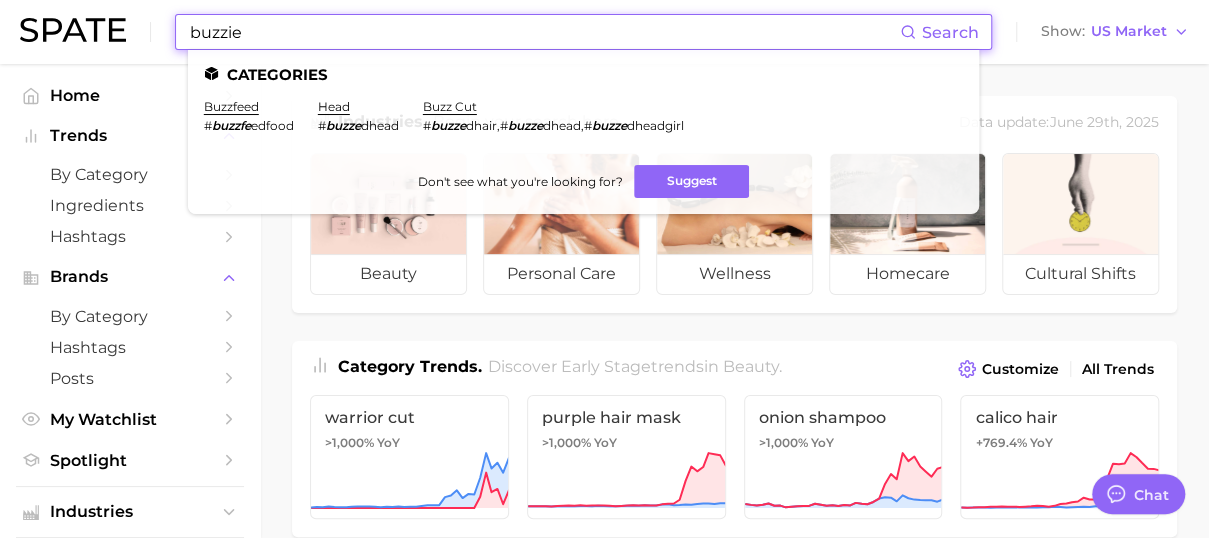 click on "buzzie" at bounding box center [544, 32] 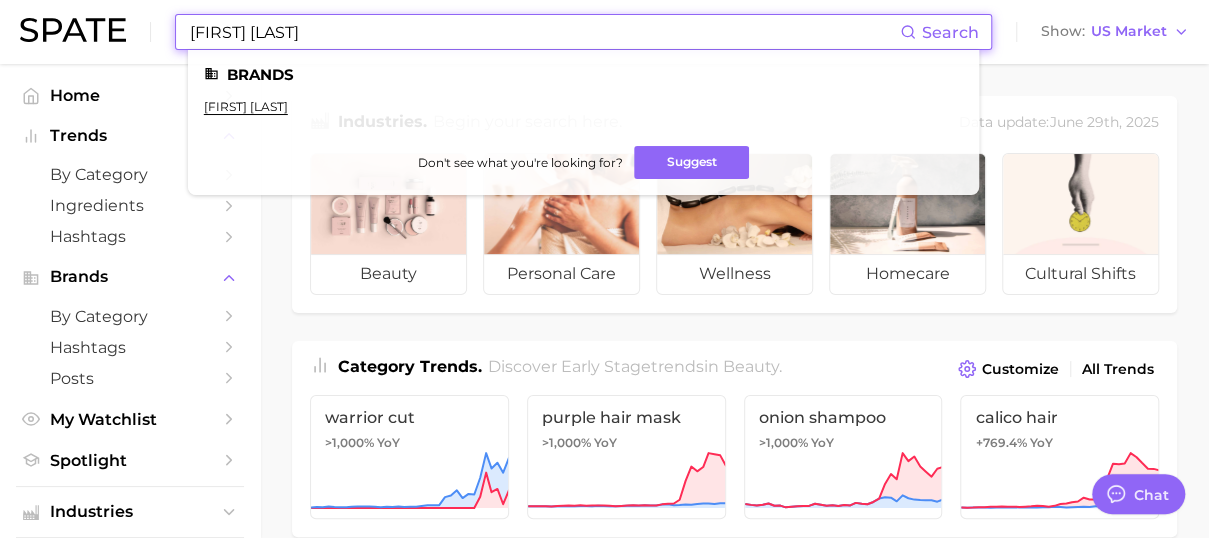 type on "[FIRST] [LAST]" 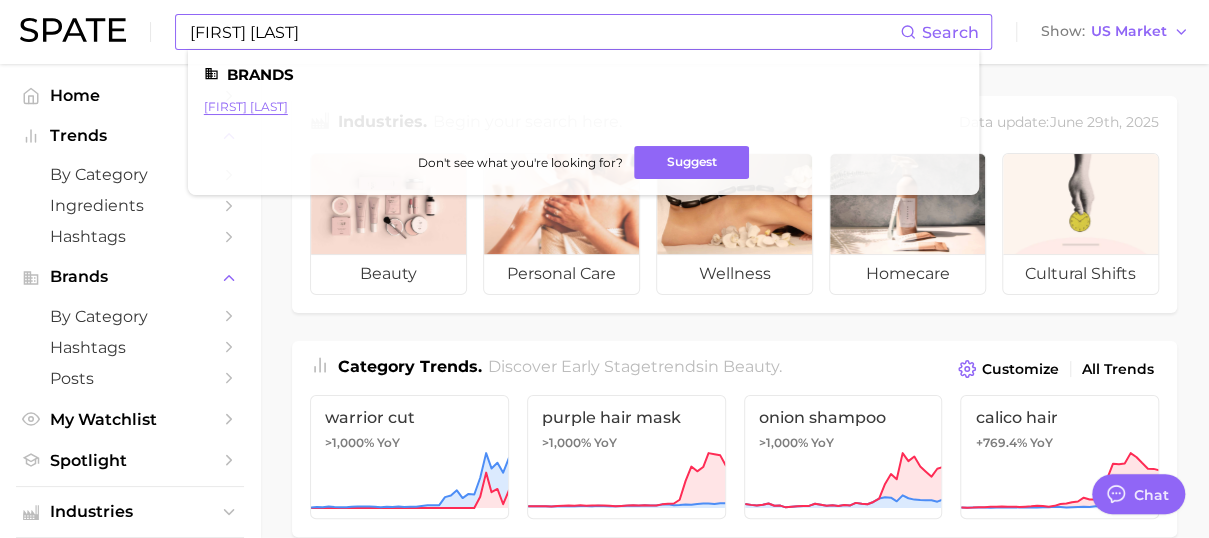 click on "[FIRST] [LAST]" at bounding box center (246, 106) 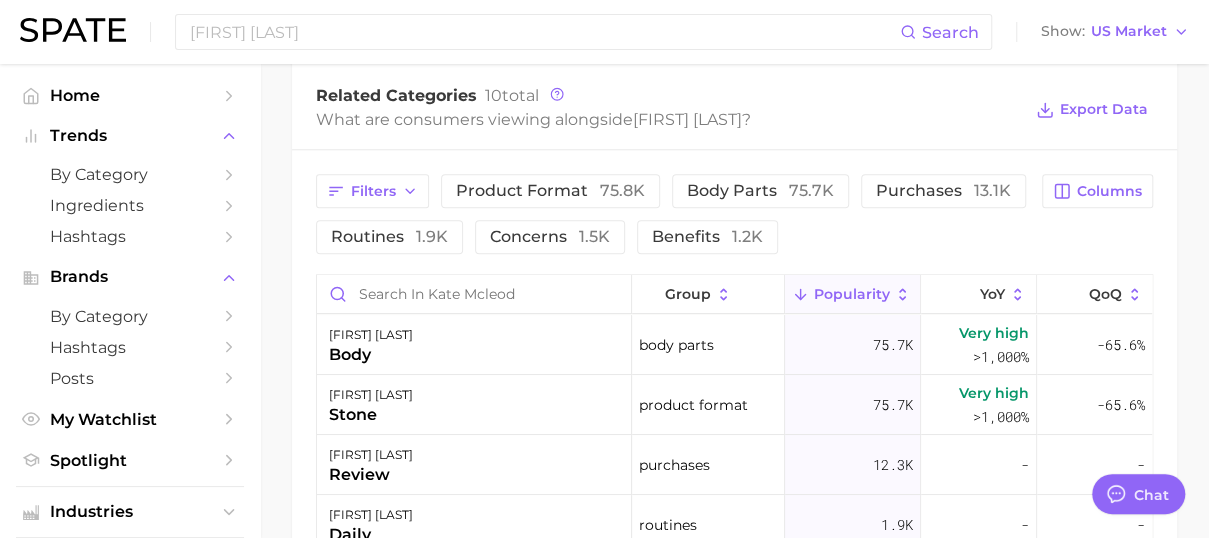 scroll, scrollTop: 900, scrollLeft: 0, axis: vertical 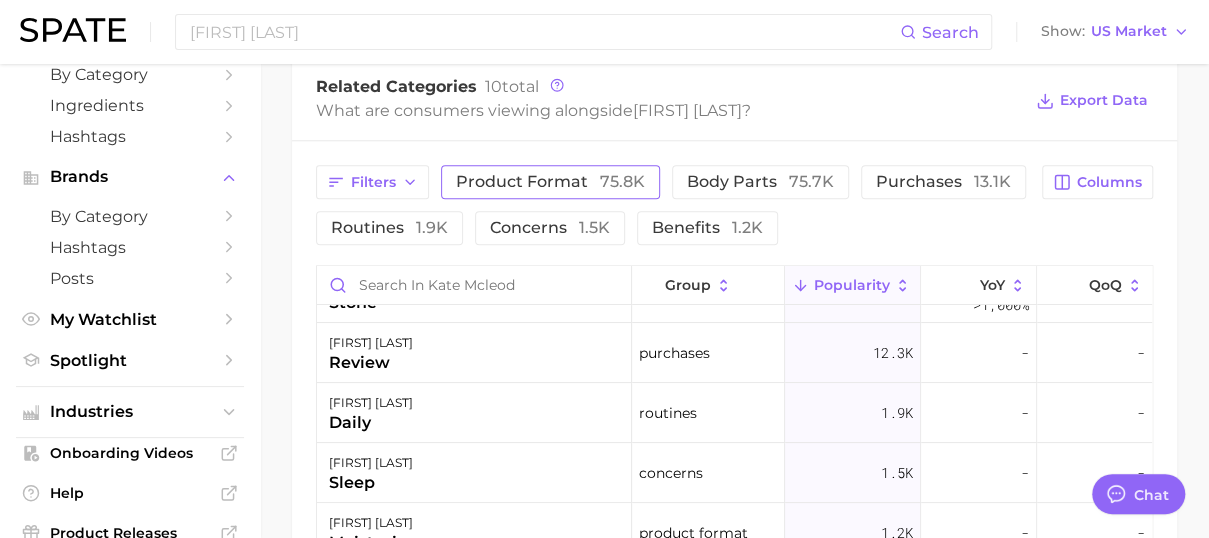 click on "75.8k" at bounding box center (622, 181) 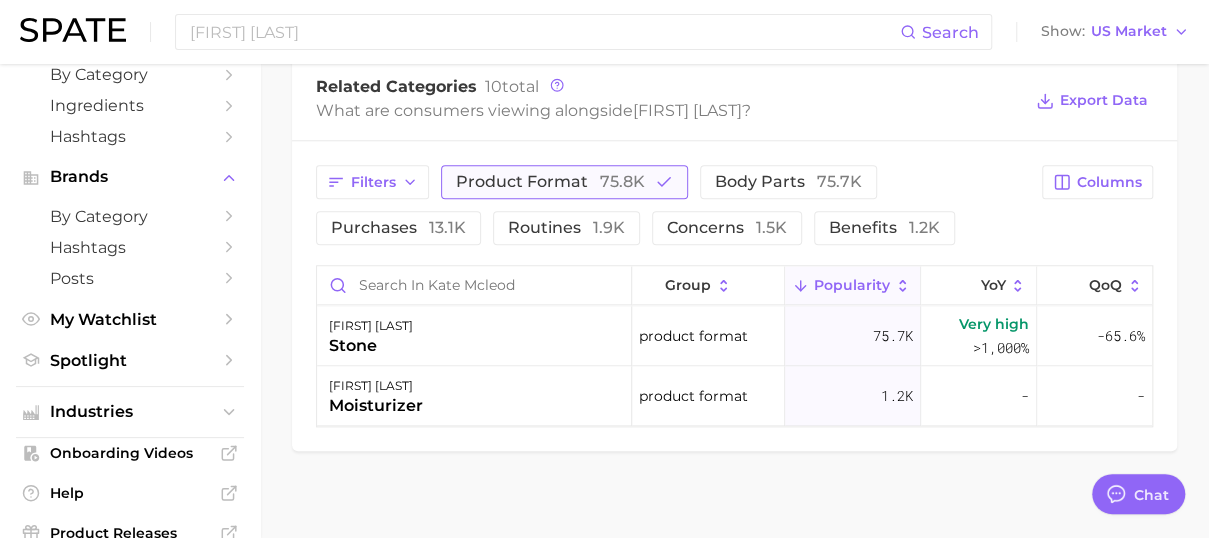 click on "75.8k" at bounding box center [622, 181] 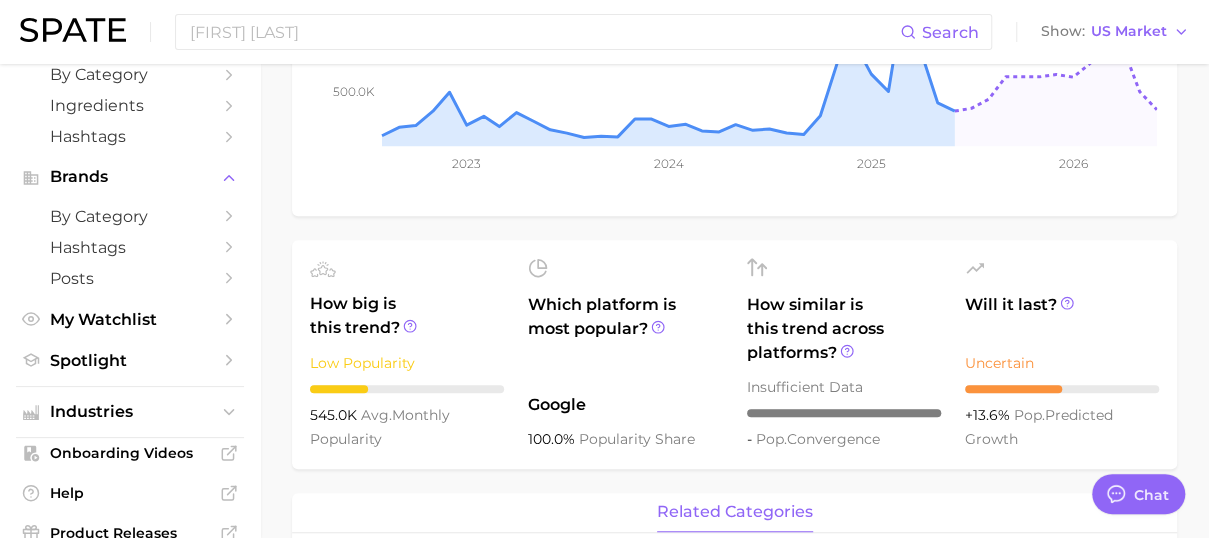 scroll, scrollTop: 0, scrollLeft: 0, axis: both 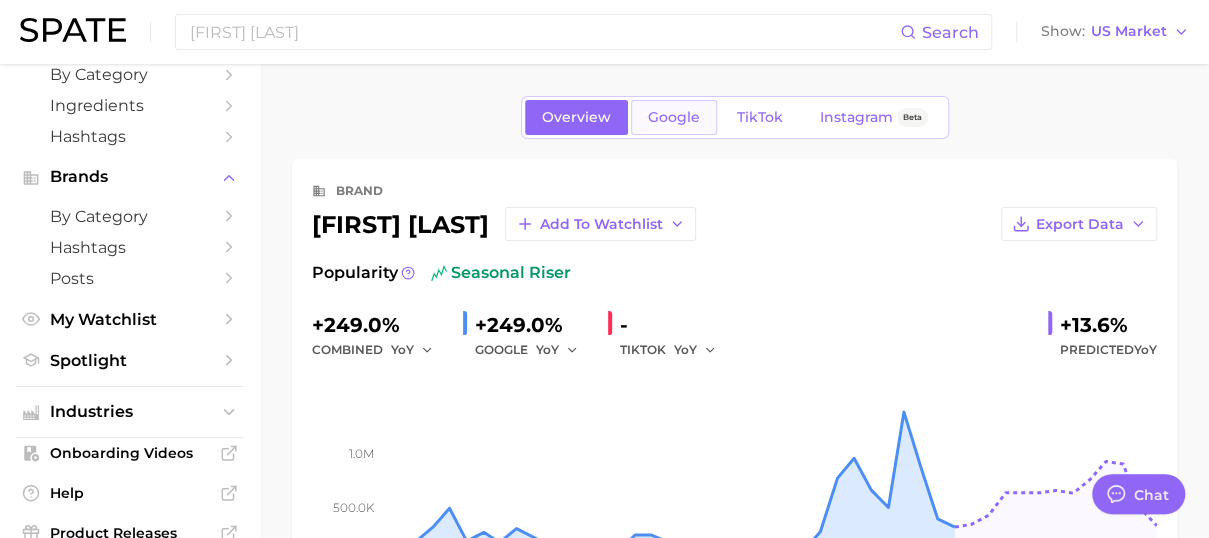 click on "Google" at bounding box center (674, 117) 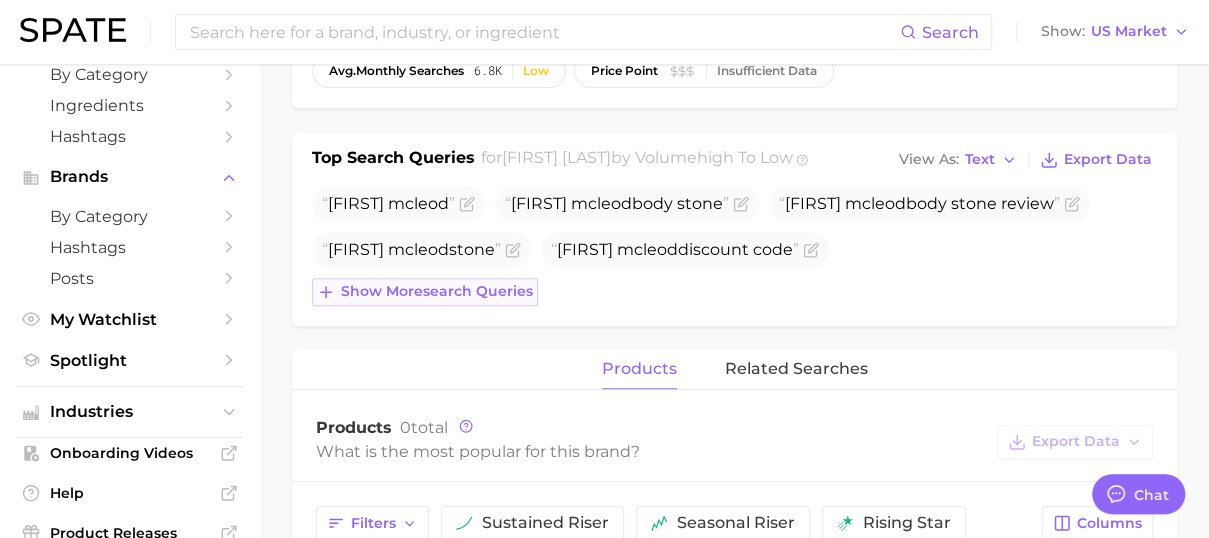 scroll, scrollTop: 600, scrollLeft: 0, axis: vertical 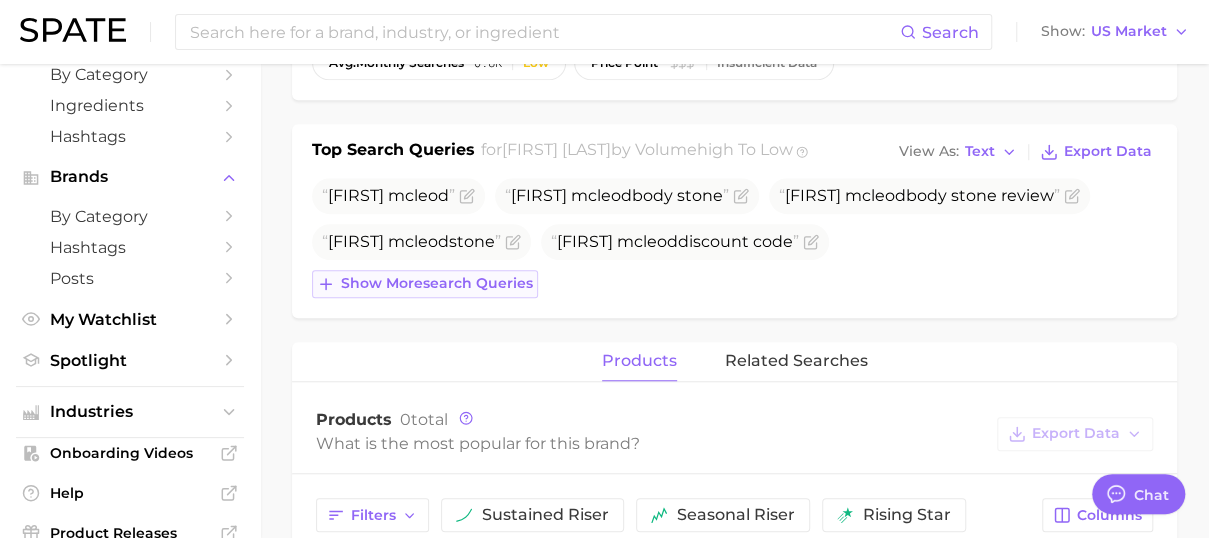 click on "Show more  search queries" at bounding box center [437, 283] 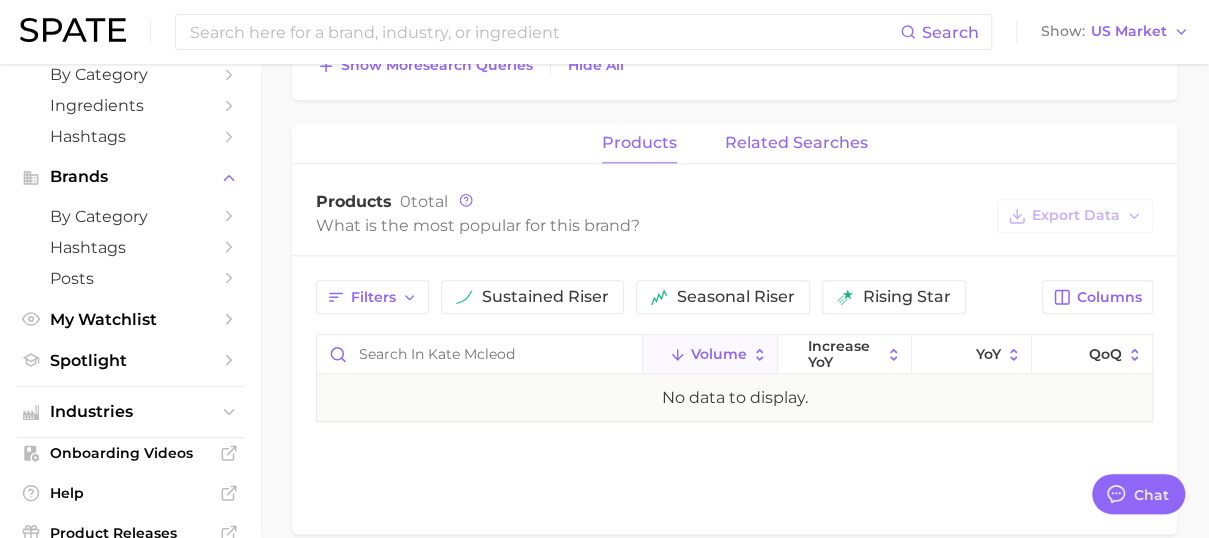 scroll, scrollTop: 800, scrollLeft: 0, axis: vertical 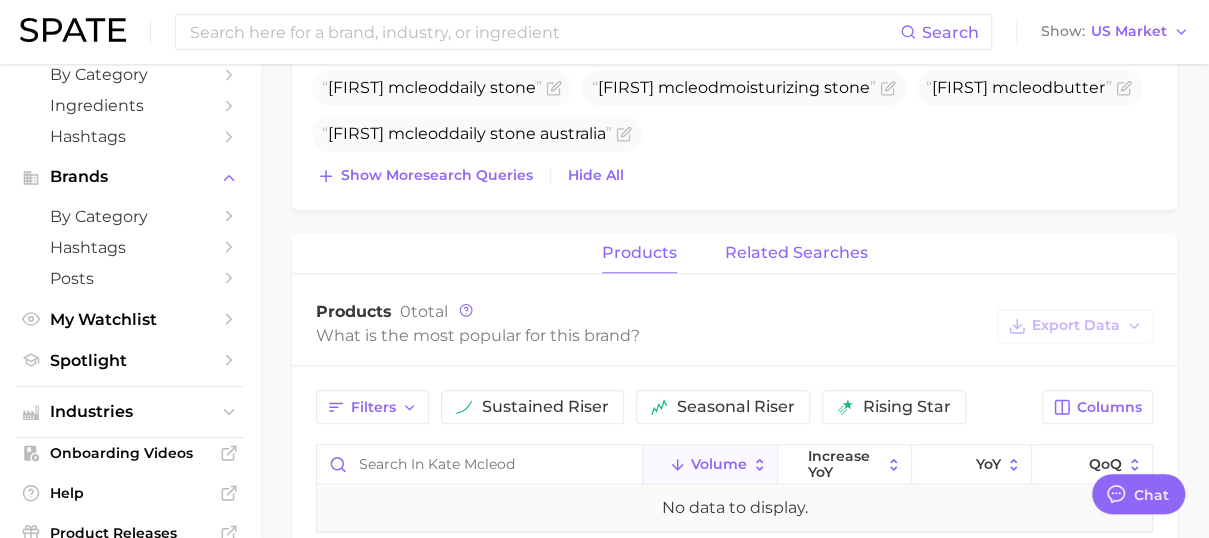 click on "related searches" at bounding box center [796, 253] 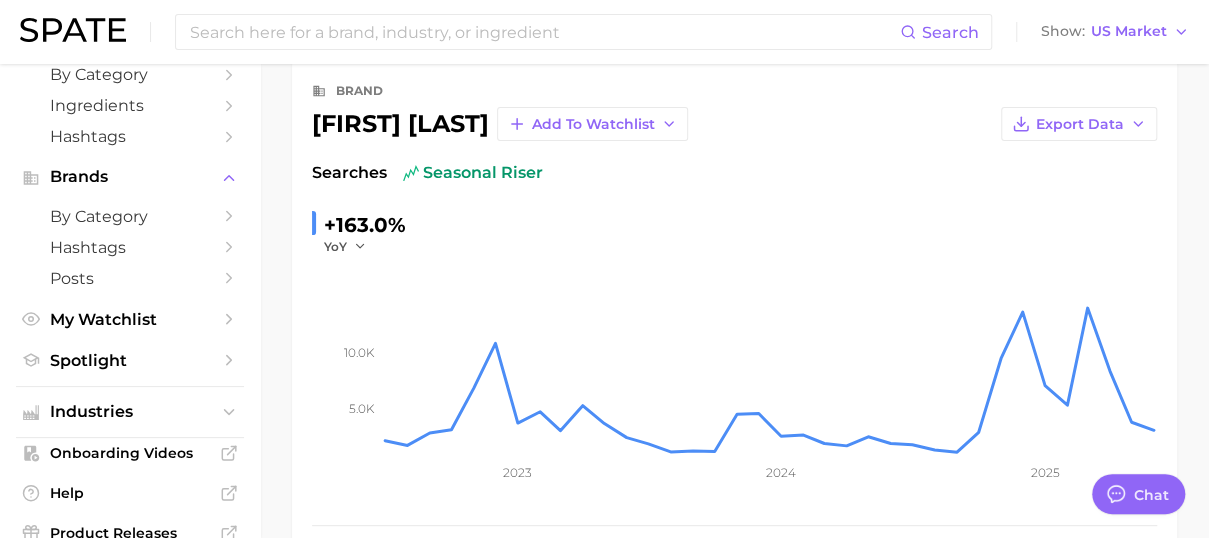 scroll, scrollTop: 0, scrollLeft: 0, axis: both 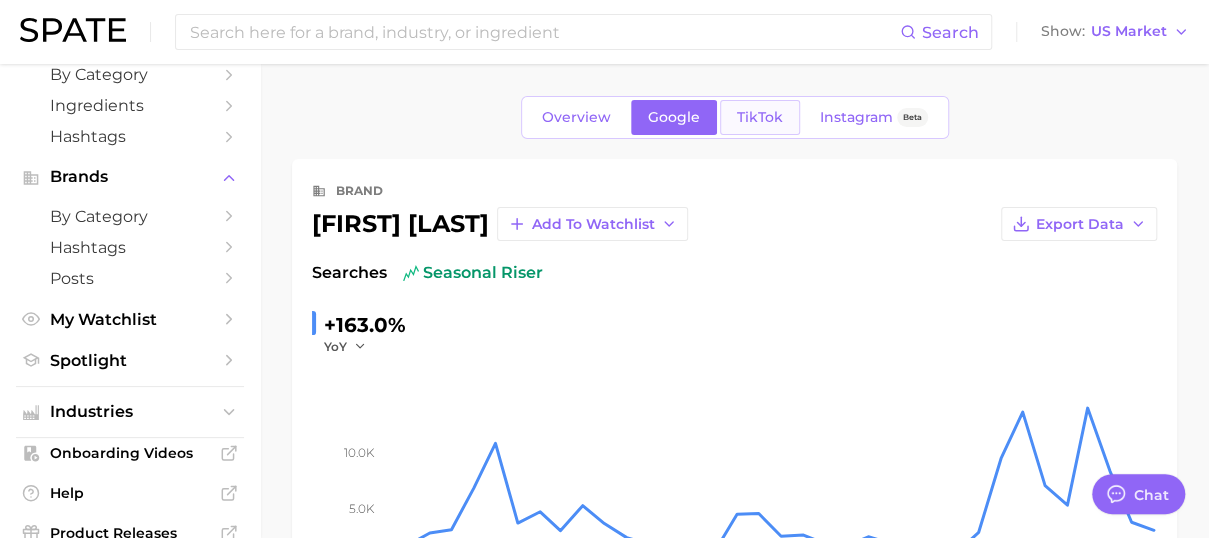 click on "TikTok" at bounding box center (760, 117) 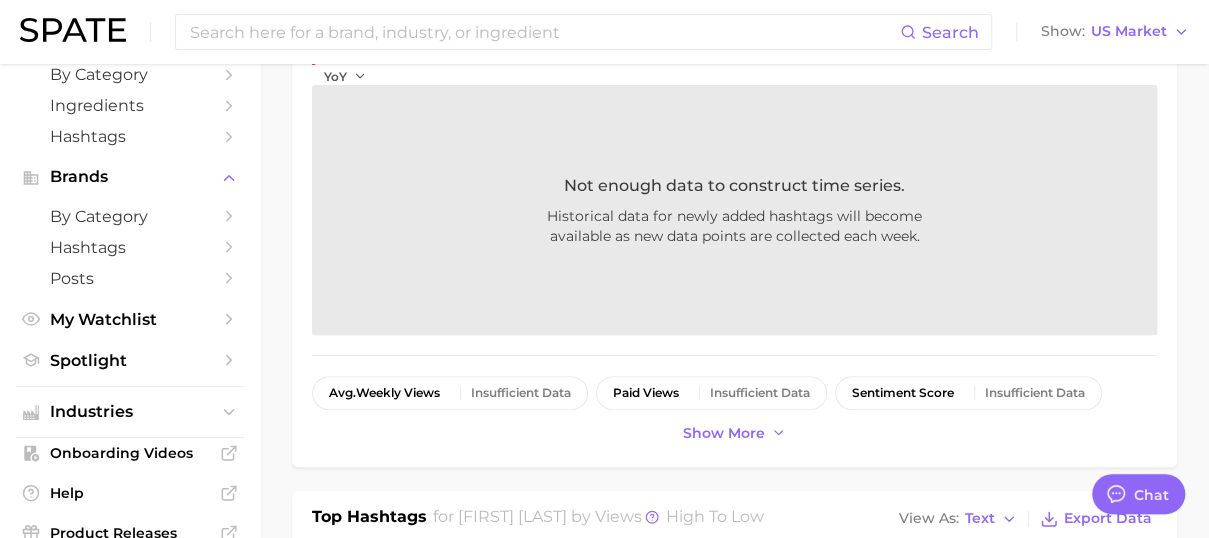 scroll, scrollTop: 0, scrollLeft: 0, axis: both 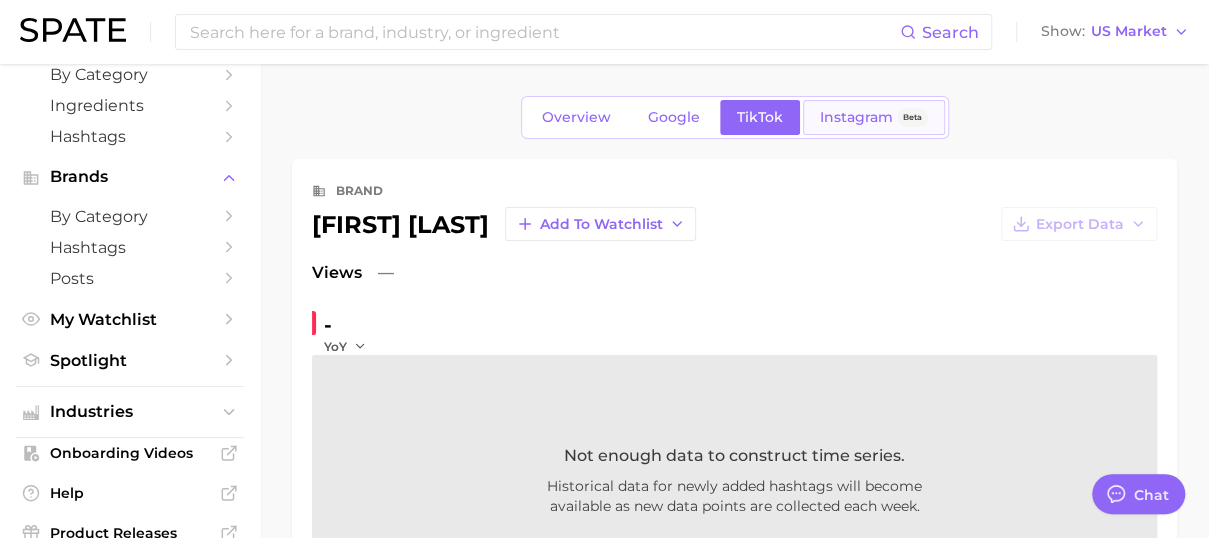 click on "Instagram Beta" at bounding box center [874, 117] 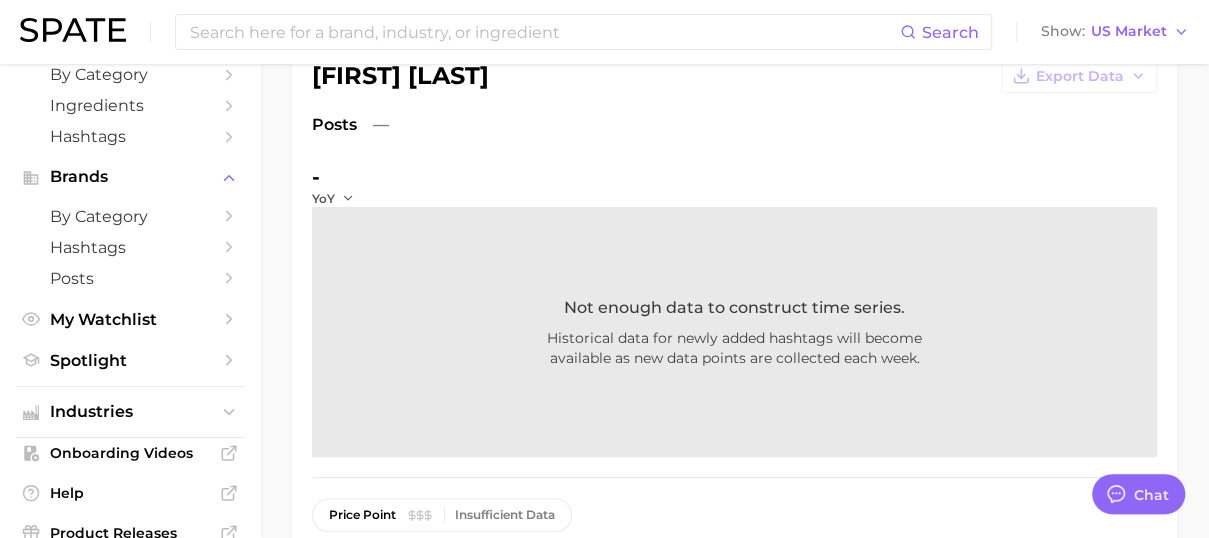 scroll, scrollTop: 0, scrollLeft: 0, axis: both 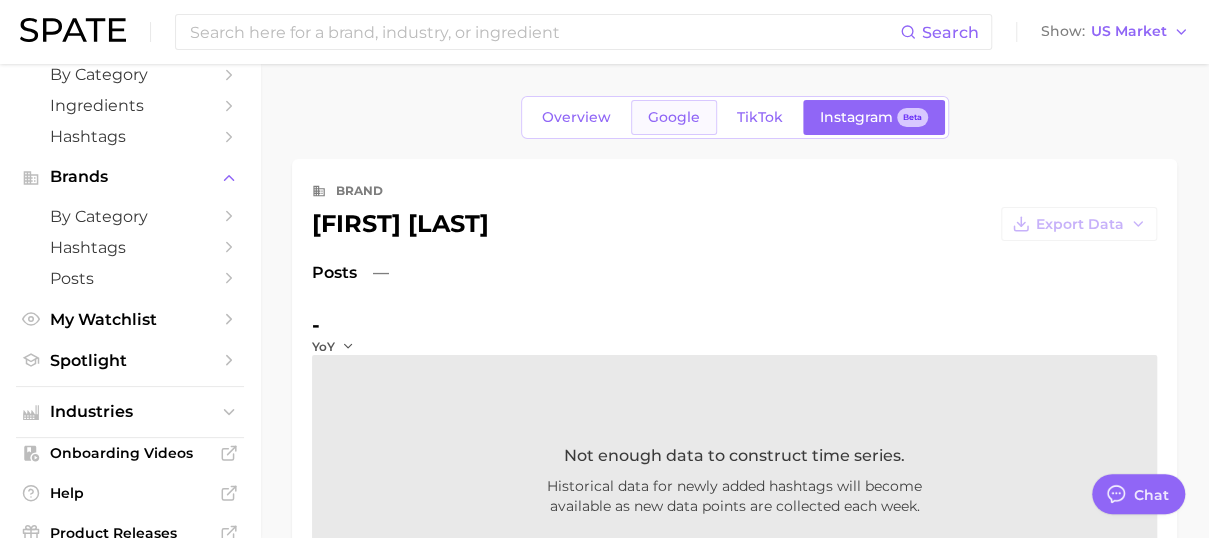 click on "Google" at bounding box center [674, 117] 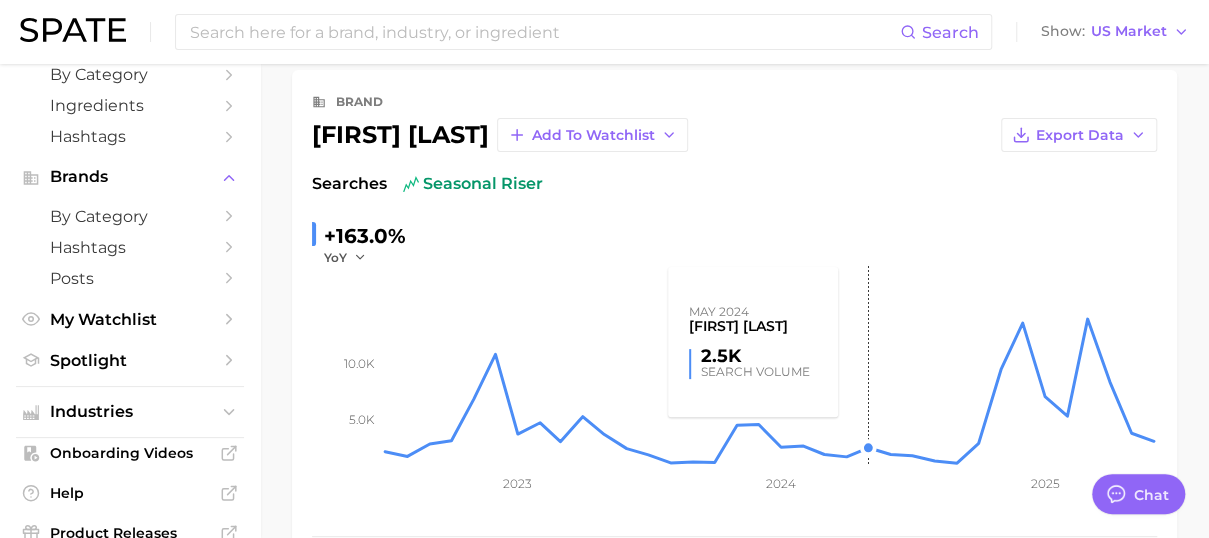 scroll, scrollTop: 0, scrollLeft: 0, axis: both 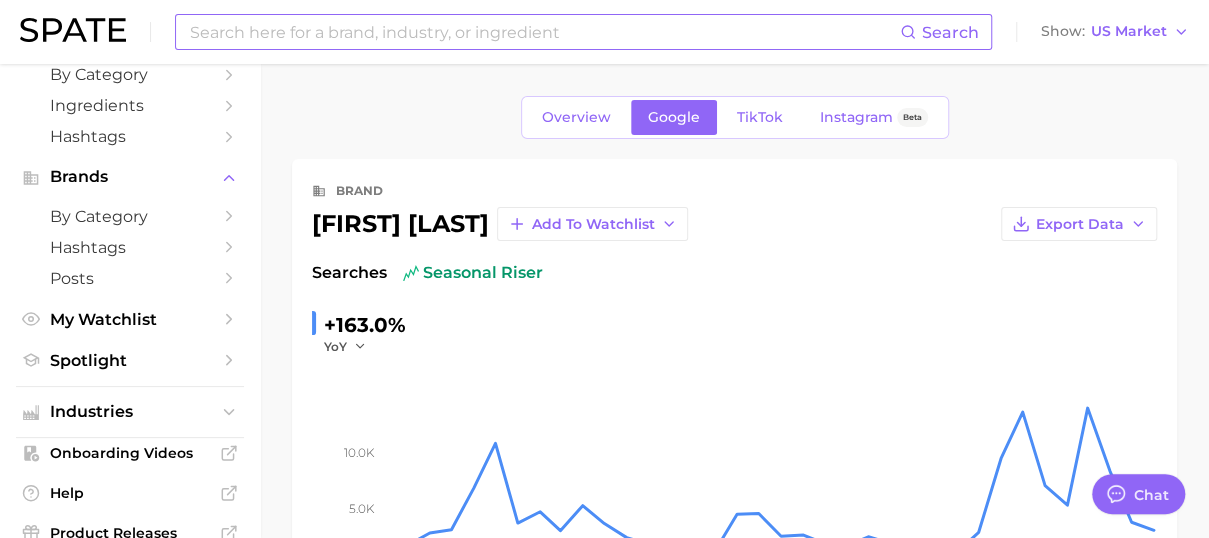 click at bounding box center (544, 32) 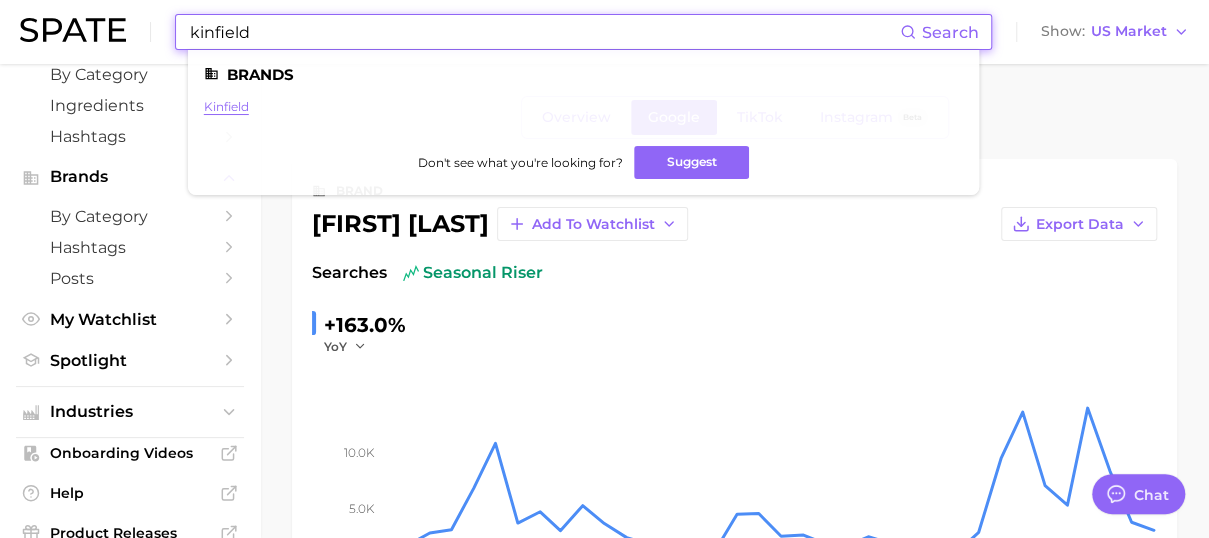 type on "kinfield" 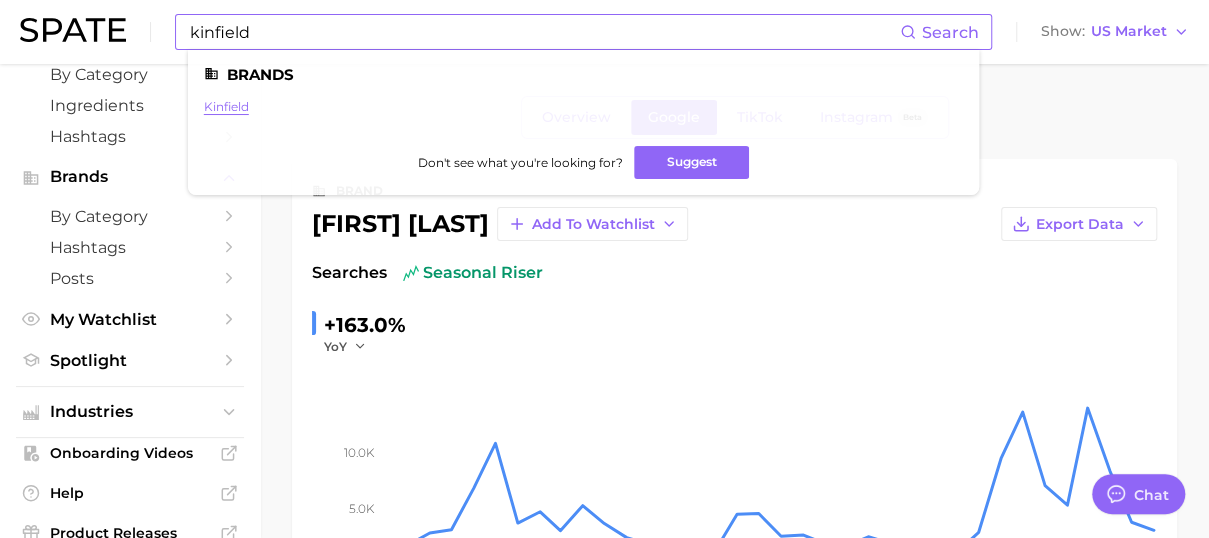 click on "kinfield" at bounding box center [226, 106] 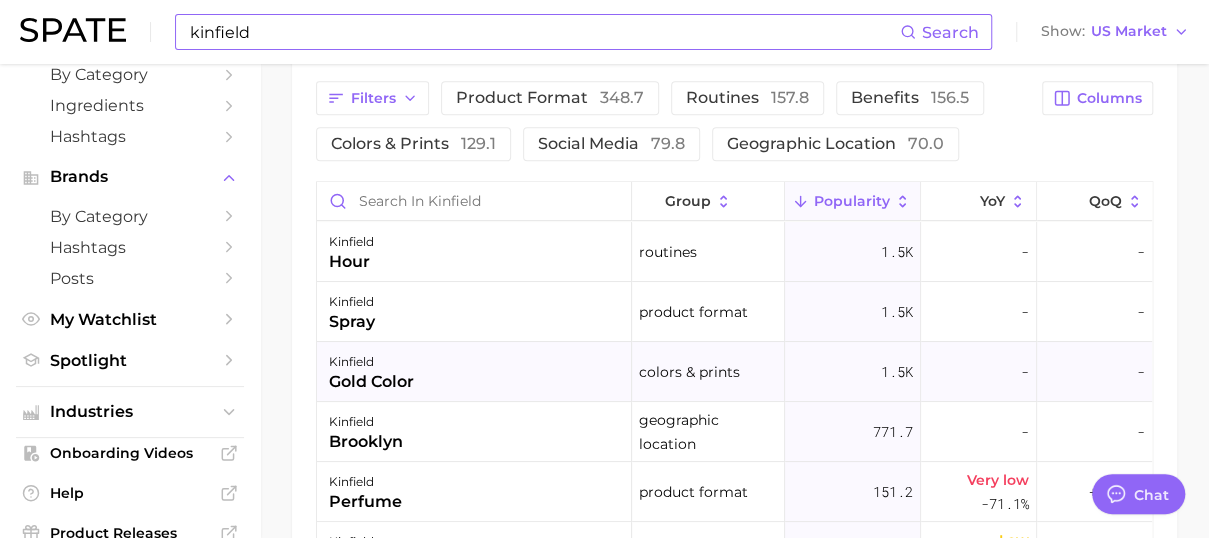 scroll, scrollTop: 1000, scrollLeft: 0, axis: vertical 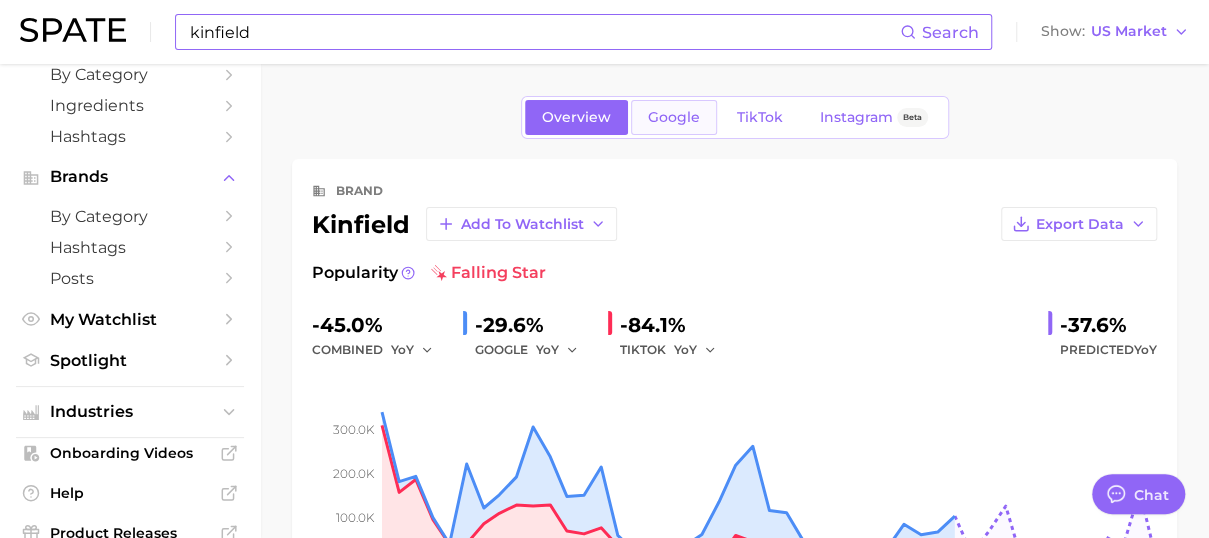 click on "Google" at bounding box center (674, 117) 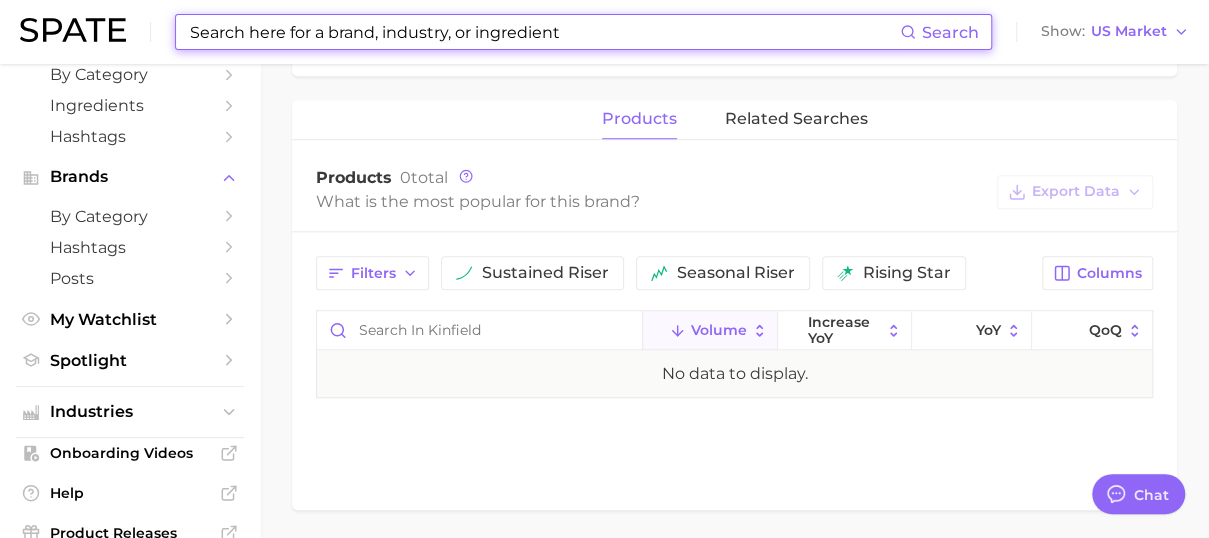 scroll, scrollTop: 737, scrollLeft: 0, axis: vertical 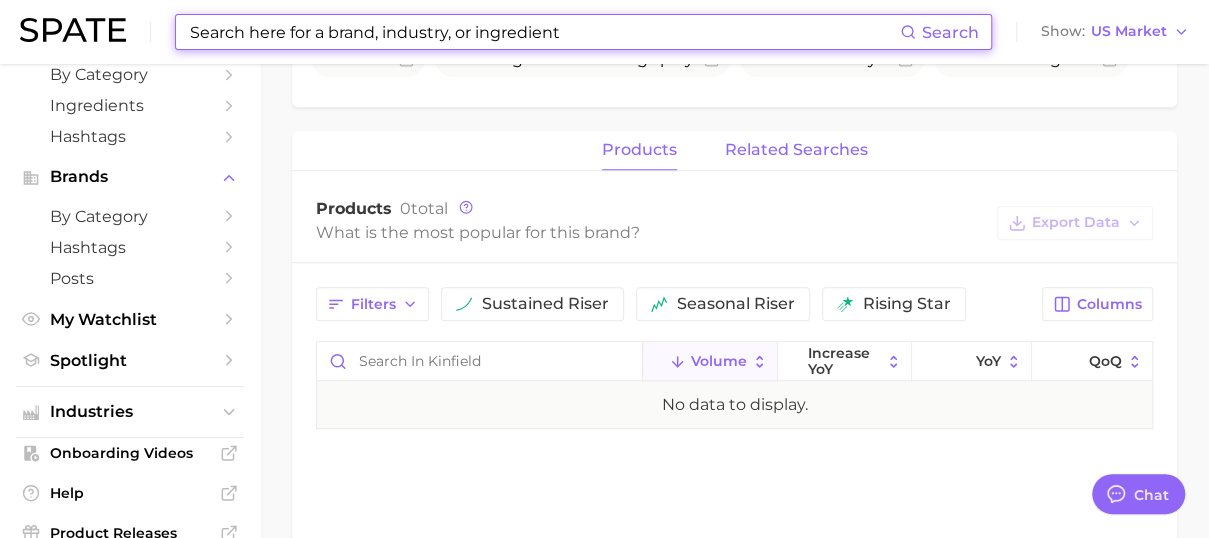 click on "related searches" at bounding box center [796, 150] 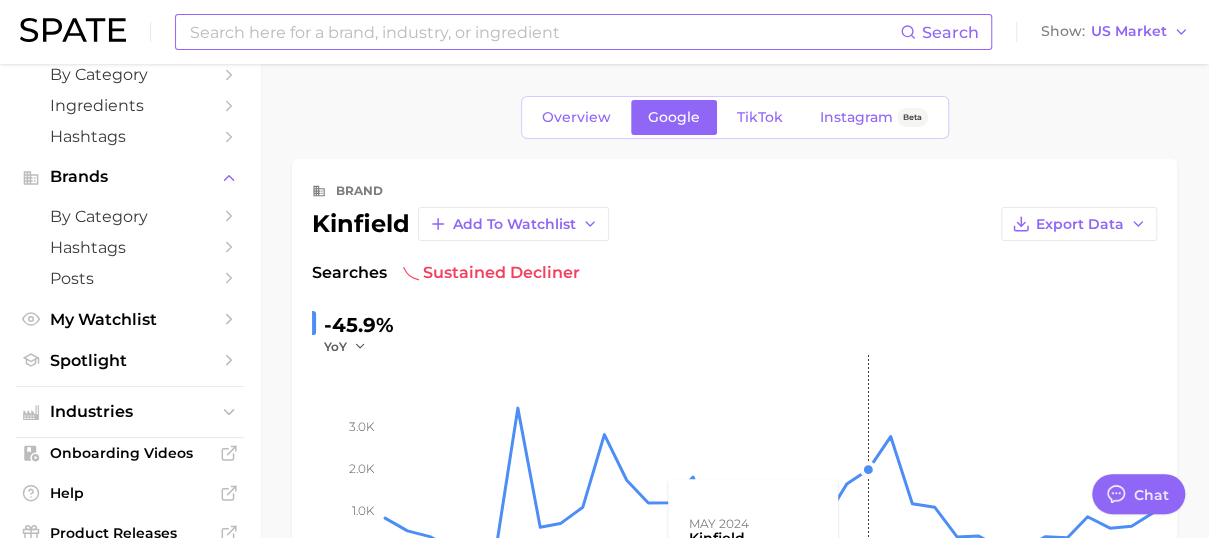 scroll, scrollTop: 0, scrollLeft: 0, axis: both 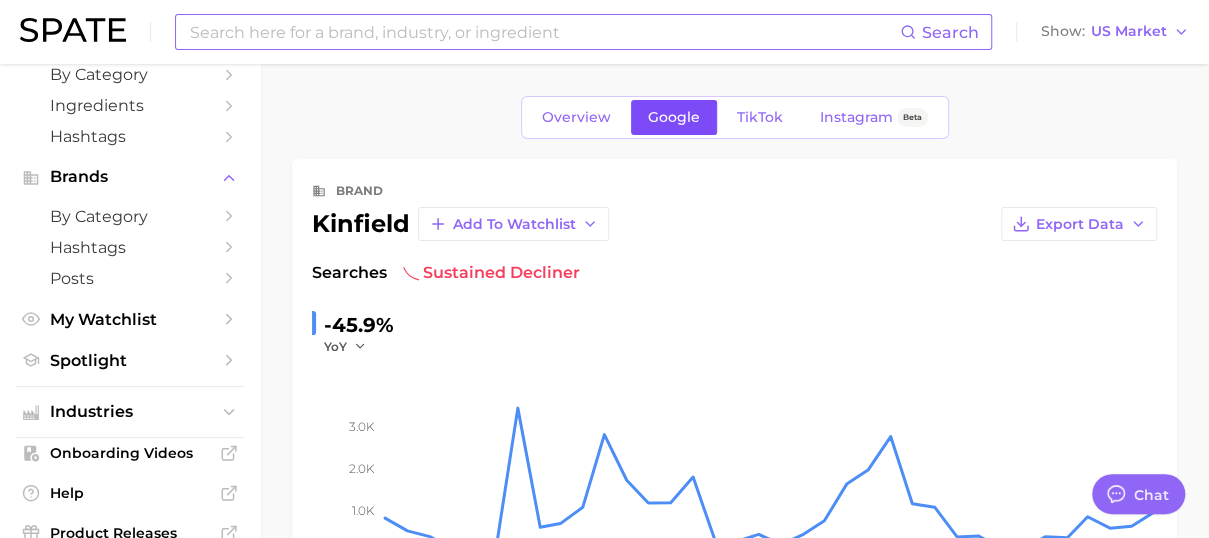 click on "Google" at bounding box center [674, 117] 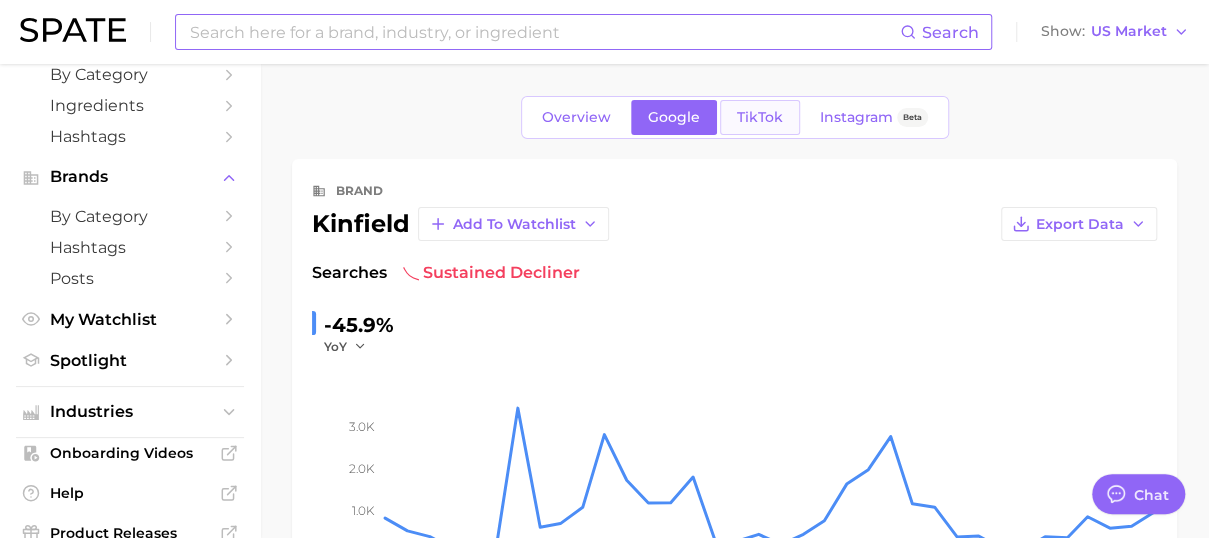 click on "TikTok" at bounding box center (760, 117) 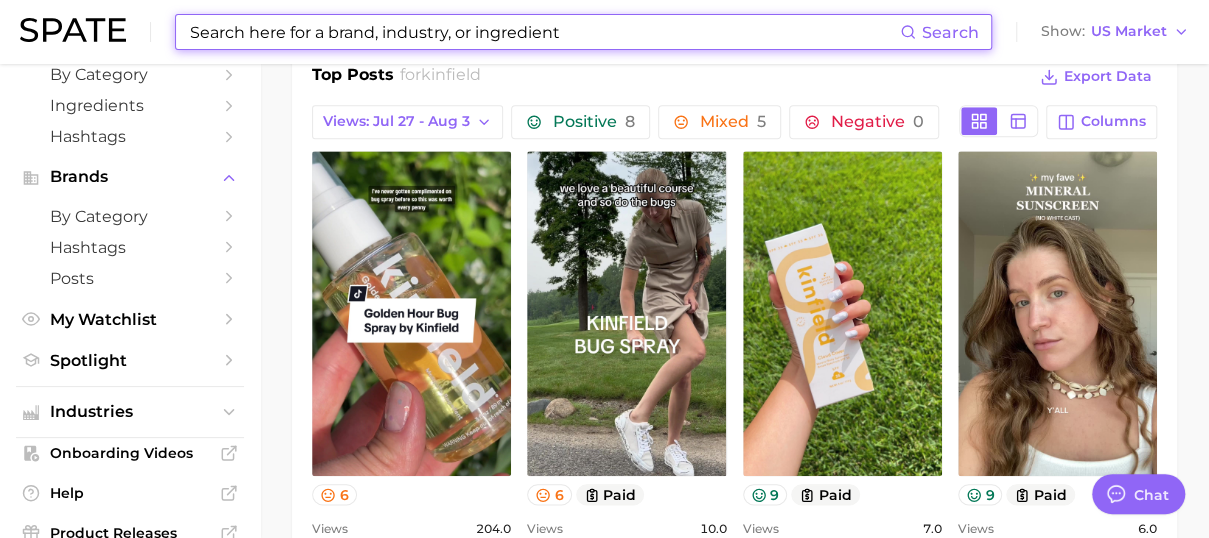 scroll, scrollTop: 900, scrollLeft: 0, axis: vertical 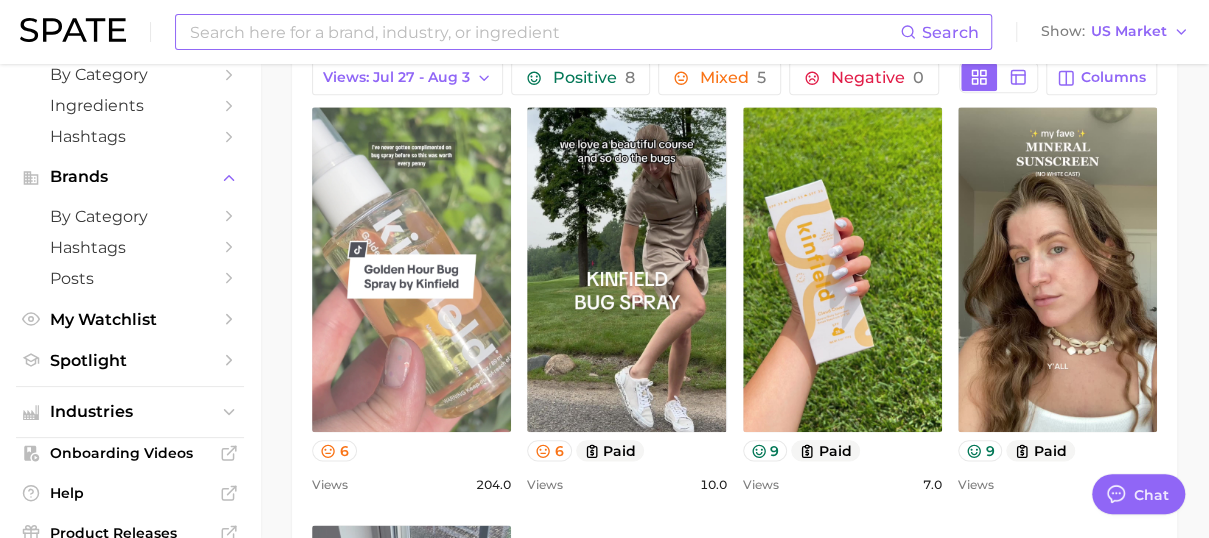 click on "view post on TikTok" at bounding box center [411, 269] 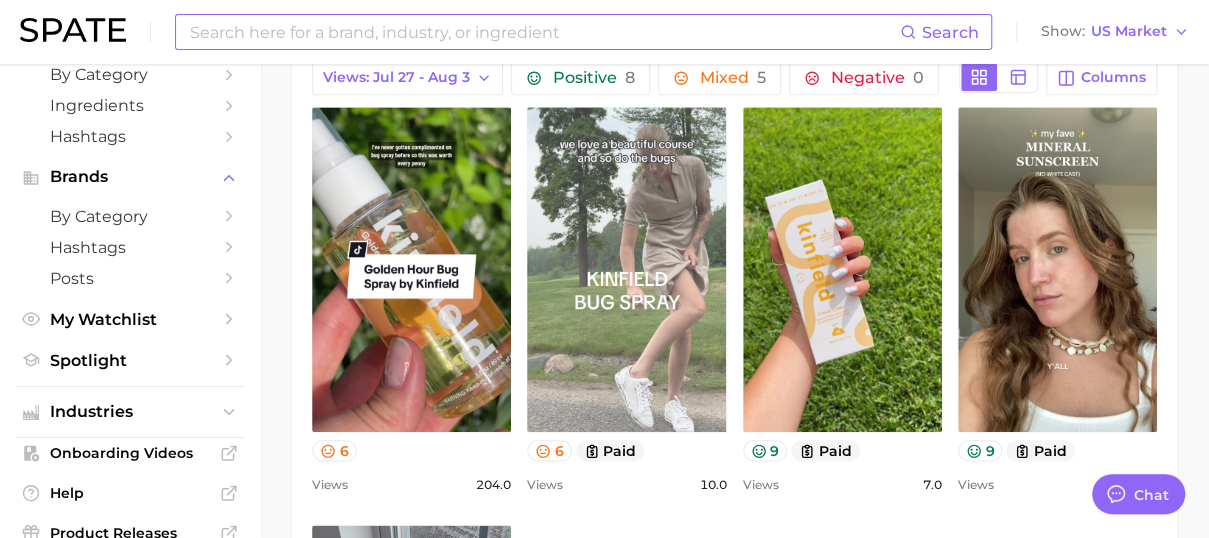 click on "view post on TikTok" at bounding box center (626, 269) 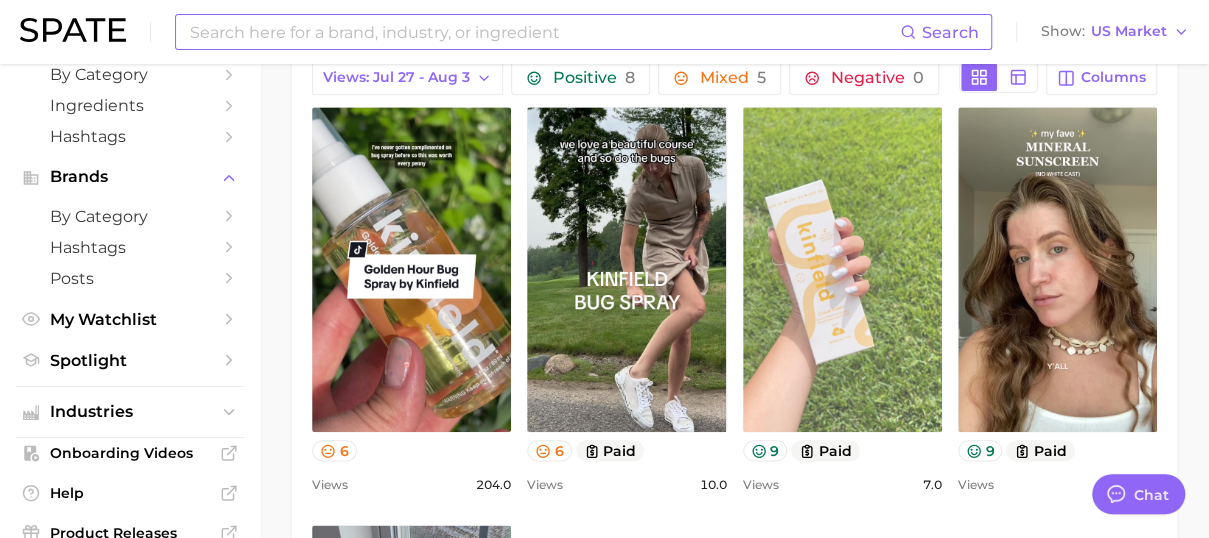 click on "view post on TikTok" at bounding box center [842, 269] 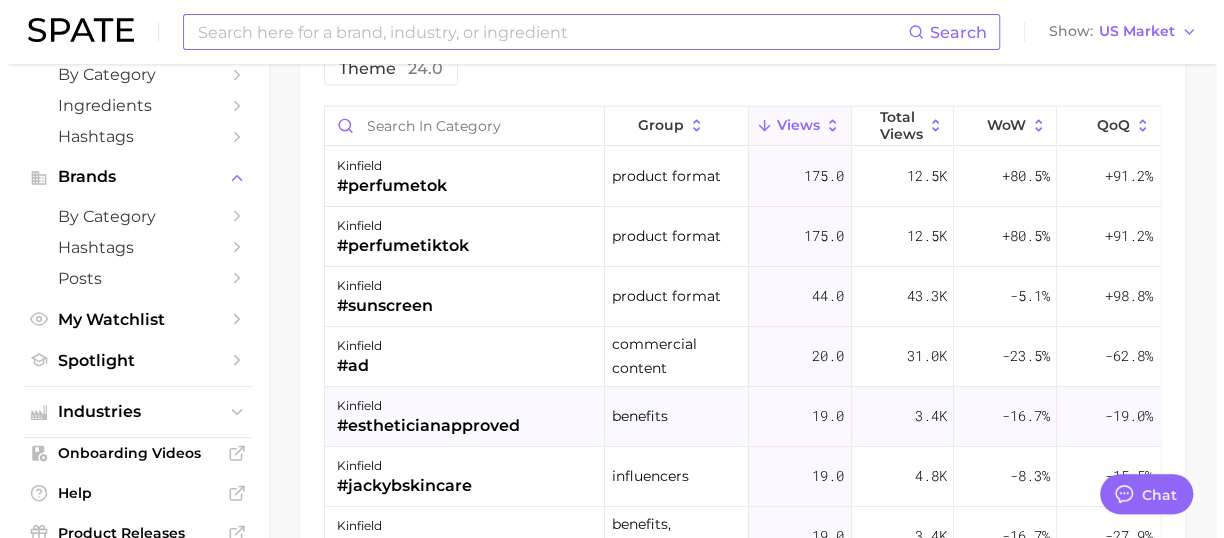 scroll, scrollTop: 2100, scrollLeft: 0, axis: vertical 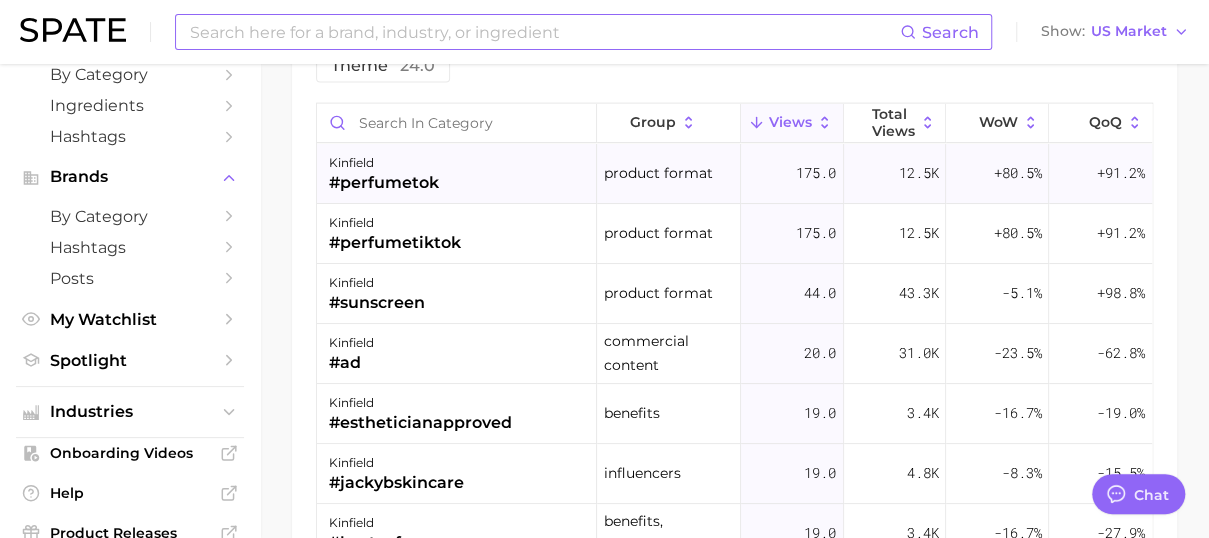 click on "kinfield #perfumetok" at bounding box center (457, 174) 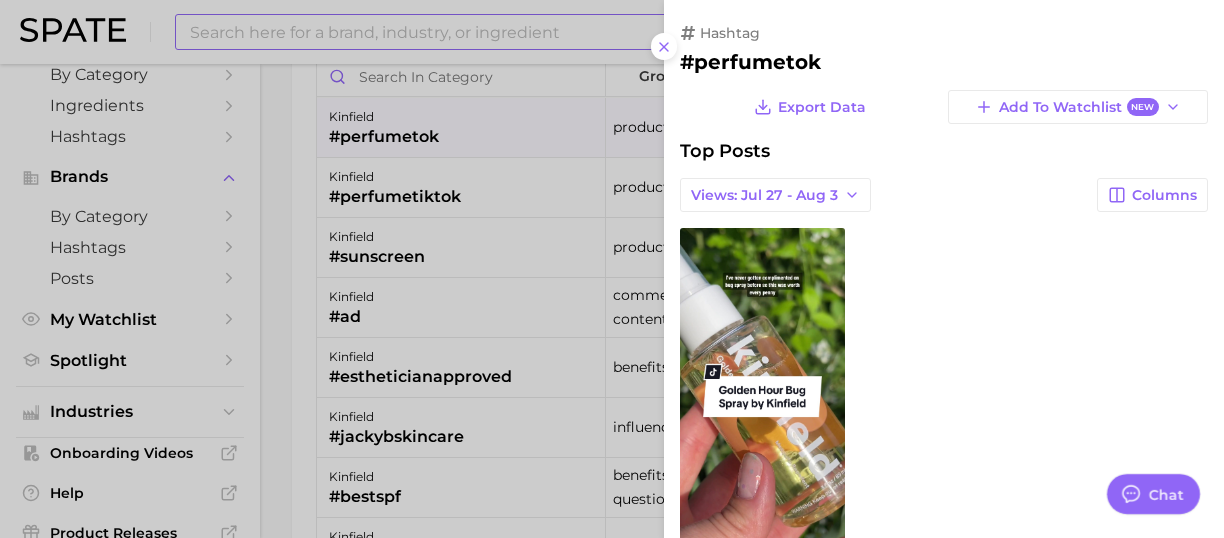 scroll, scrollTop: 0, scrollLeft: 0, axis: both 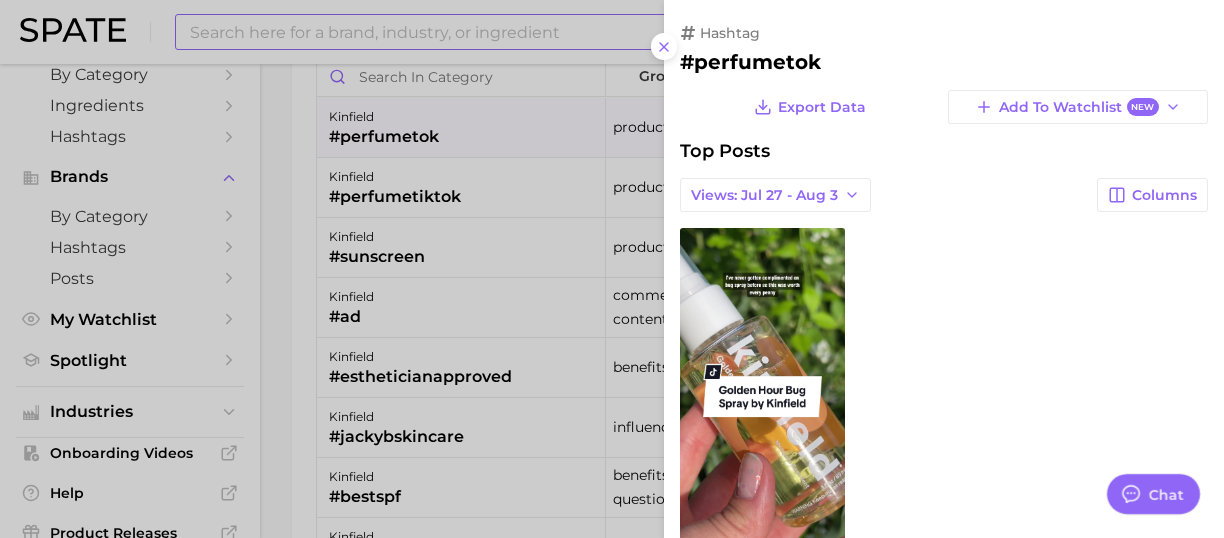 click at bounding box center (612, 269) 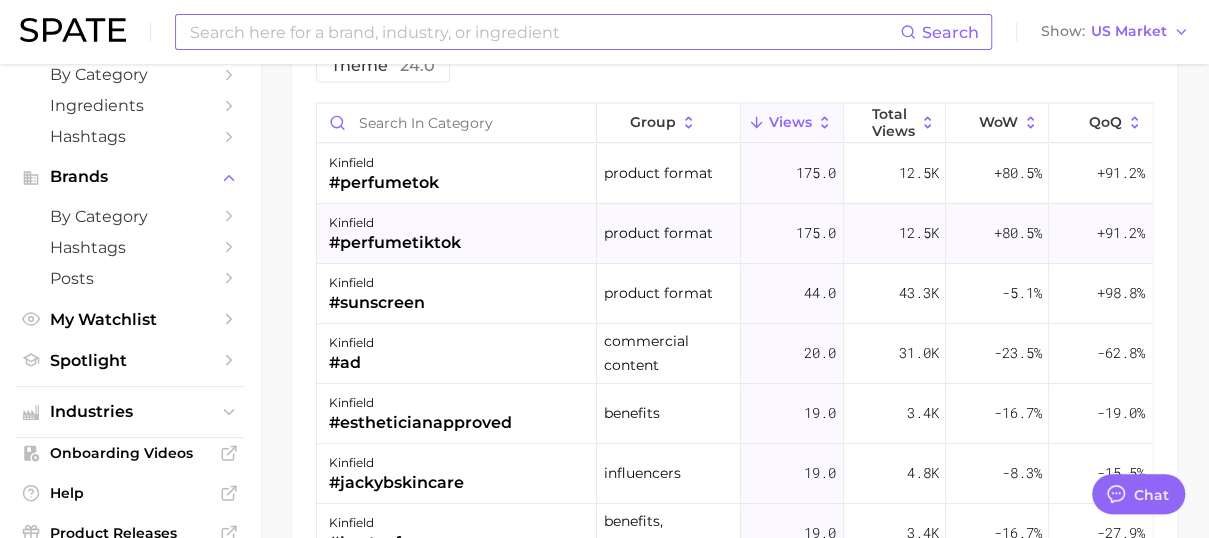 click on "#perfumetiktok" at bounding box center [395, 243] 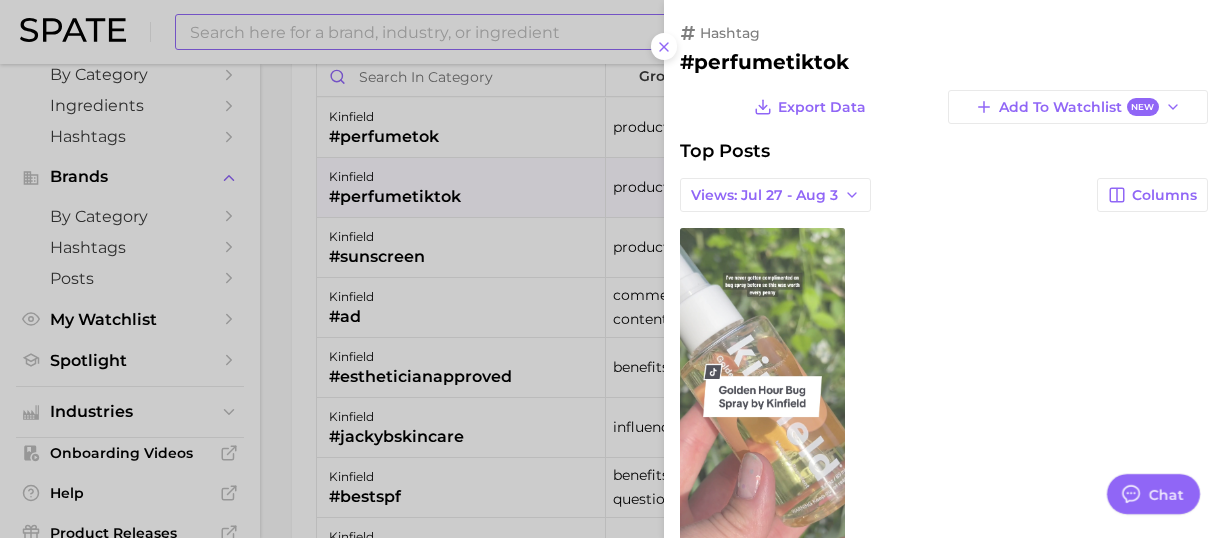scroll, scrollTop: 0, scrollLeft: 0, axis: both 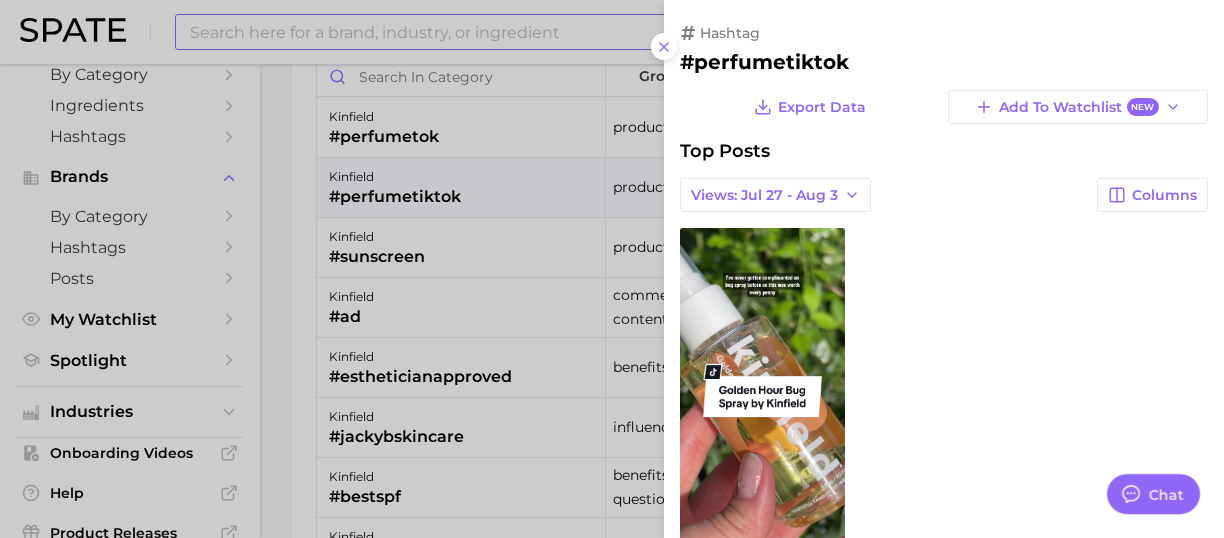 click at bounding box center [612, 269] 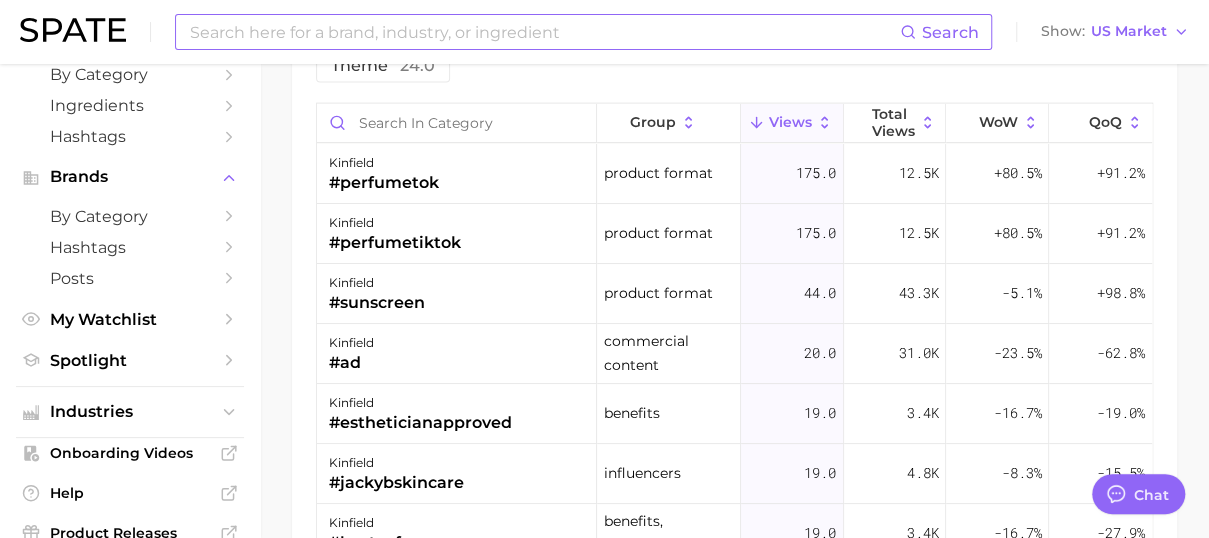 click on "kinfield" at bounding box center (377, 283) 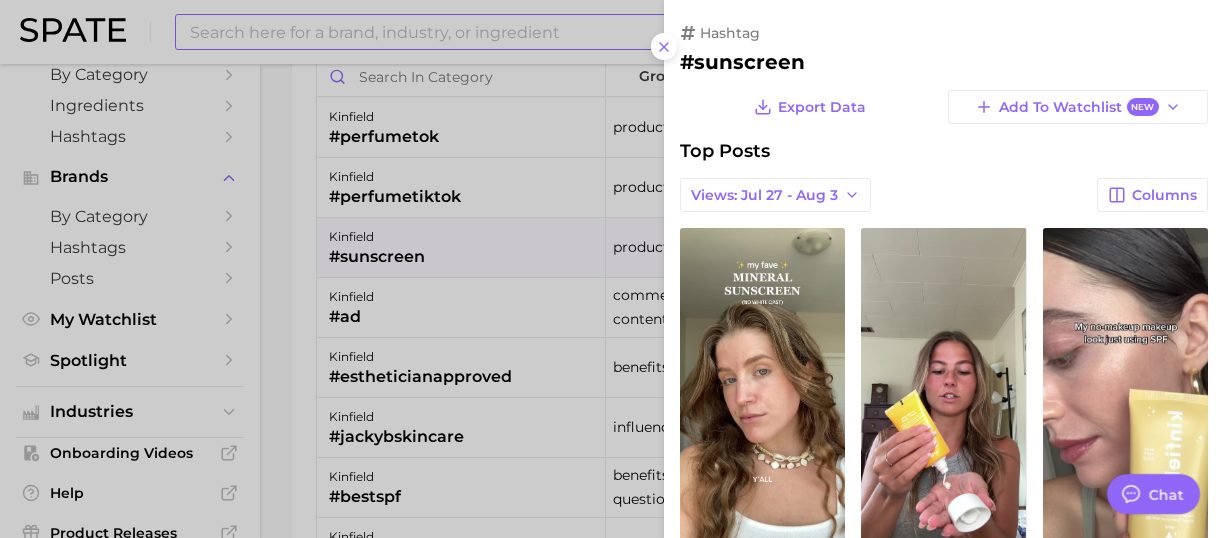scroll, scrollTop: 0, scrollLeft: 0, axis: both 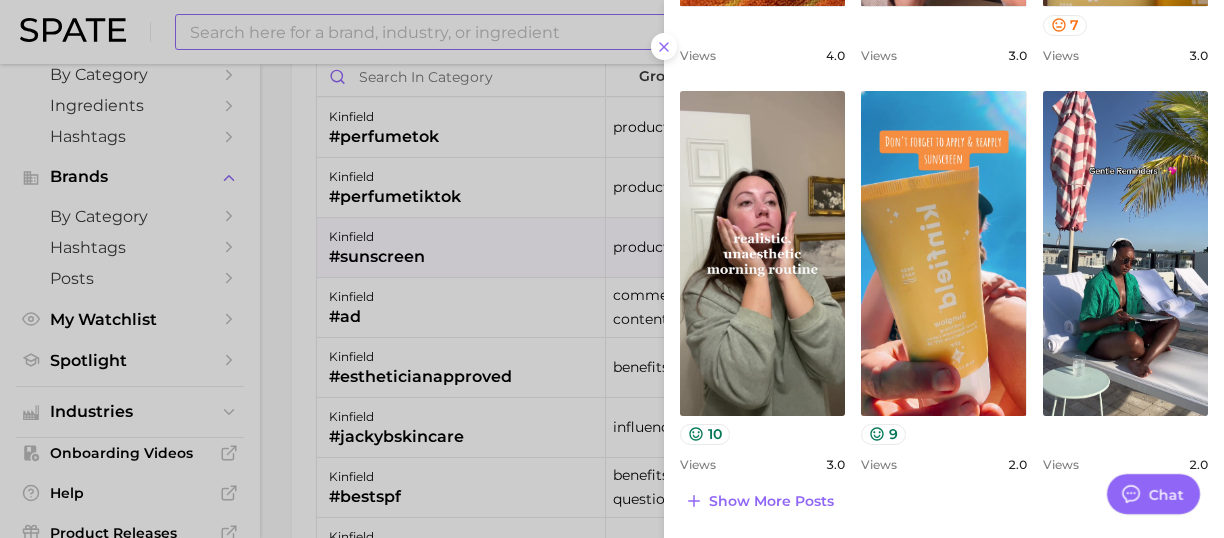 click at bounding box center [612, 269] 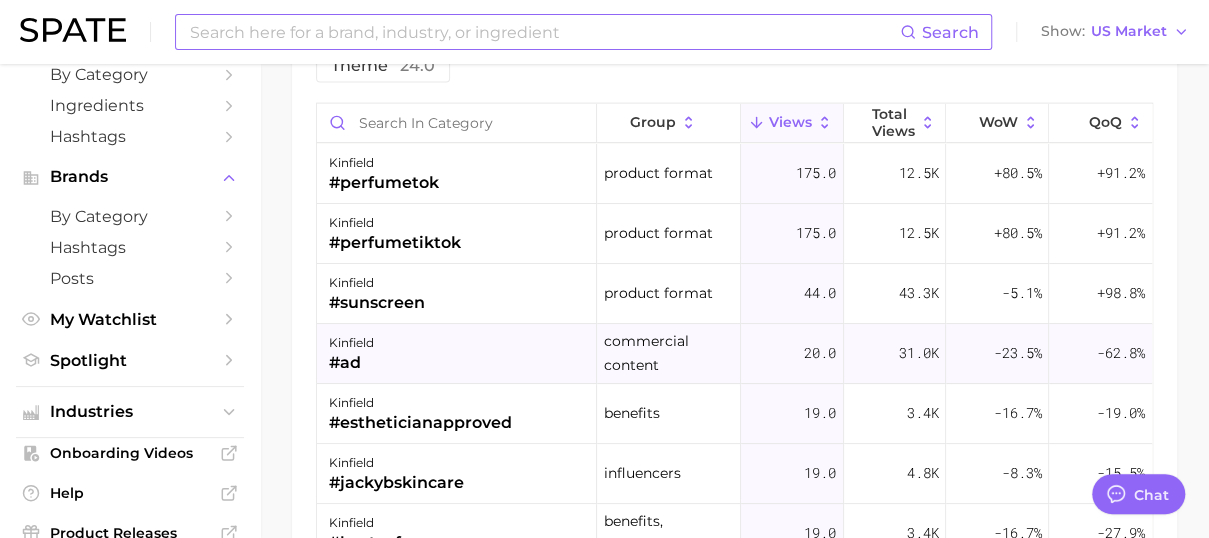 click on "kinfield #ad" at bounding box center [457, 354] 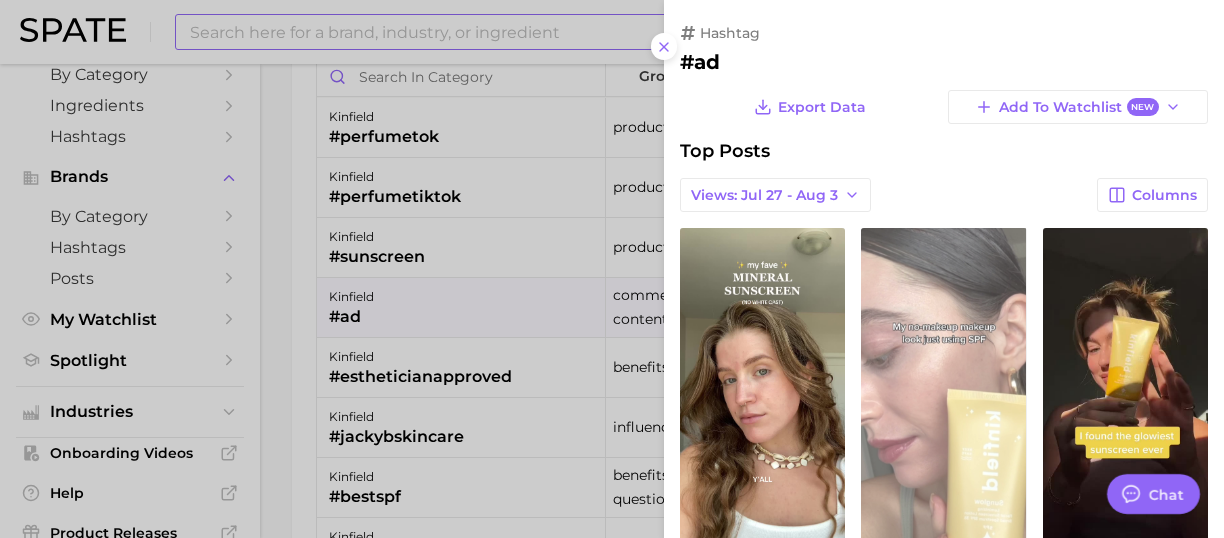 scroll, scrollTop: 0, scrollLeft: 0, axis: both 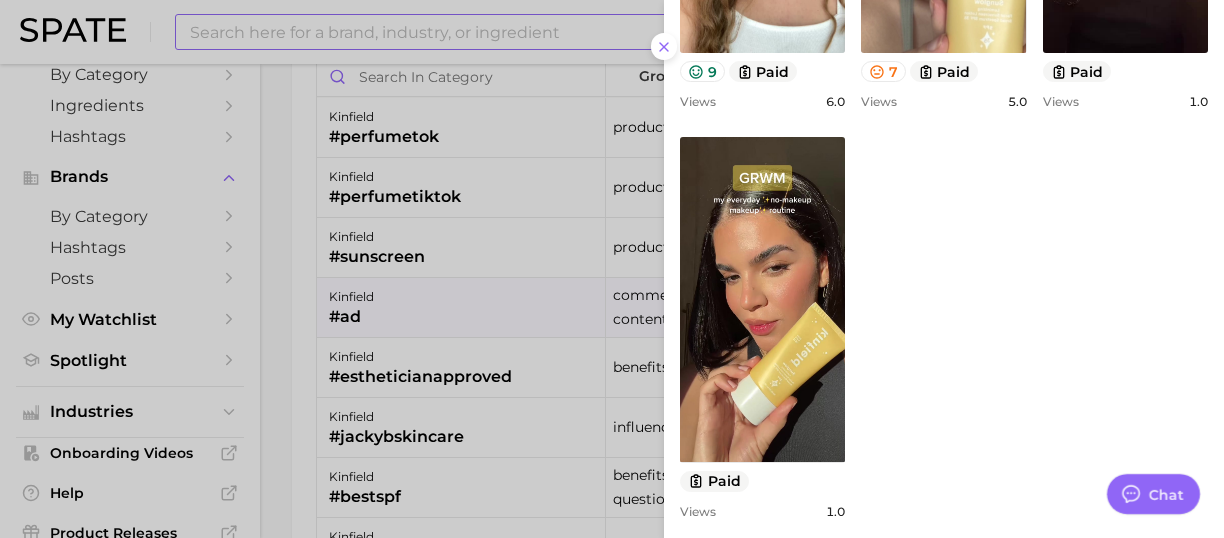 click at bounding box center (612, 269) 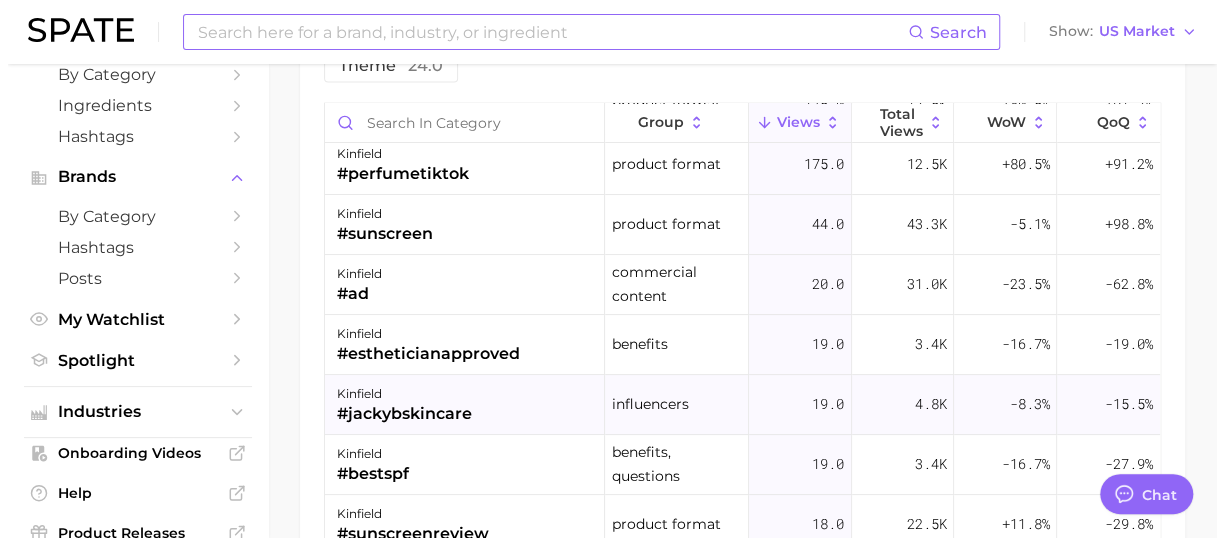 scroll, scrollTop: 100, scrollLeft: 0, axis: vertical 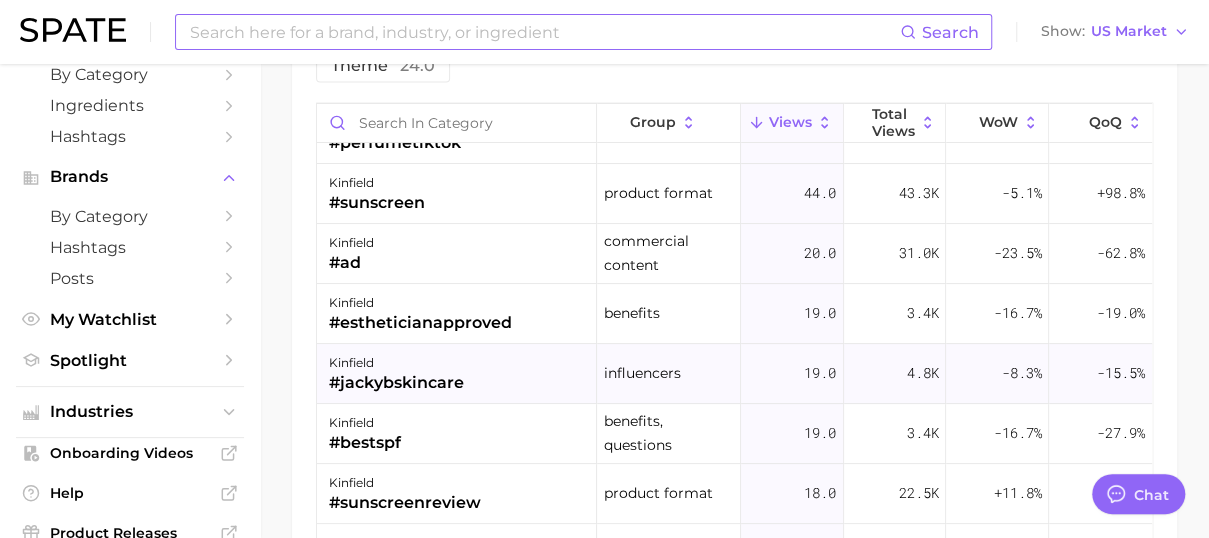 click on "#jackybskincare" at bounding box center (396, 383) 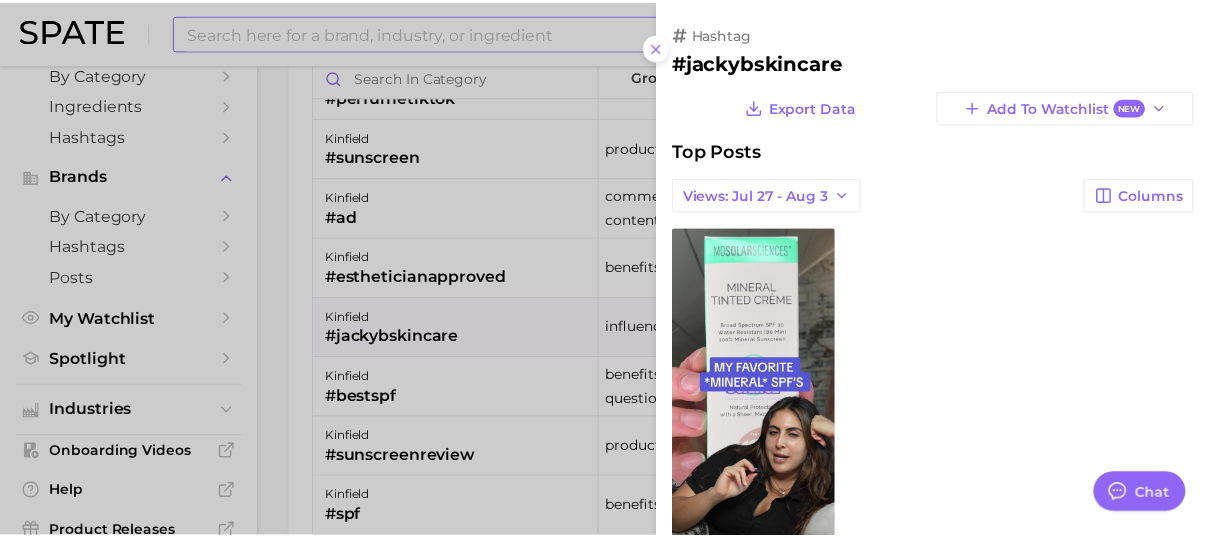 scroll, scrollTop: 0, scrollLeft: 0, axis: both 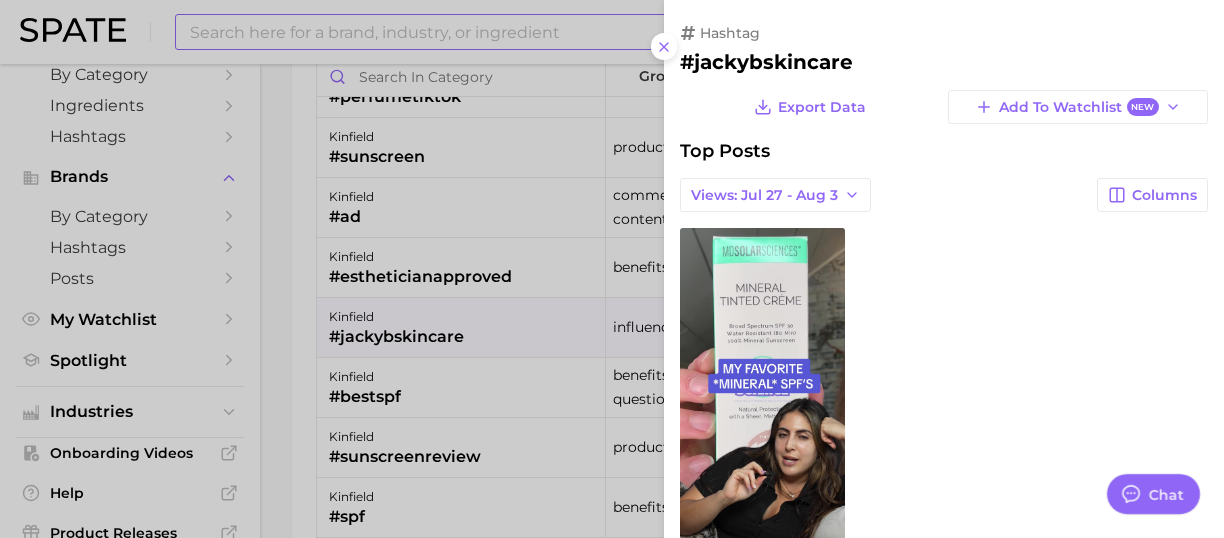 click at bounding box center (612, 269) 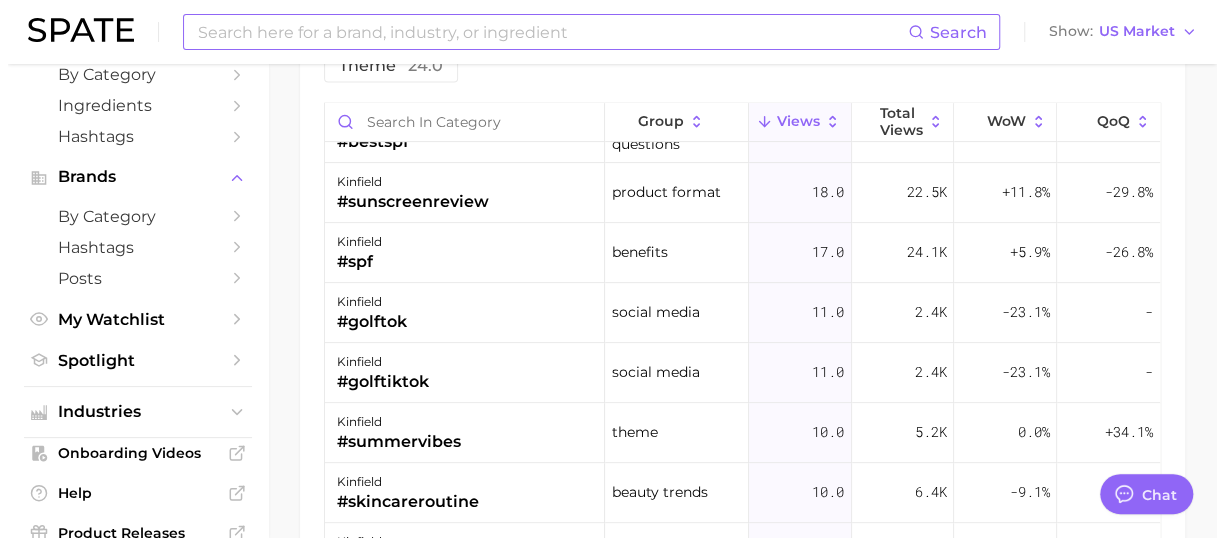 scroll, scrollTop: 300, scrollLeft: 0, axis: vertical 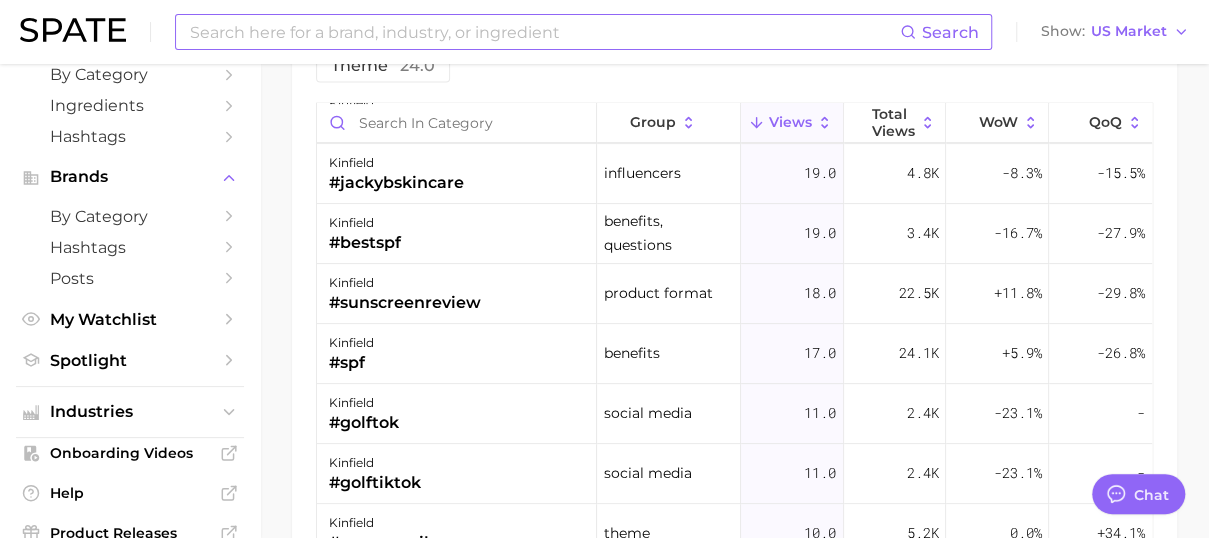 click on "kinfield #golftok" at bounding box center [457, 414] 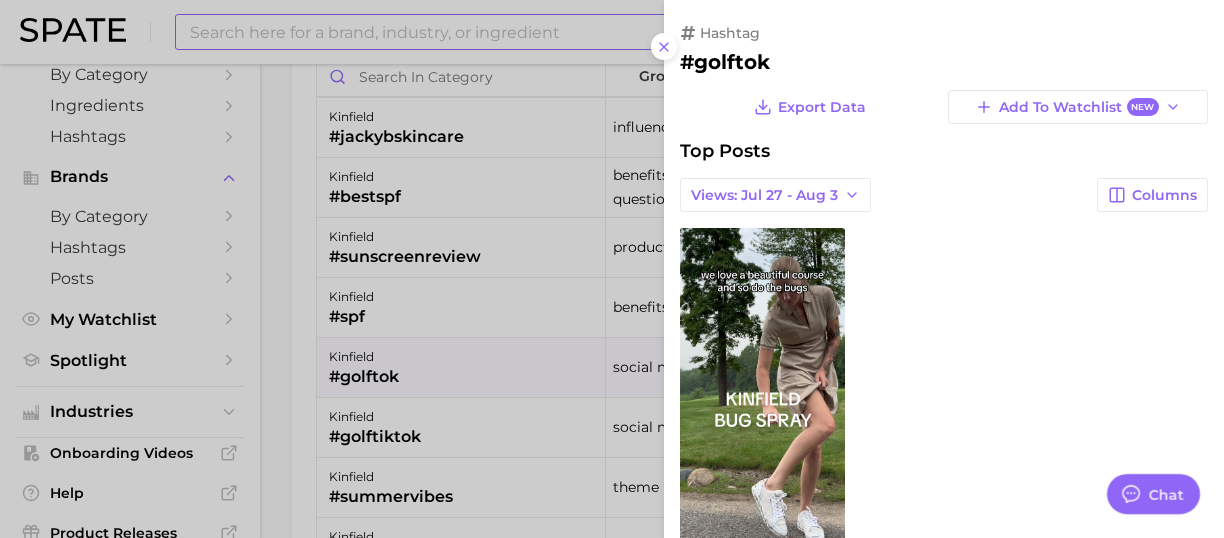 scroll, scrollTop: 0, scrollLeft: 0, axis: both 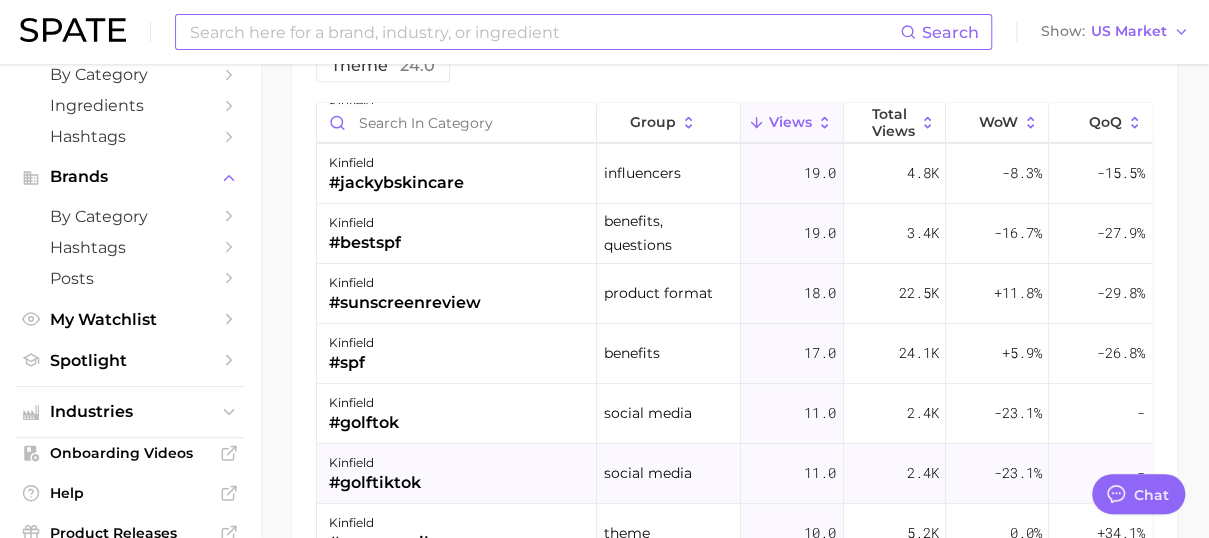 click on "#golftiktok" at bounding box center (375, 483) 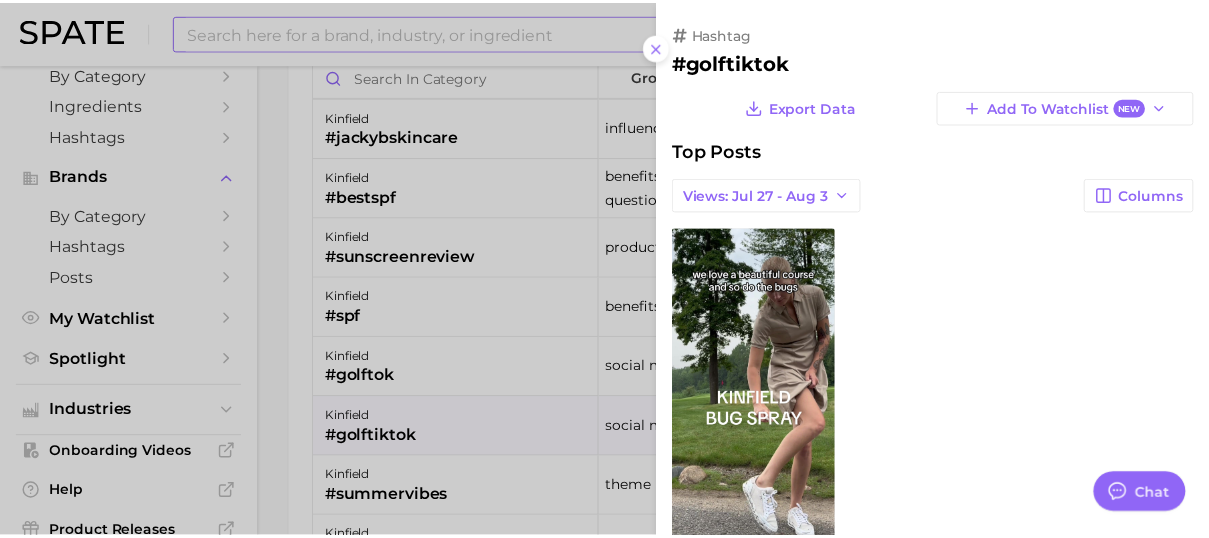scroll, scrollTop: 0, scrollLeft: 0, axis: both 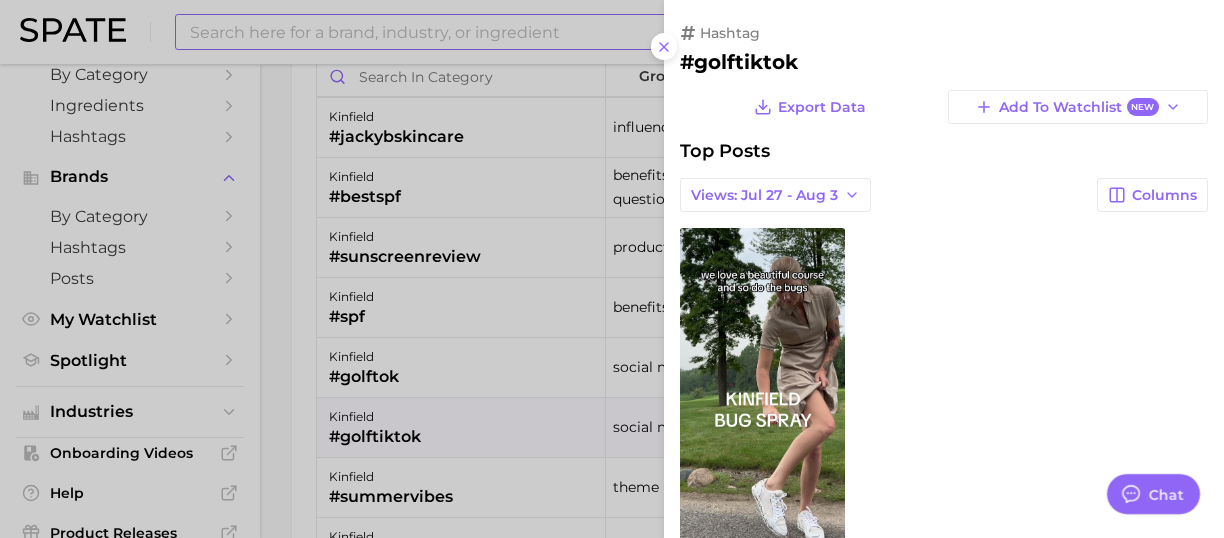 click at bounding box center (612, 269) 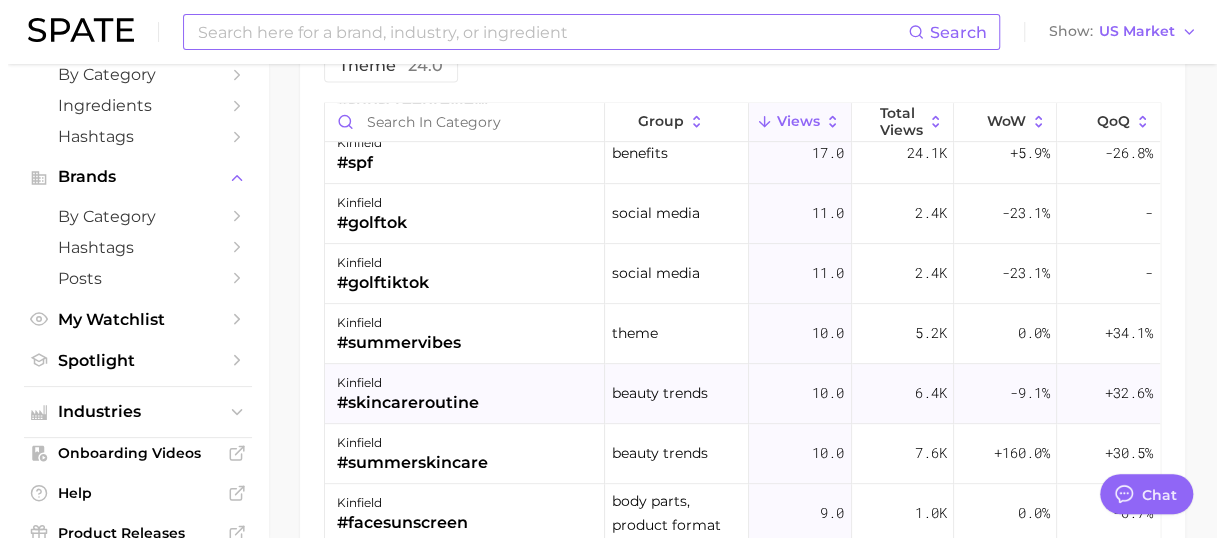 scroll, scrollTop: 500, scrollLeft: 0, axis: vertical 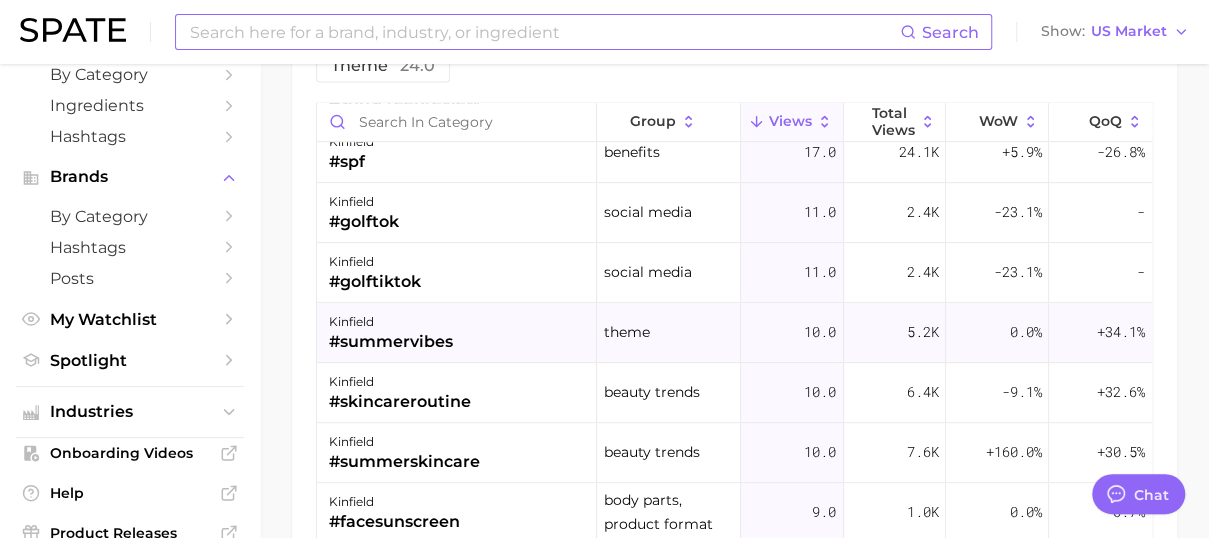 click on "#summervibes" at bounding box center (391, 343) 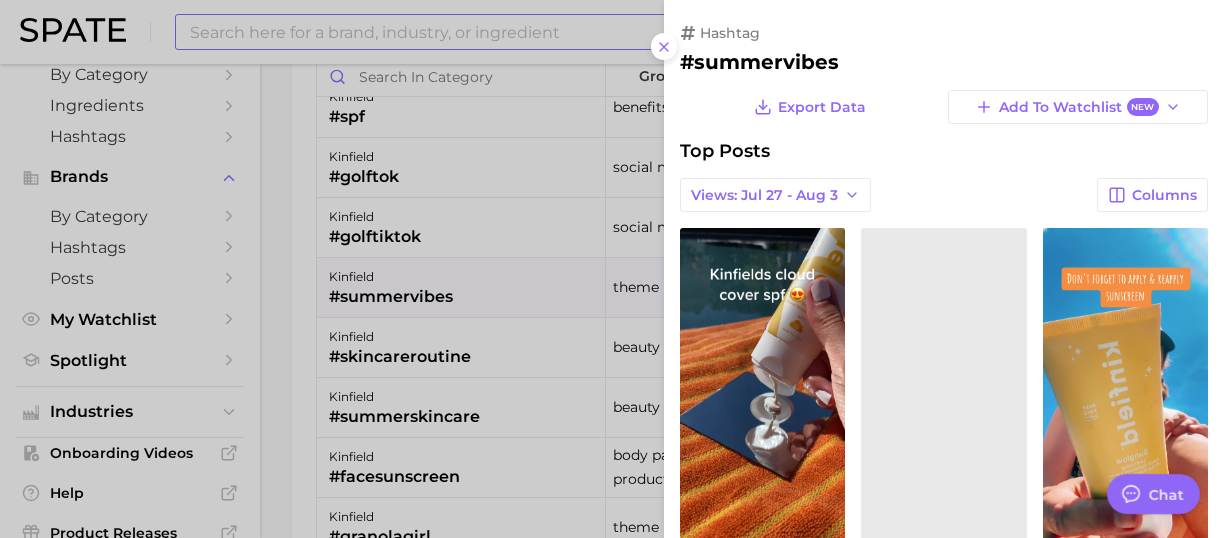 scroll, scrollTop: 0, scrollLeft: 0, axis: both 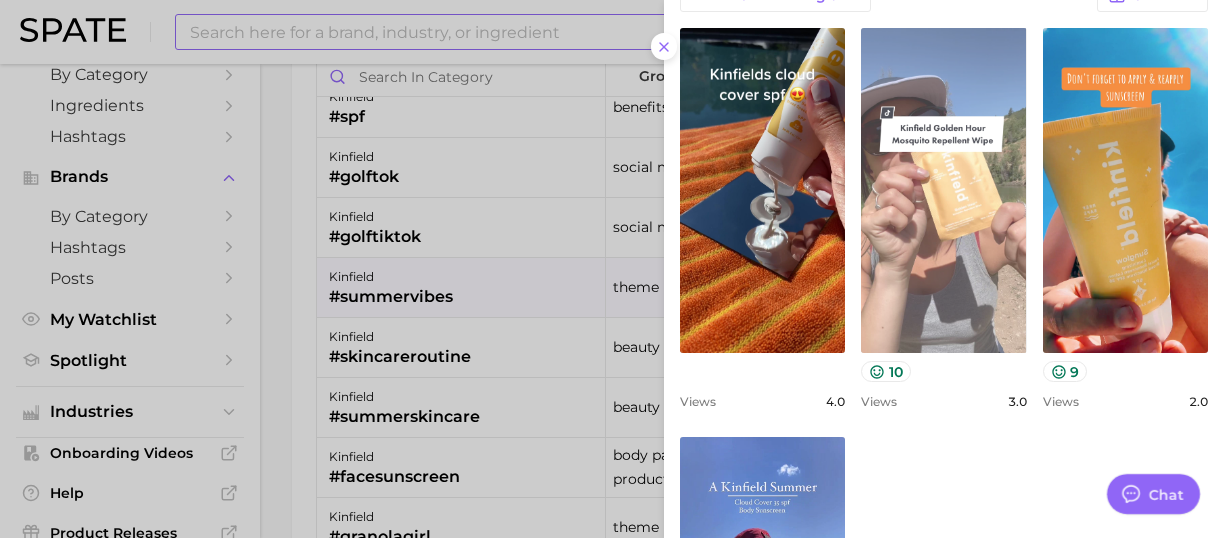 click on "view post on TikTok" at bounding box center [943, 190] 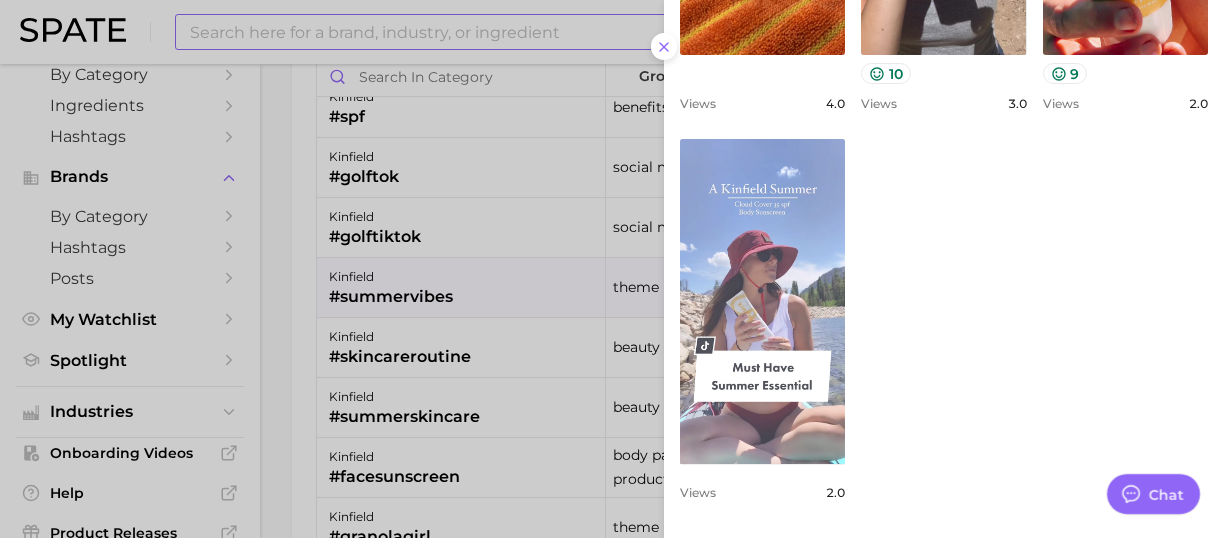 click on "view post on TikTok" at bounding box center (762, 301) 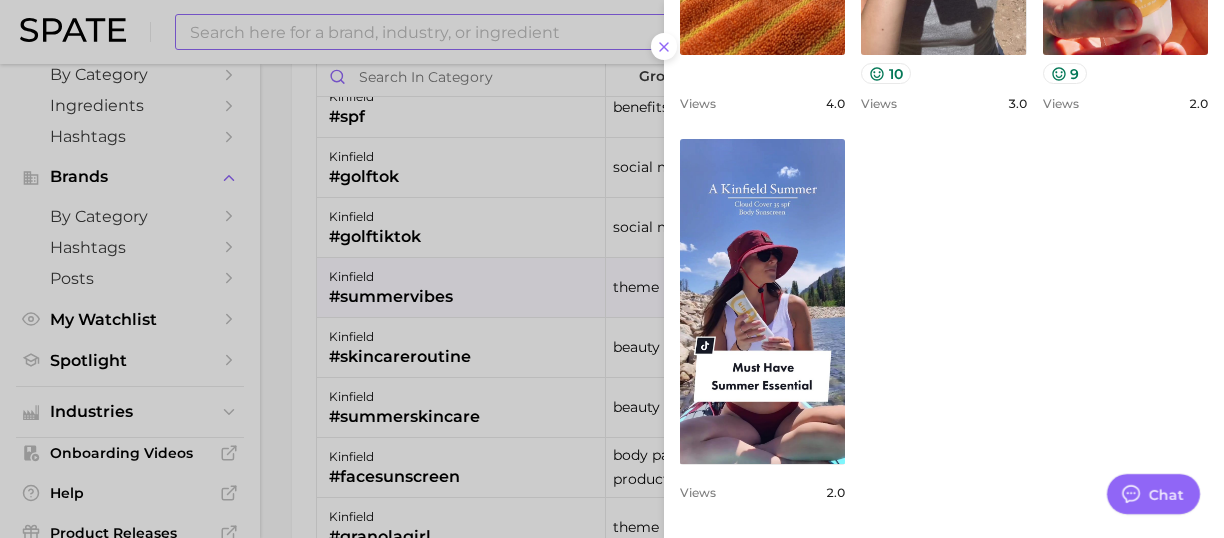 click at bounding box center (612, 269) 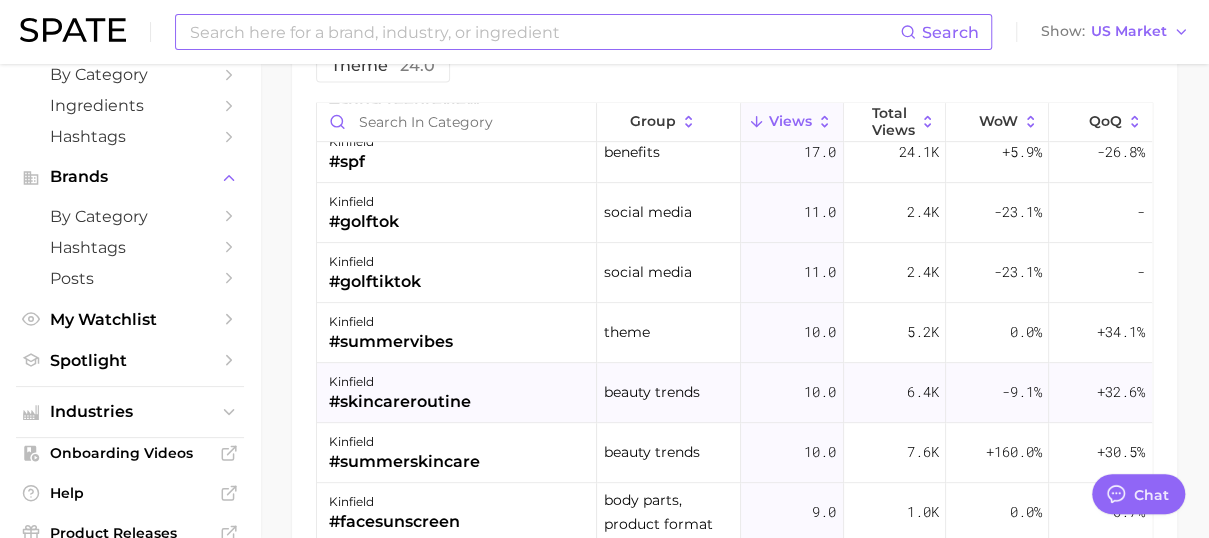 click on "#skincareroutine" at bounding box center [400, 403] 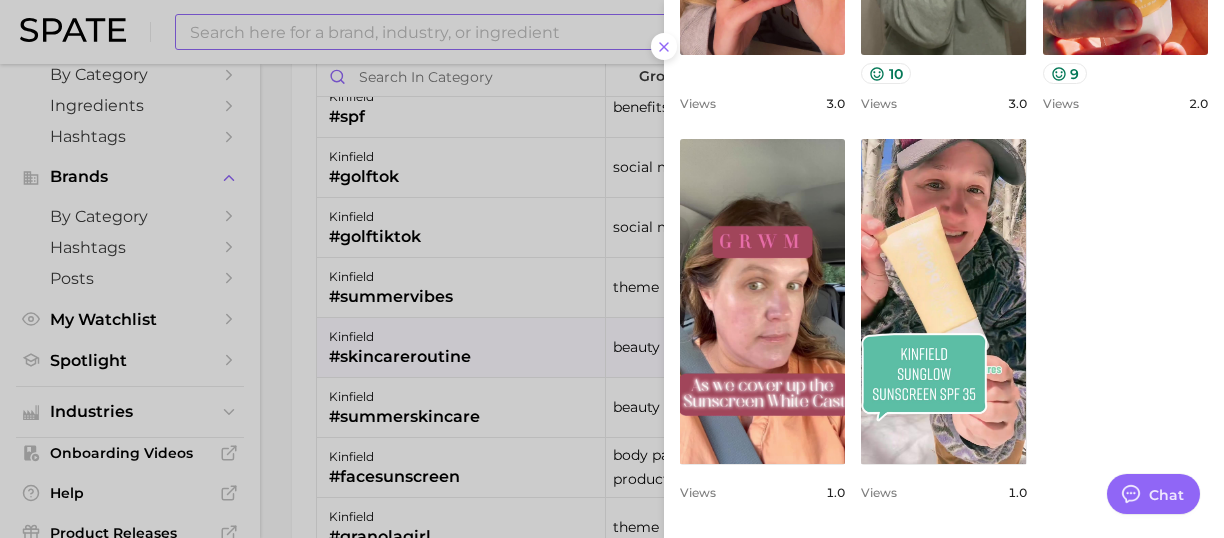drag, startPoint x: 527, startPoint y: 409, endPoint x: 541, endPoint y: 409, distance: 14 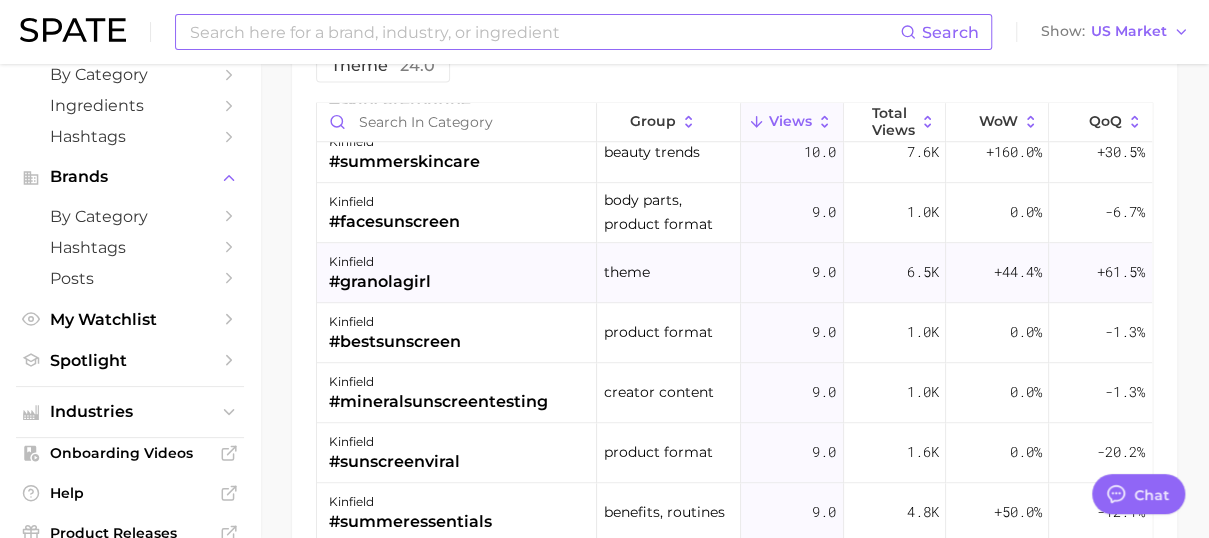 click on "kinfield #granolagirl" at bounding box center [457, 274] 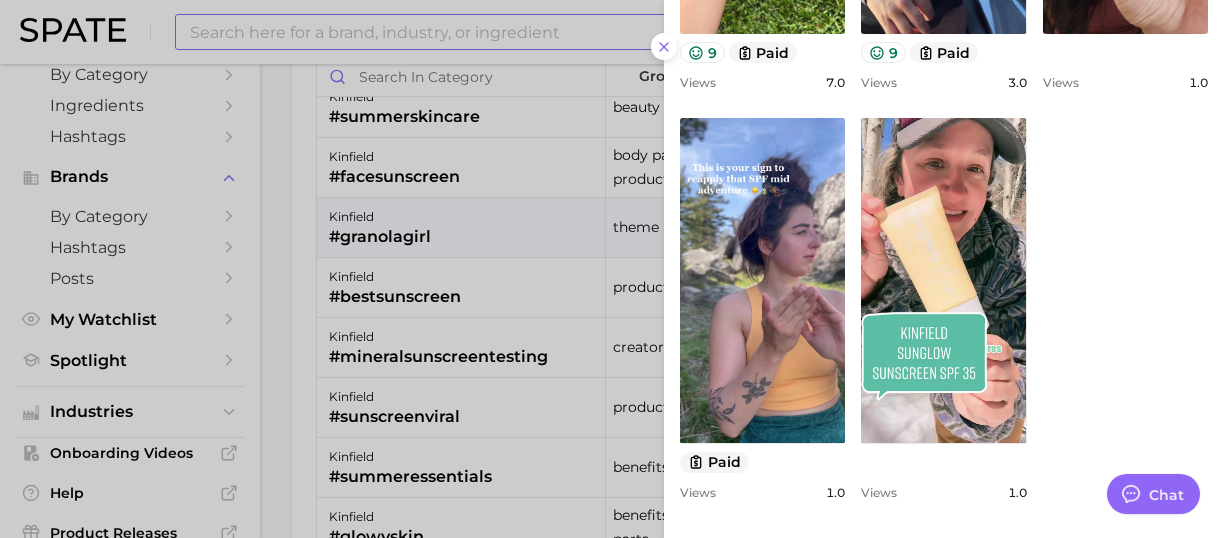 click at bounding box center (612, 269) 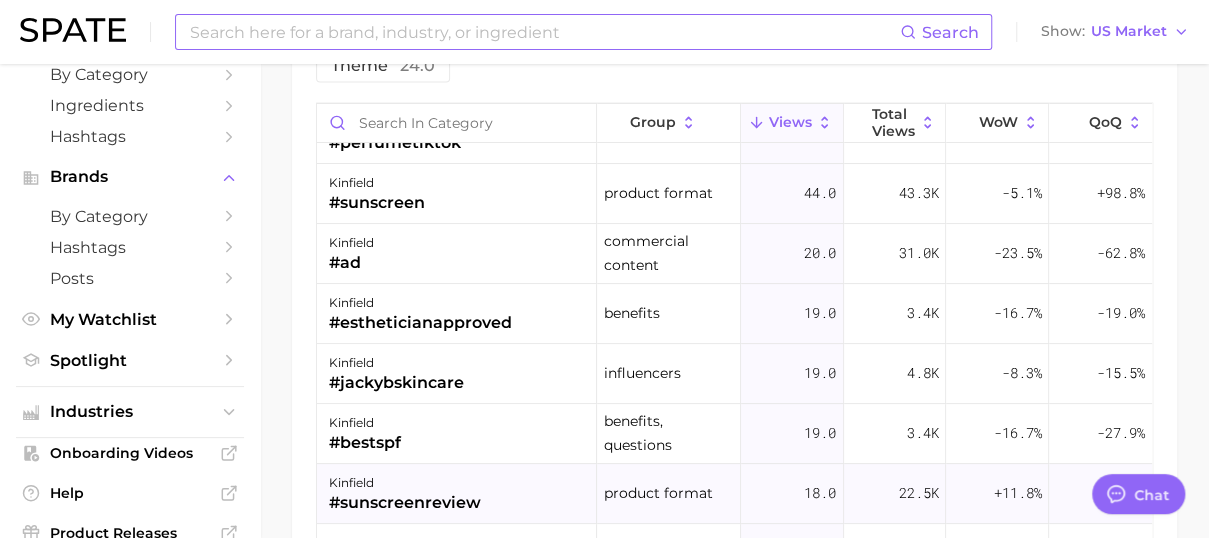scroll, scrollTop: 26, scrollLeft: 0, axis: vertical 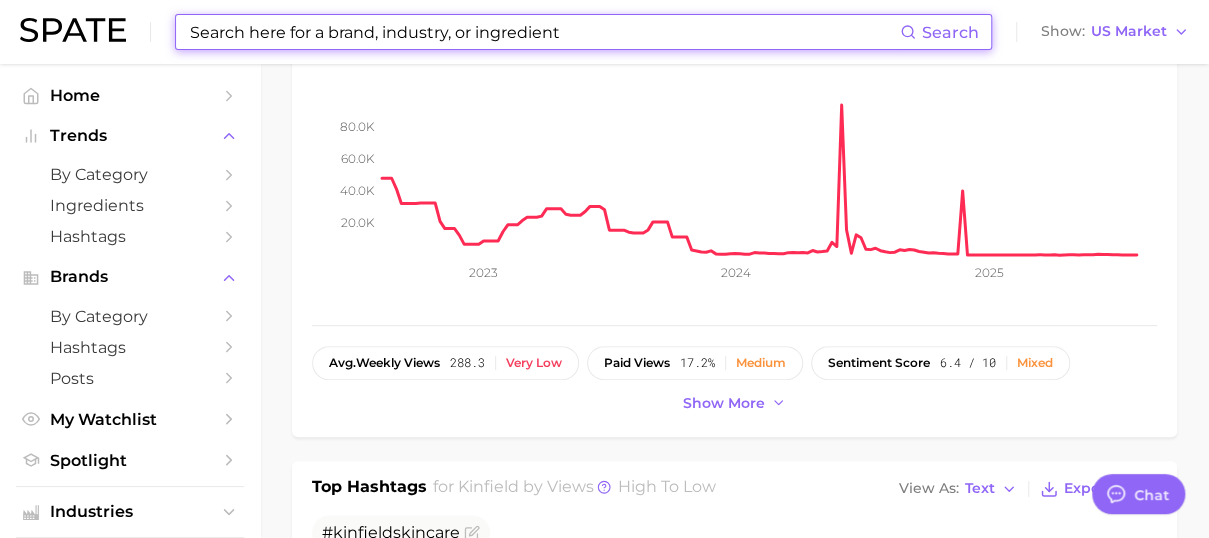 click at bounding box center [544, 32] 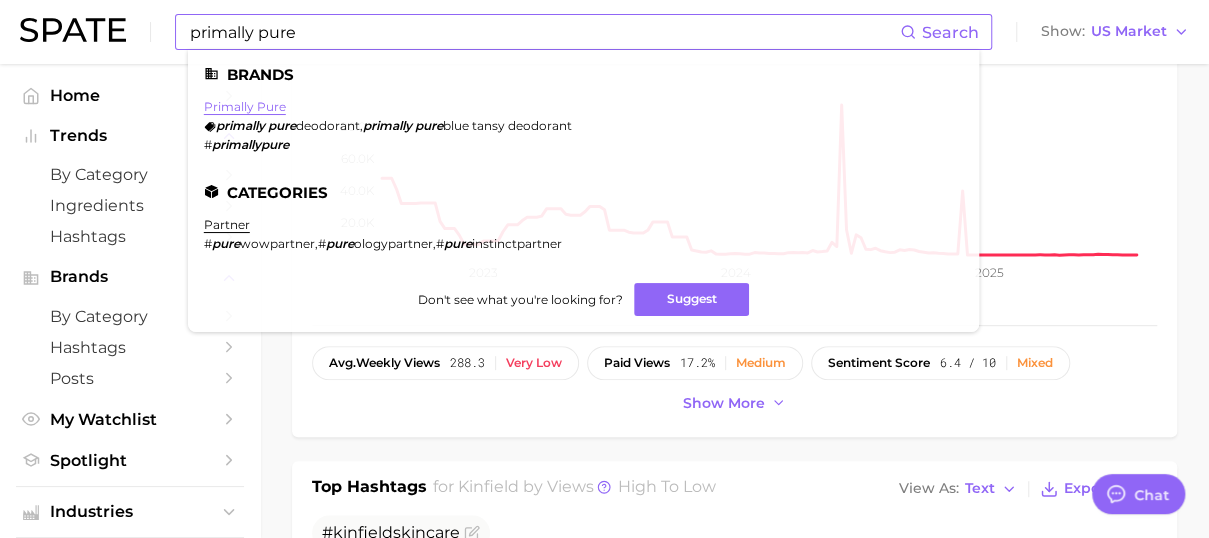 click on "primally pure" at bounding box center [245, 106] 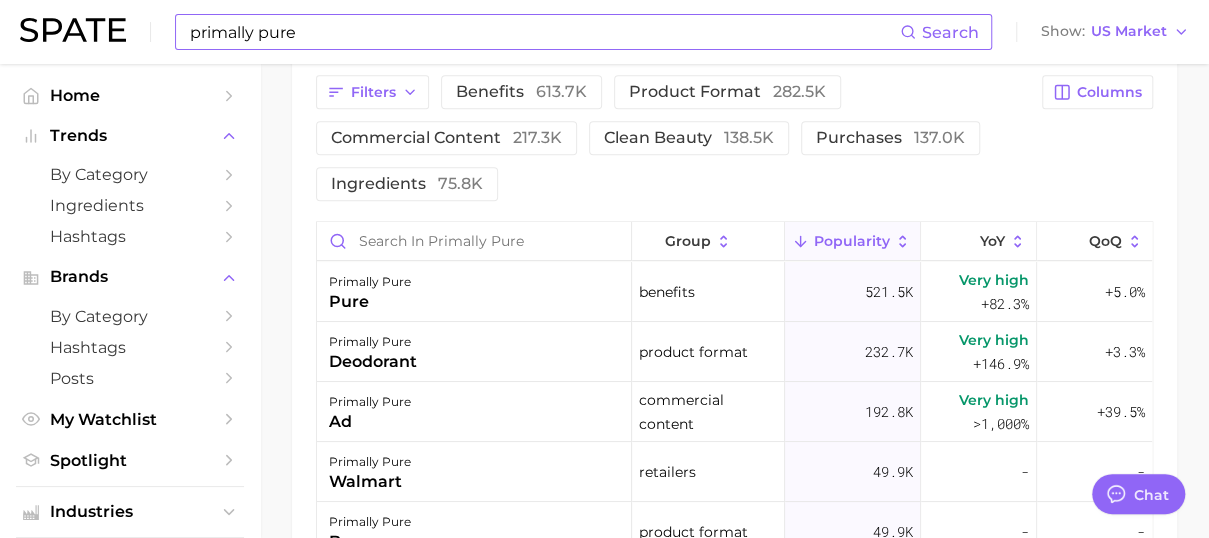scroll, scrollTop: 1000, scrollLeft: 0, axis: vertical 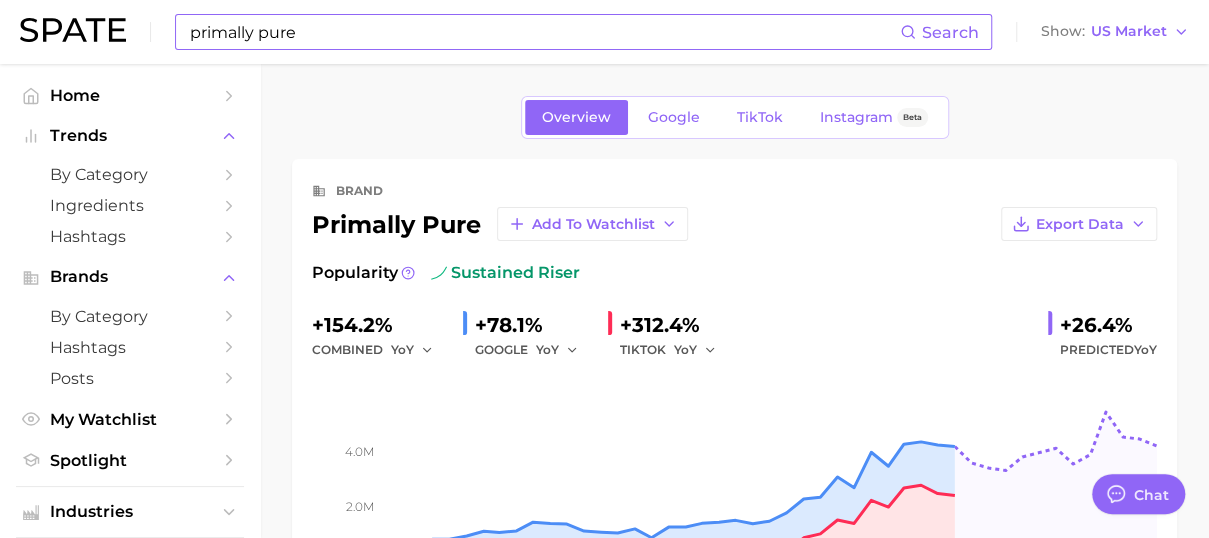 click on "primally pure" at bounding box center [544, 32] 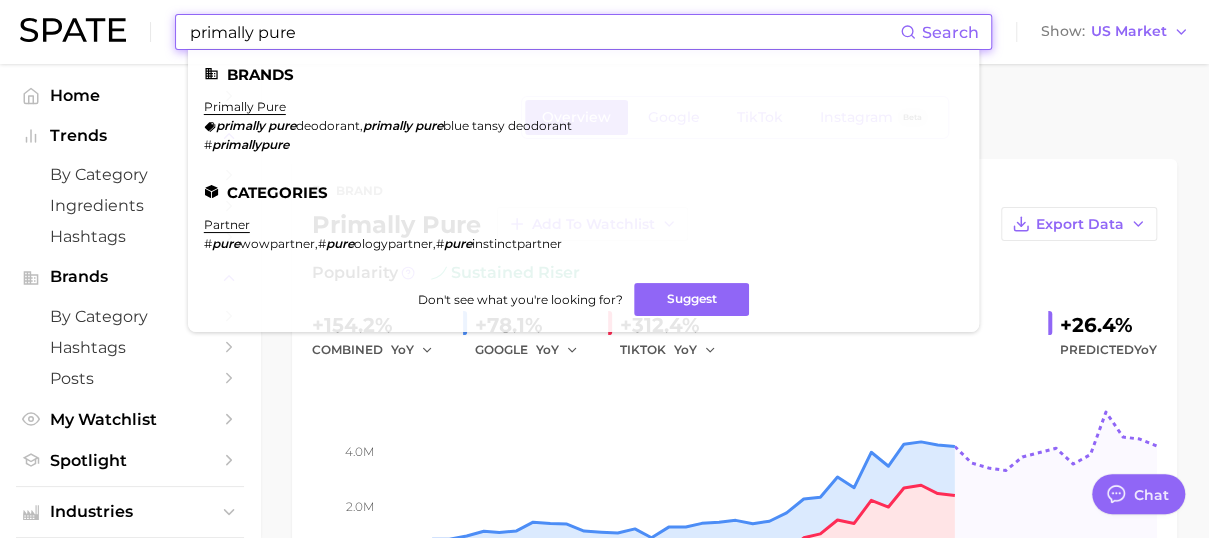 click on "primally pure" at bounding box center (544, 32) 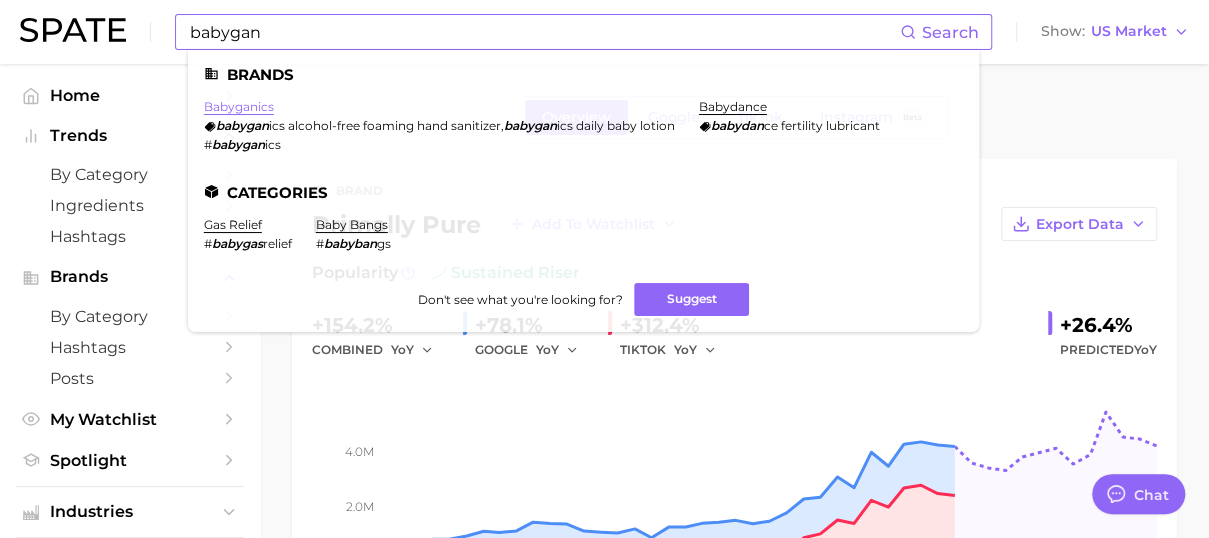 click on "babyganics" at bounding box center [239, 106] 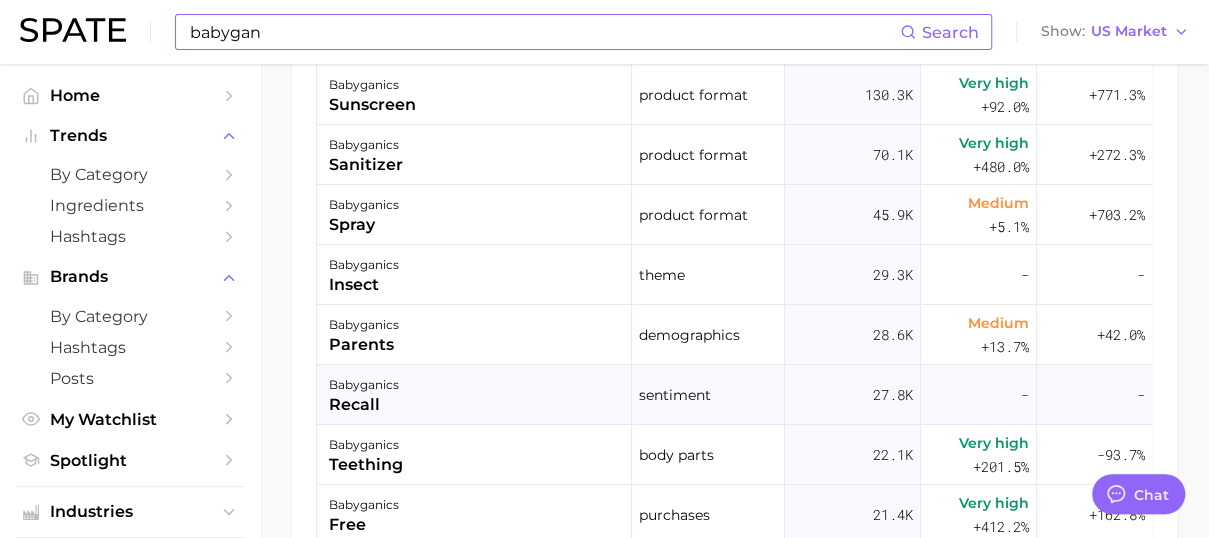 scroll, scrollTop: 1200, scrollLeft: 0, axis: vertical 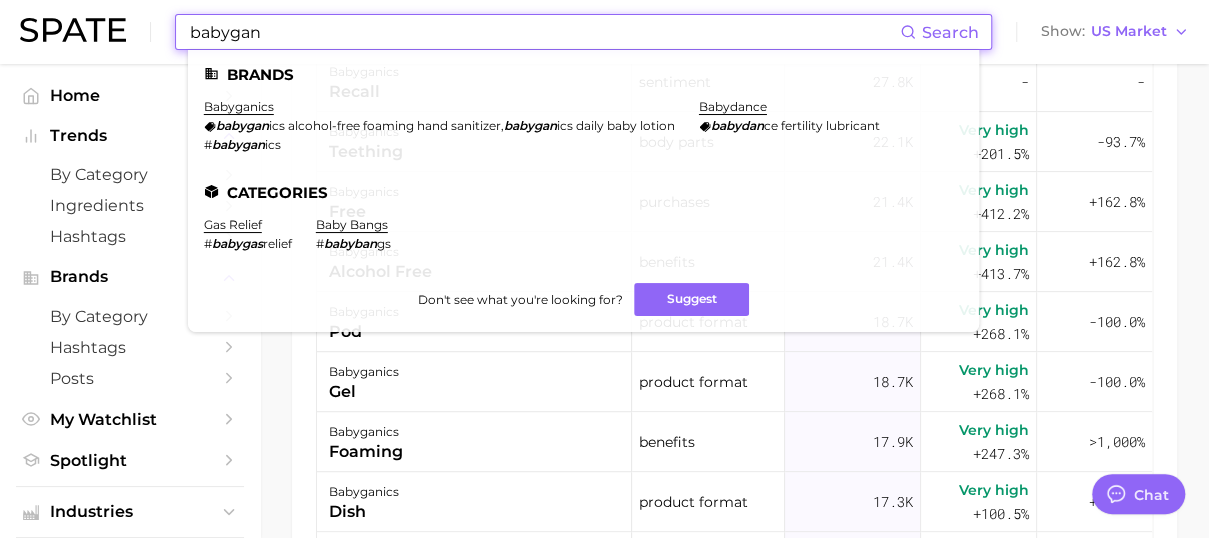 click on "babygan" at bounding box center (544, 32) 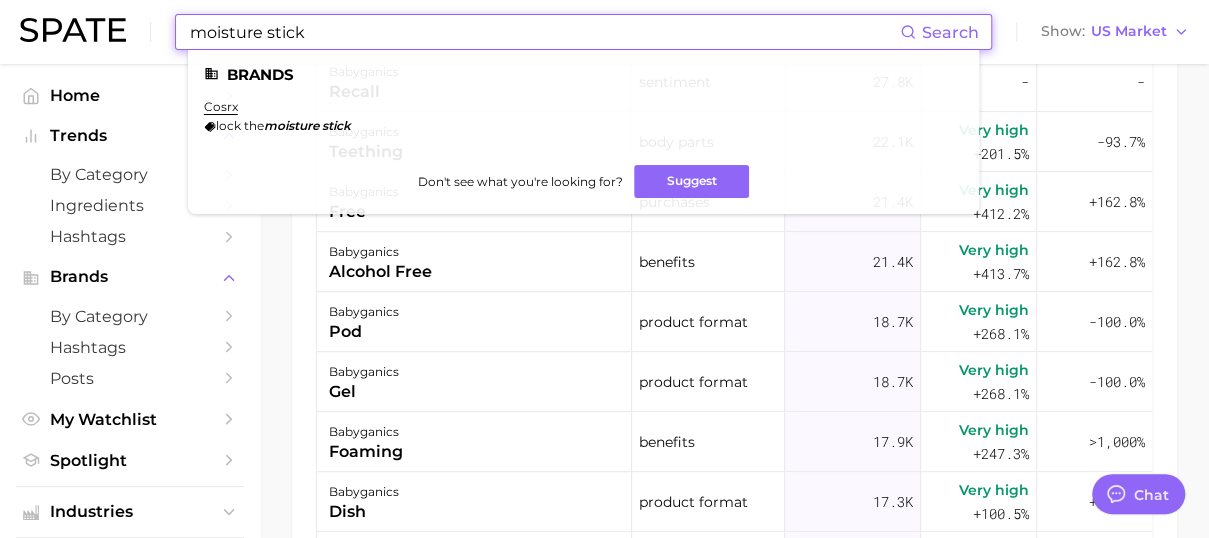 drag, startPoint x: 337, startPoint y: 30, endPoint x: 254, endPoint y: 36, distance: 83.21658 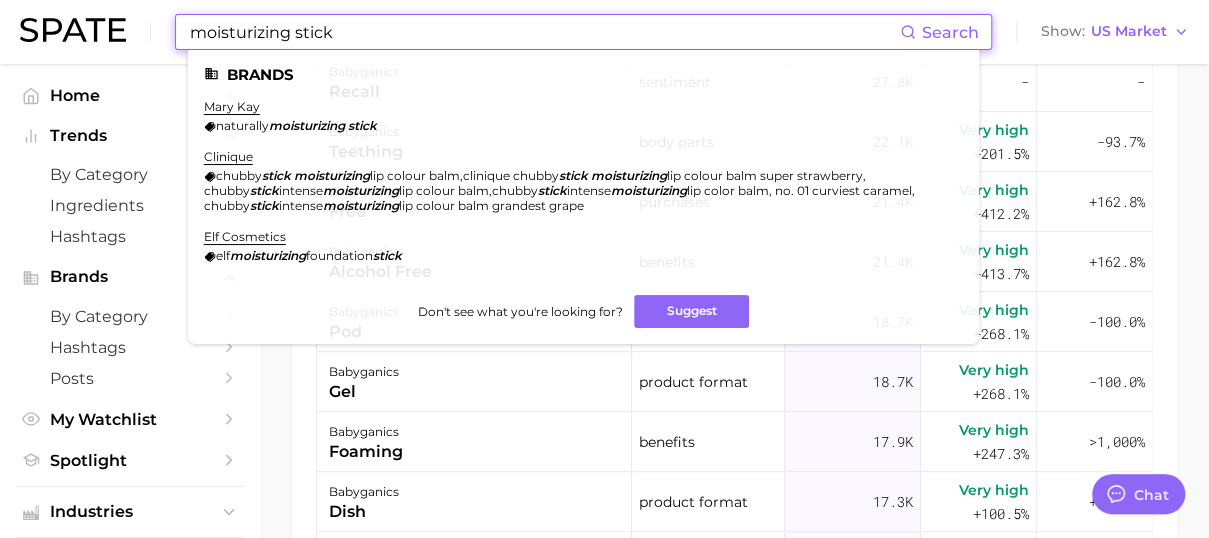 click on "moisturizing stick" at bounding box center [544, 32] 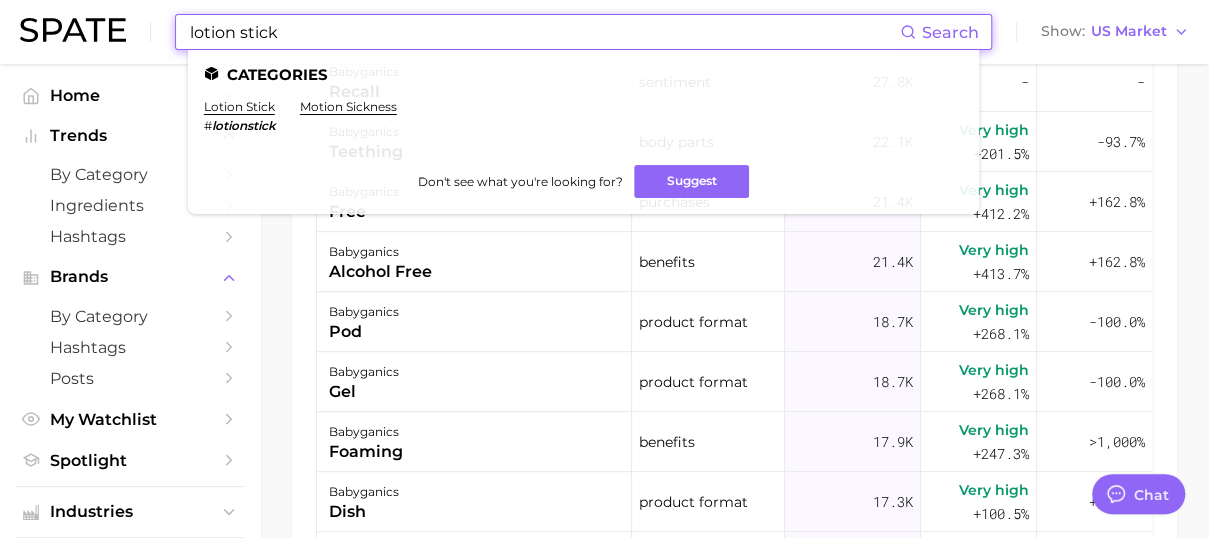 type on "lotion stick" 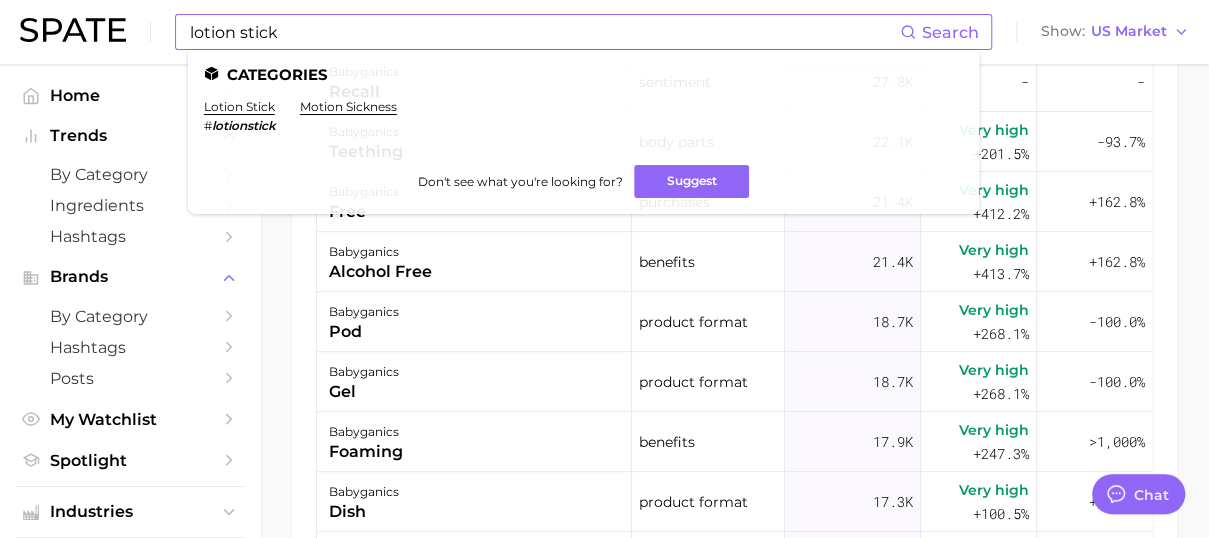 click on "Categories lotion stick # lotionstick motion sickness Don't see what you're looking for? Suggest" at bounding box center (583, 132) 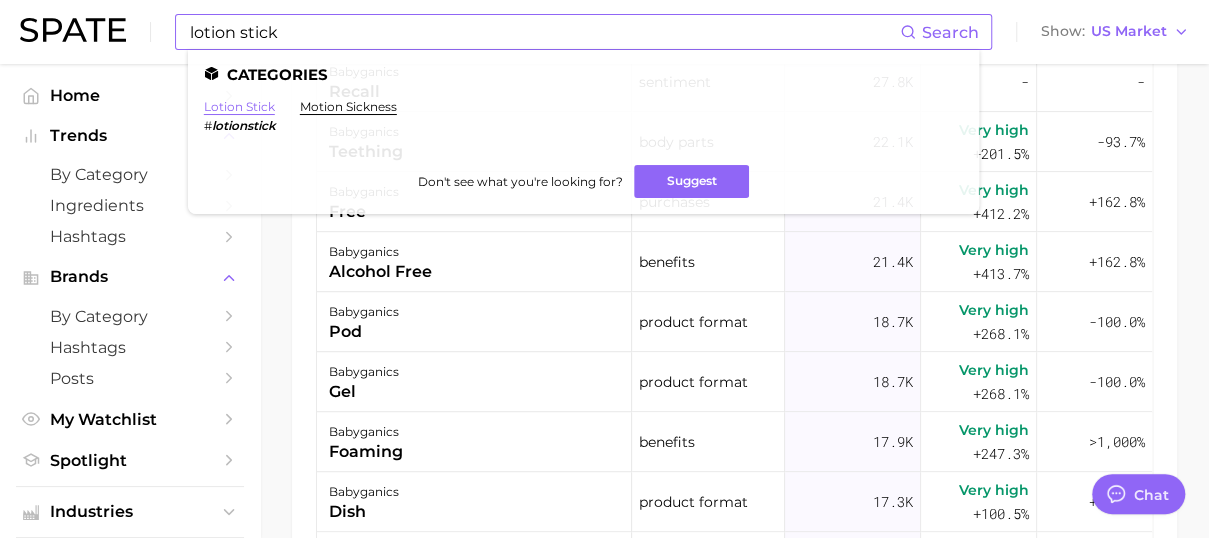 click on "lotion stick" at bounding box center (239, 106) 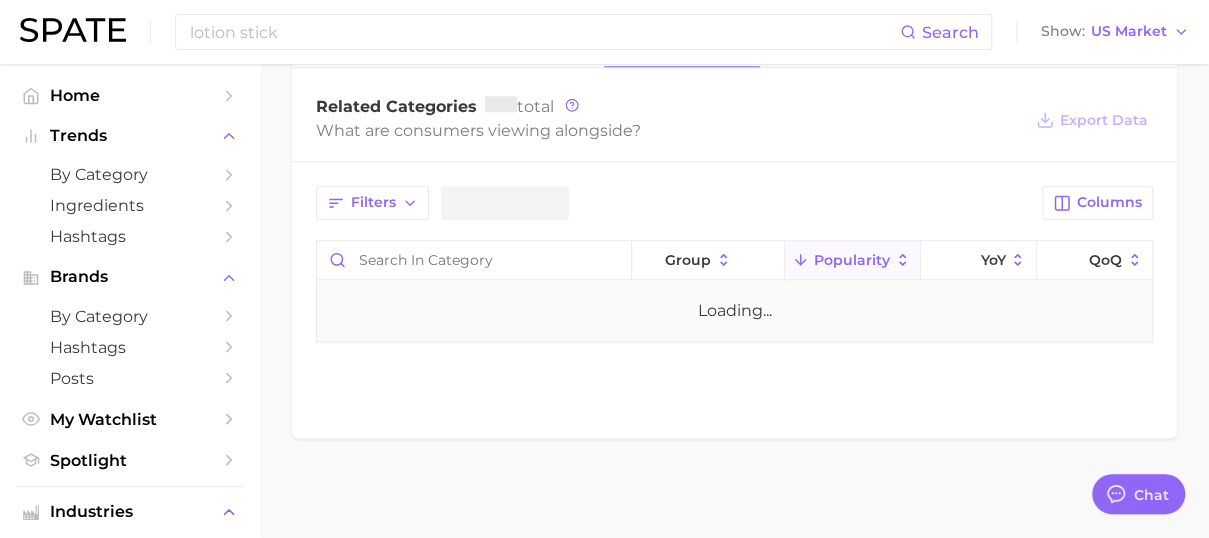 scroll, scrollTop: 0, scrollLeft: 0, axis: both 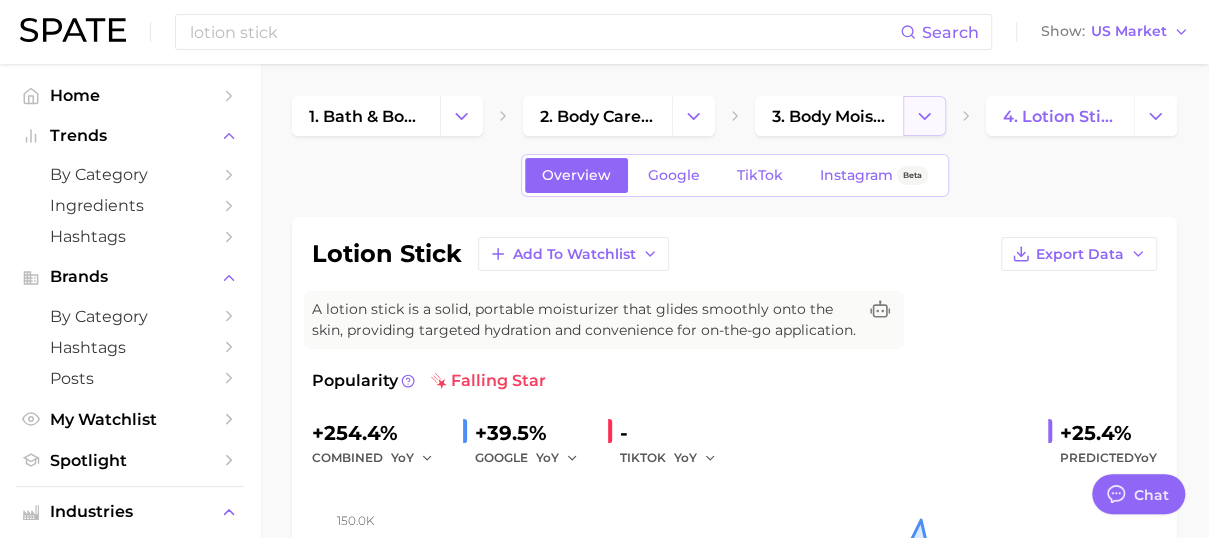 click at bounding box center (924, 116) 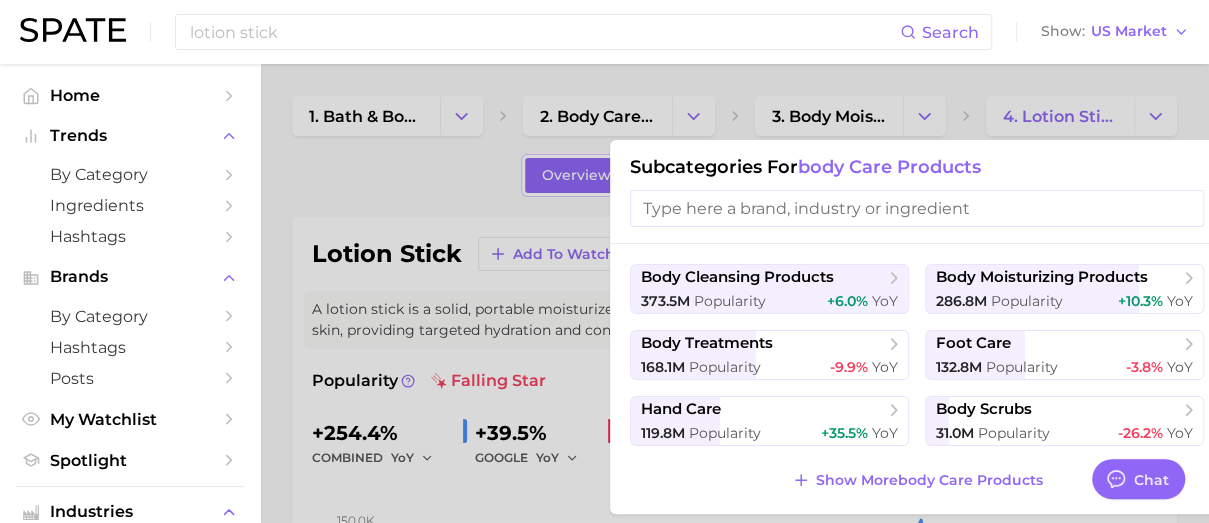 click at bounding box center [604, 261] 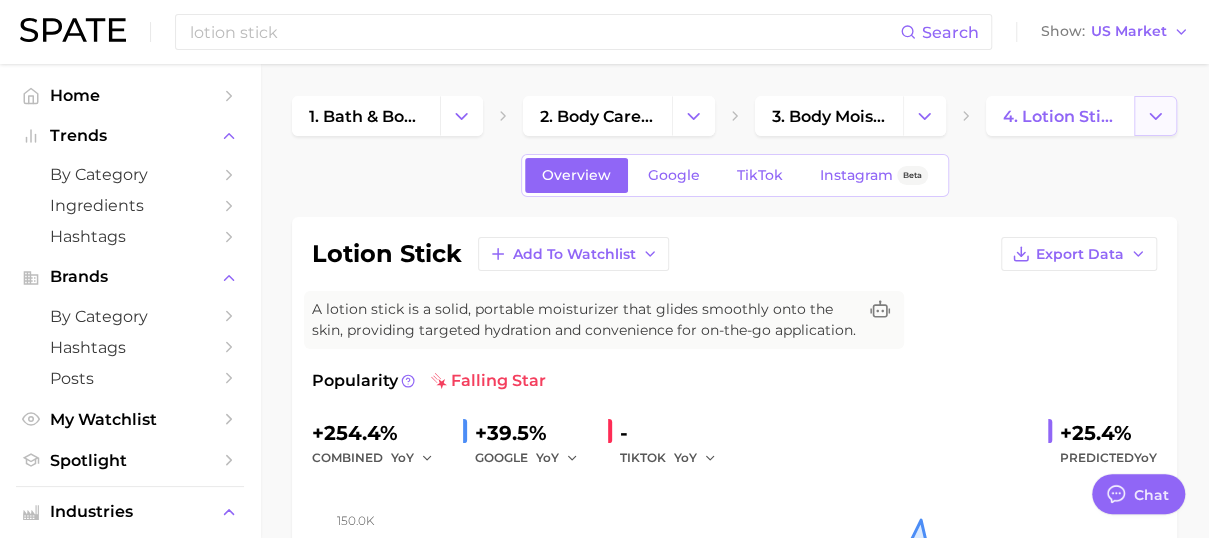click 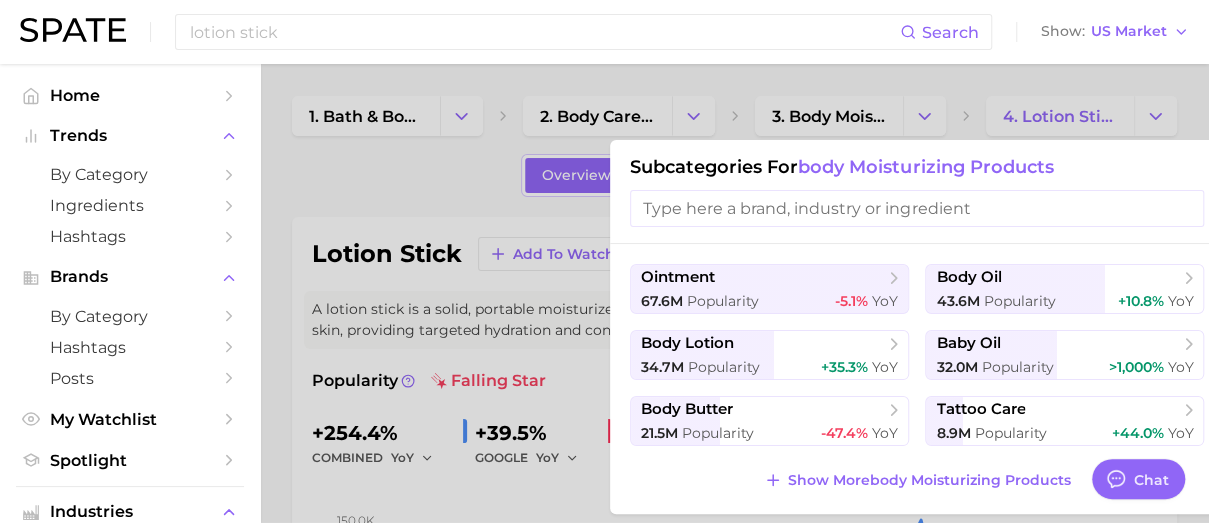 click at bounding box center (604, 261) 